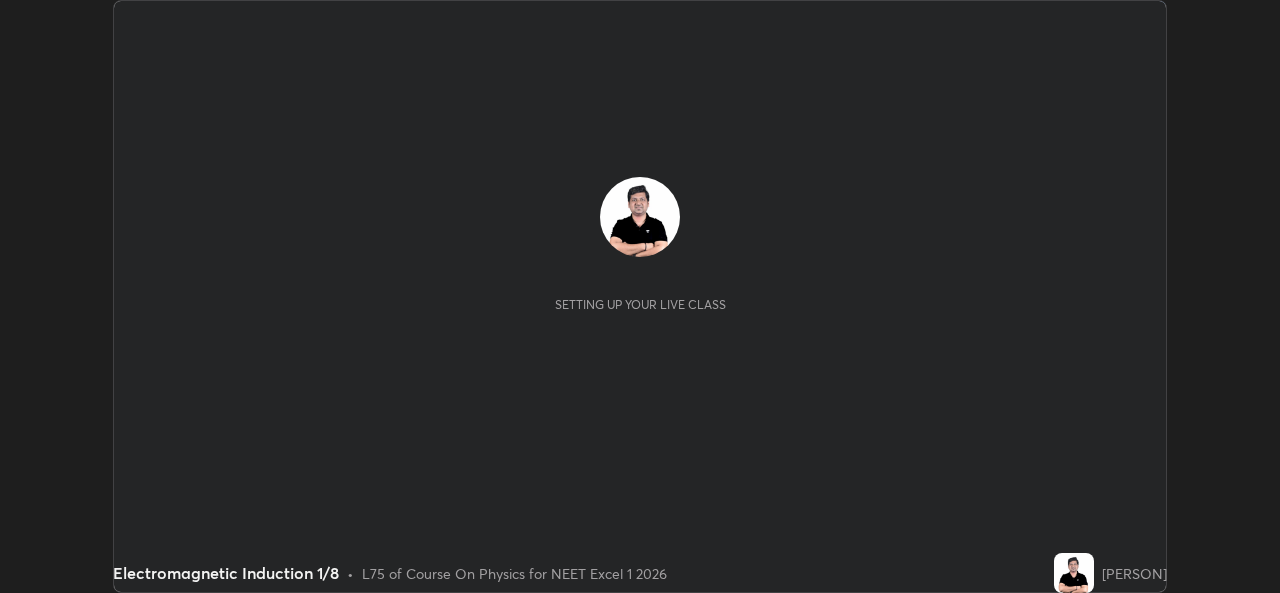 scroll, scrollTop: 0, scrollLeft: 0, axis: both 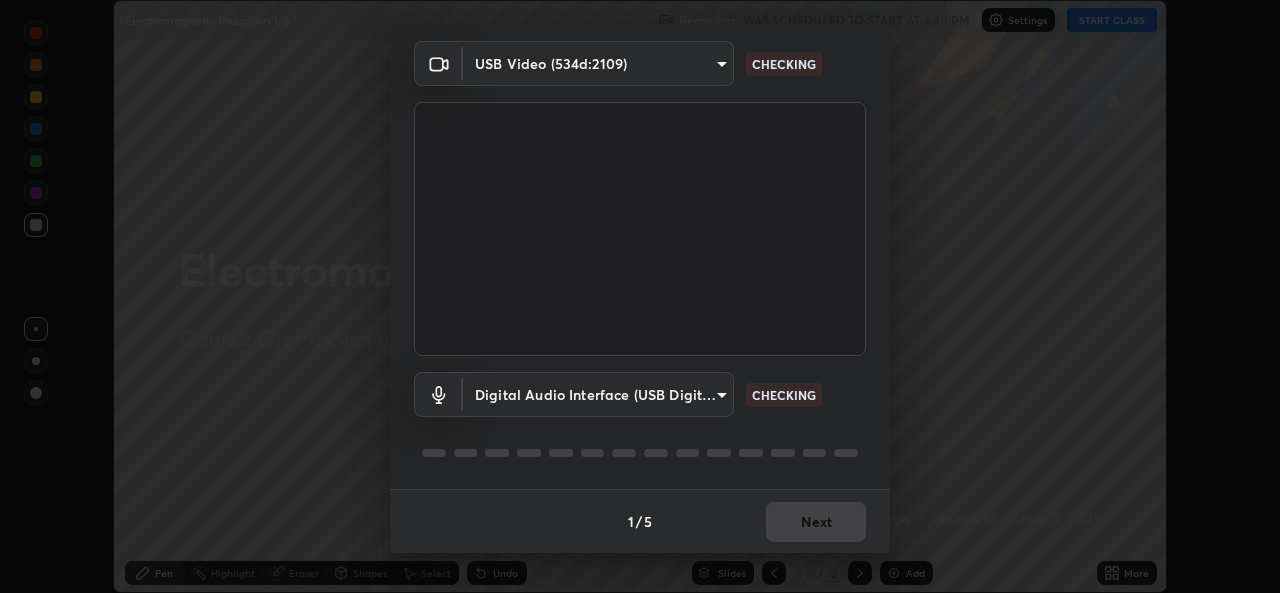 click on "1 / 5 Next" at bounding box center [640, 521] 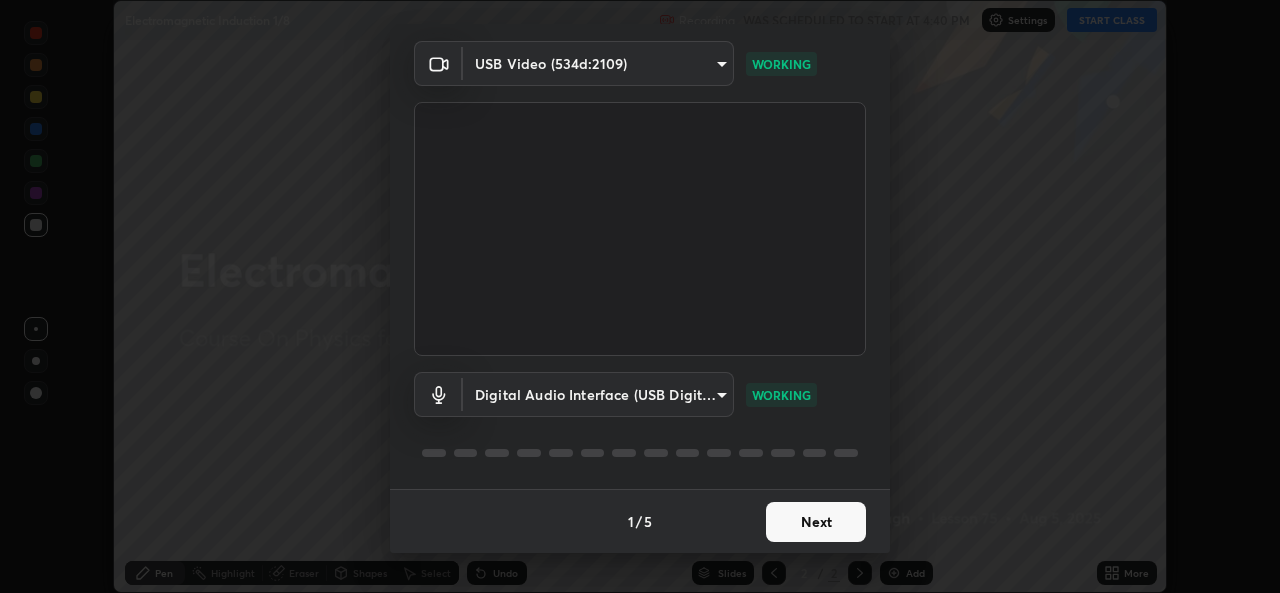 click on "Next" at bounding box center (816, 522) 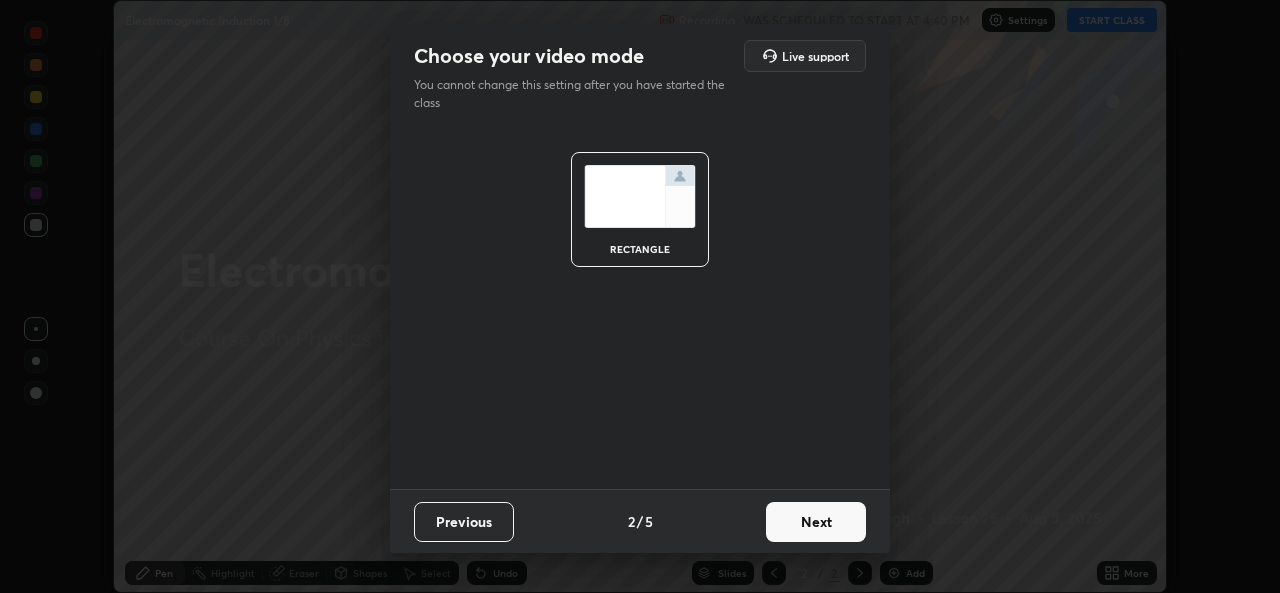 click on "Next" at bounding box center (816, 522) 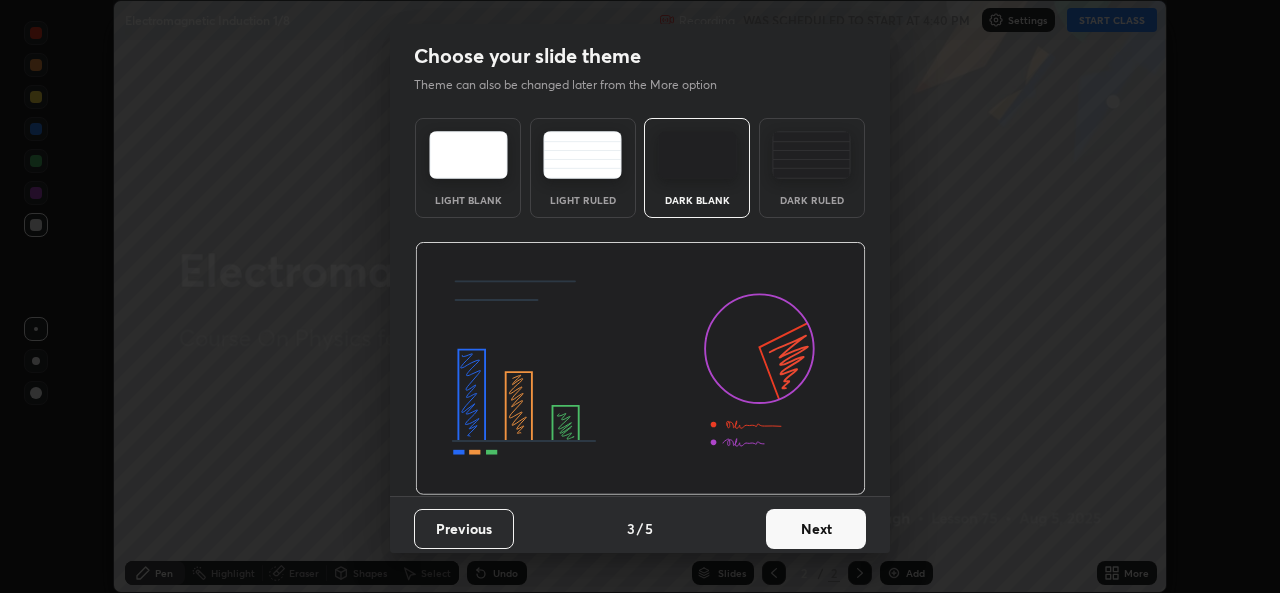click on "Next" at bounding box center [816, 529] 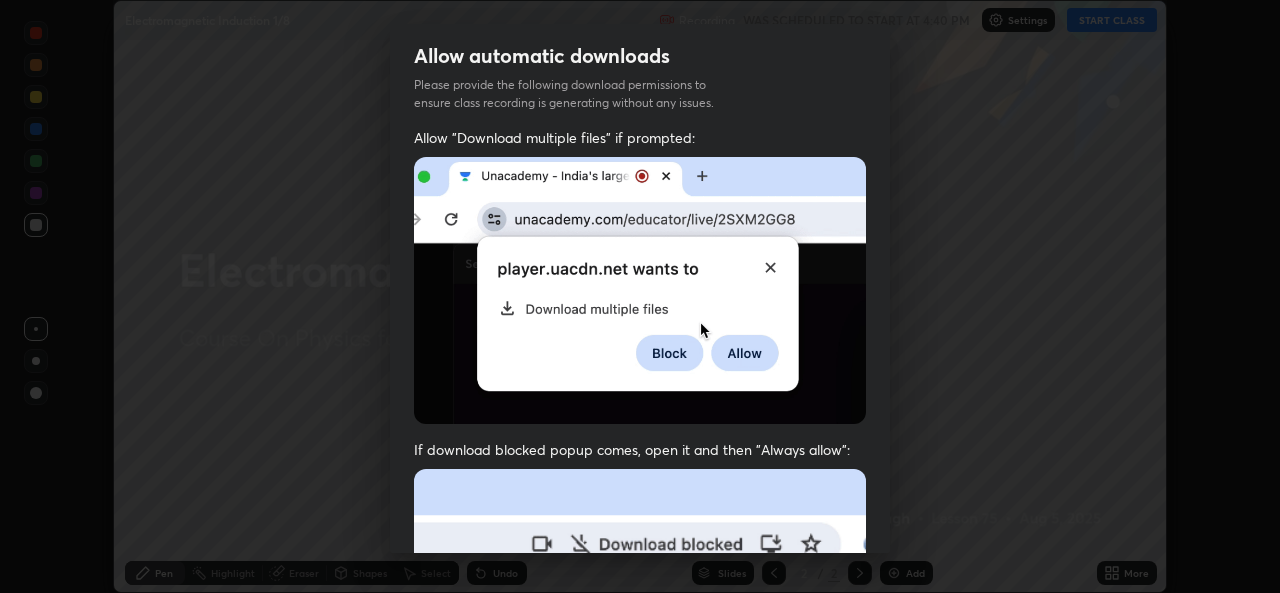 click at bounding box center (640, 687) 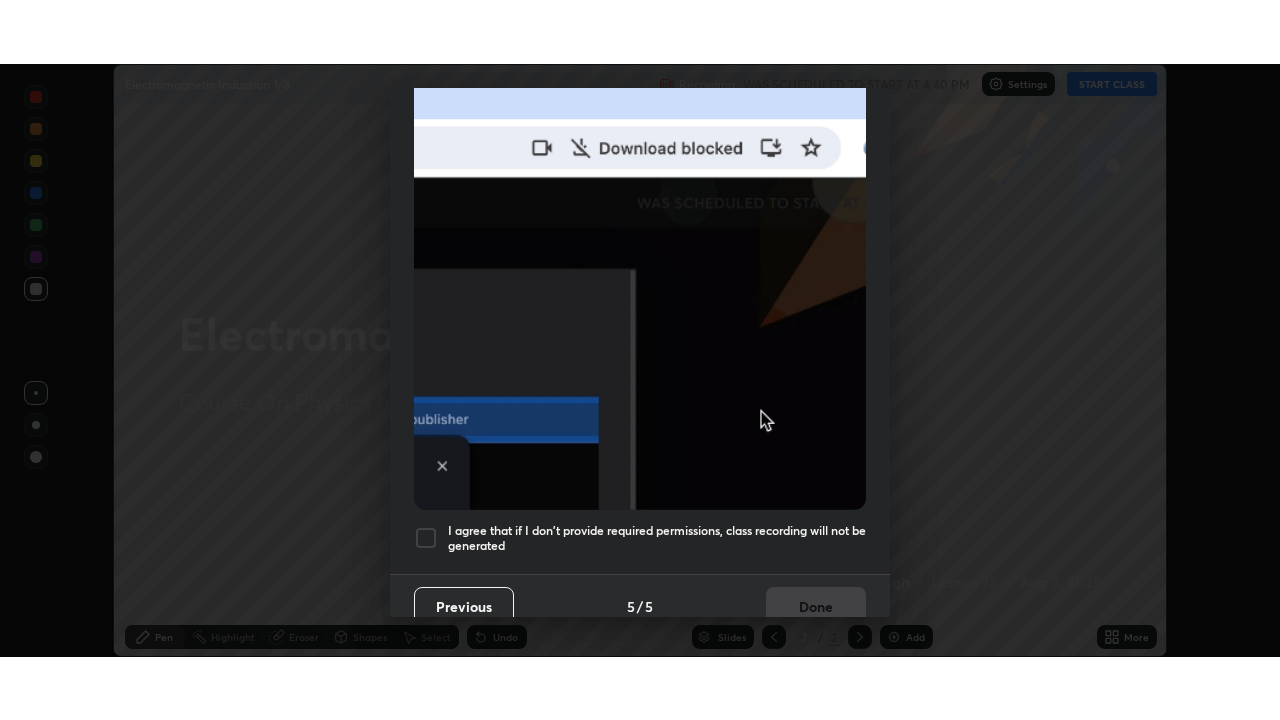 scroll, scrollTop: 471, scrollLeft: 0, axis: vertical 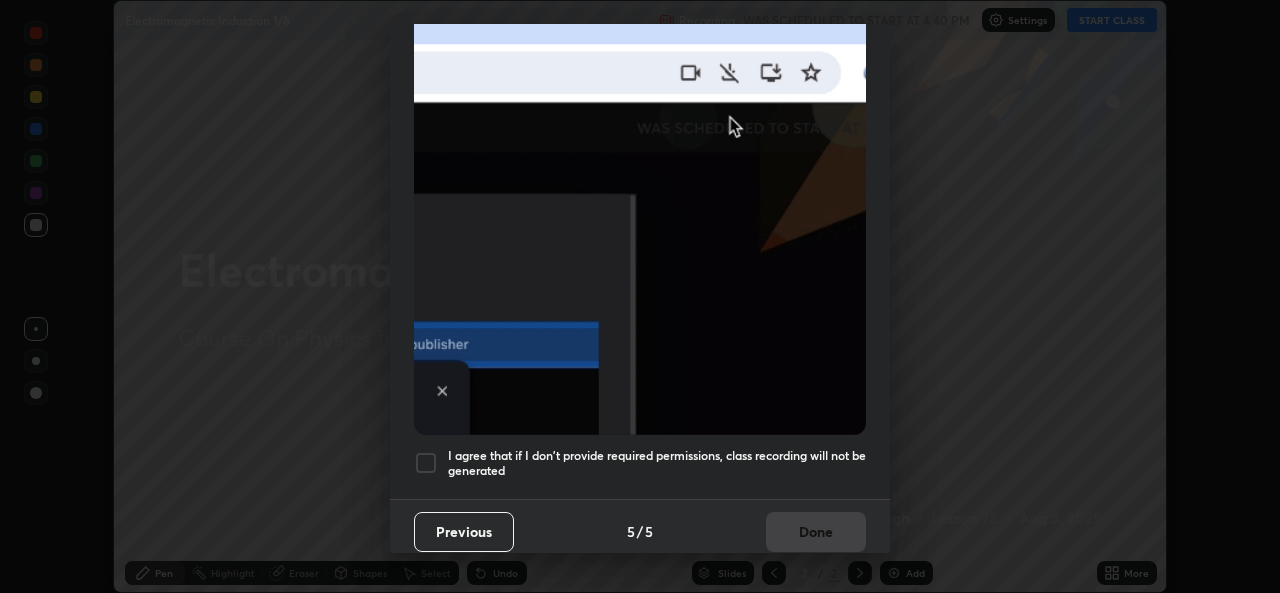 click on "I agree that if I don't provide required permissions, class recording will not be generated" at bounding box center (657, 463) 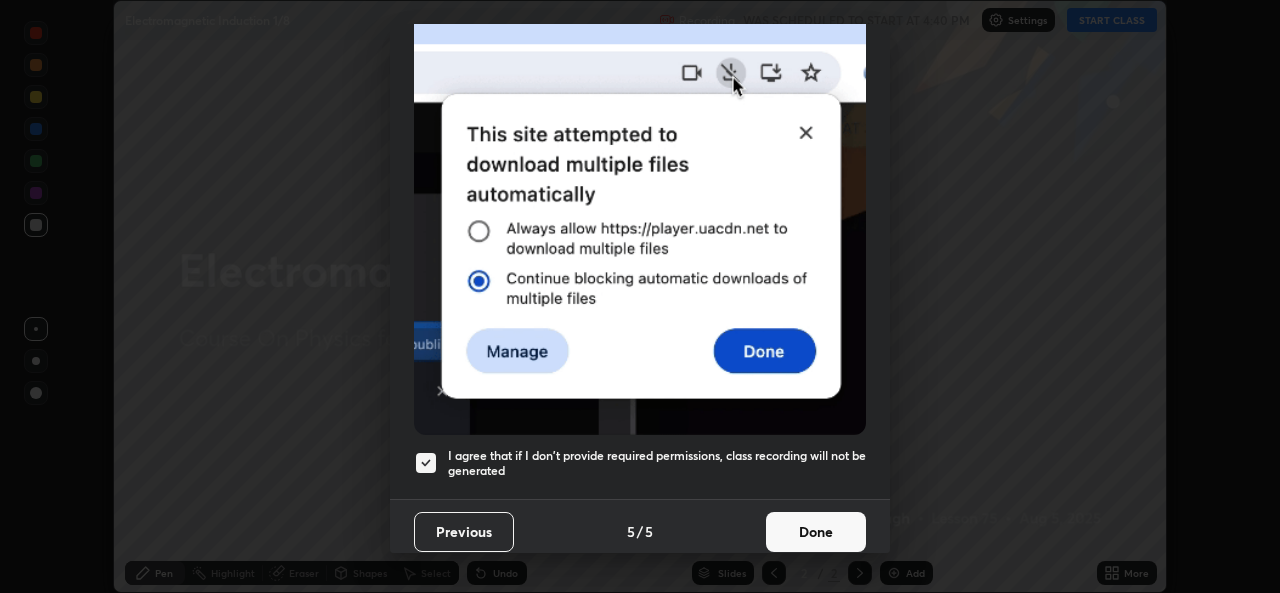 click on "Done" at bounding box center (816, 532) 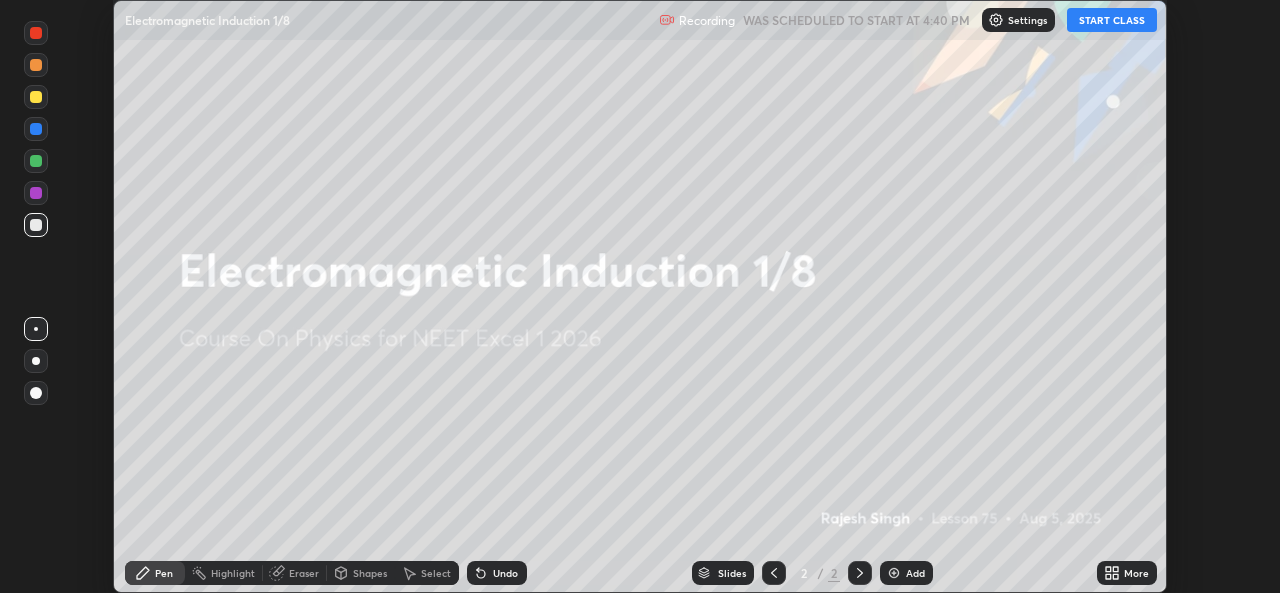 click 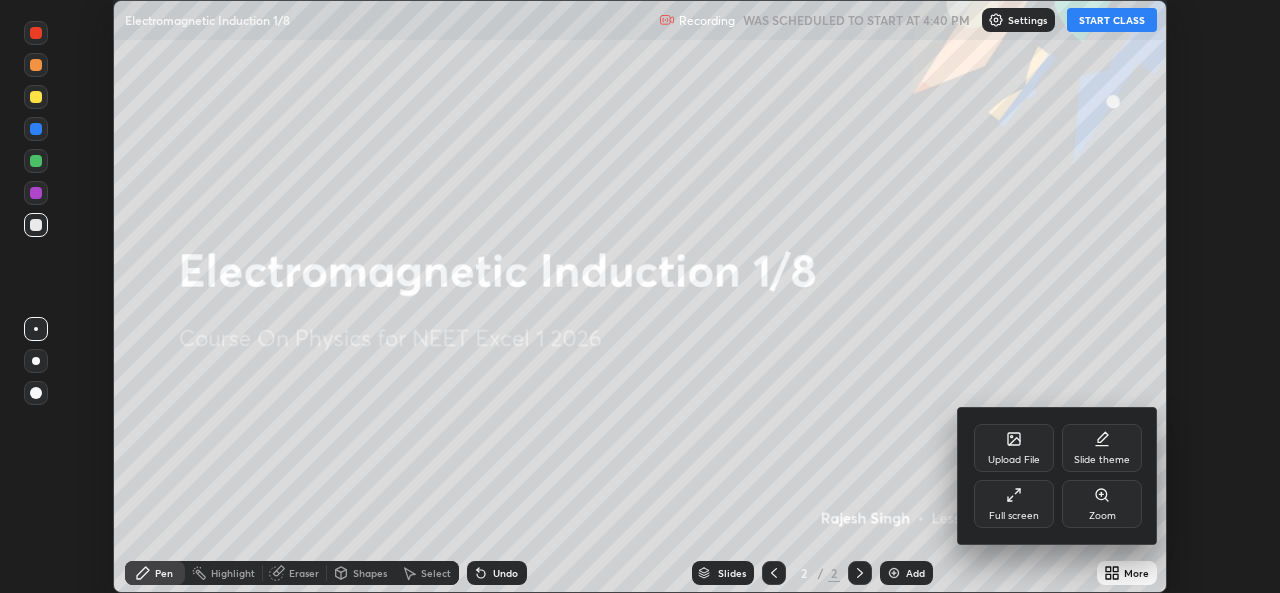 click 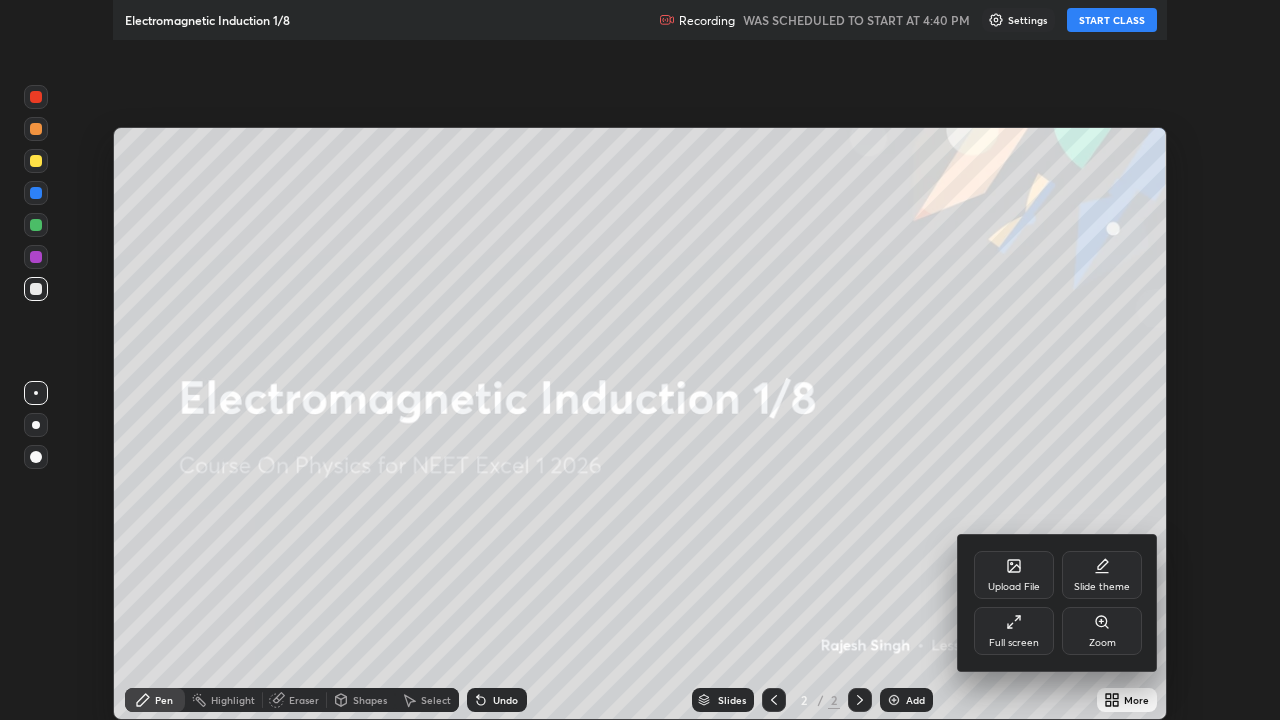 scroll, scrollTop: 99280, scrollLeft: 98720, axis: both 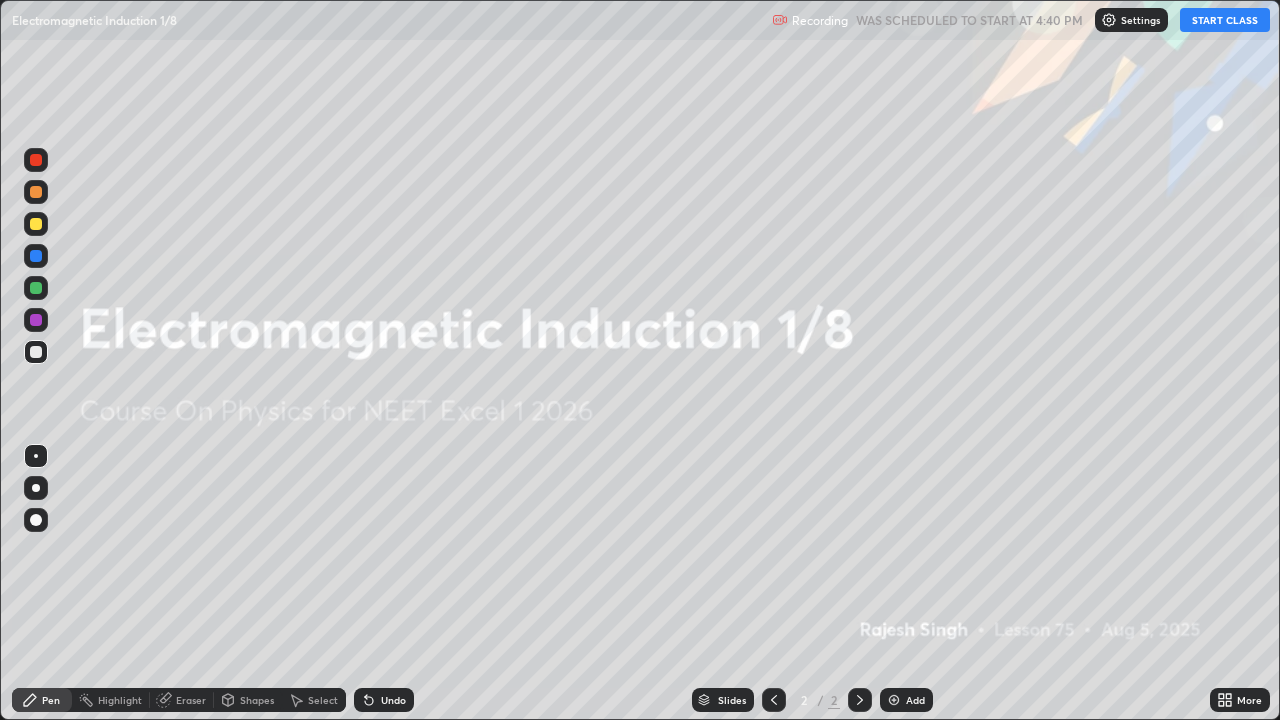 click on "START CLASS" at bounding box center (1225, 20) 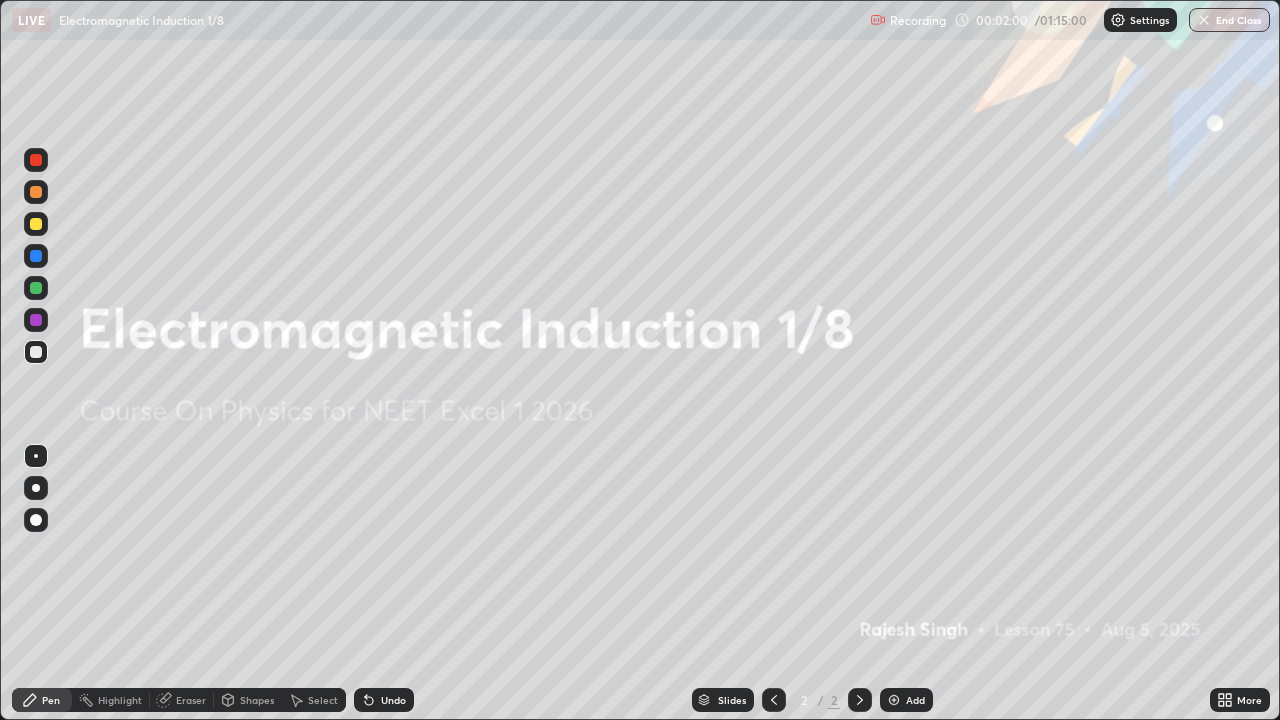 click 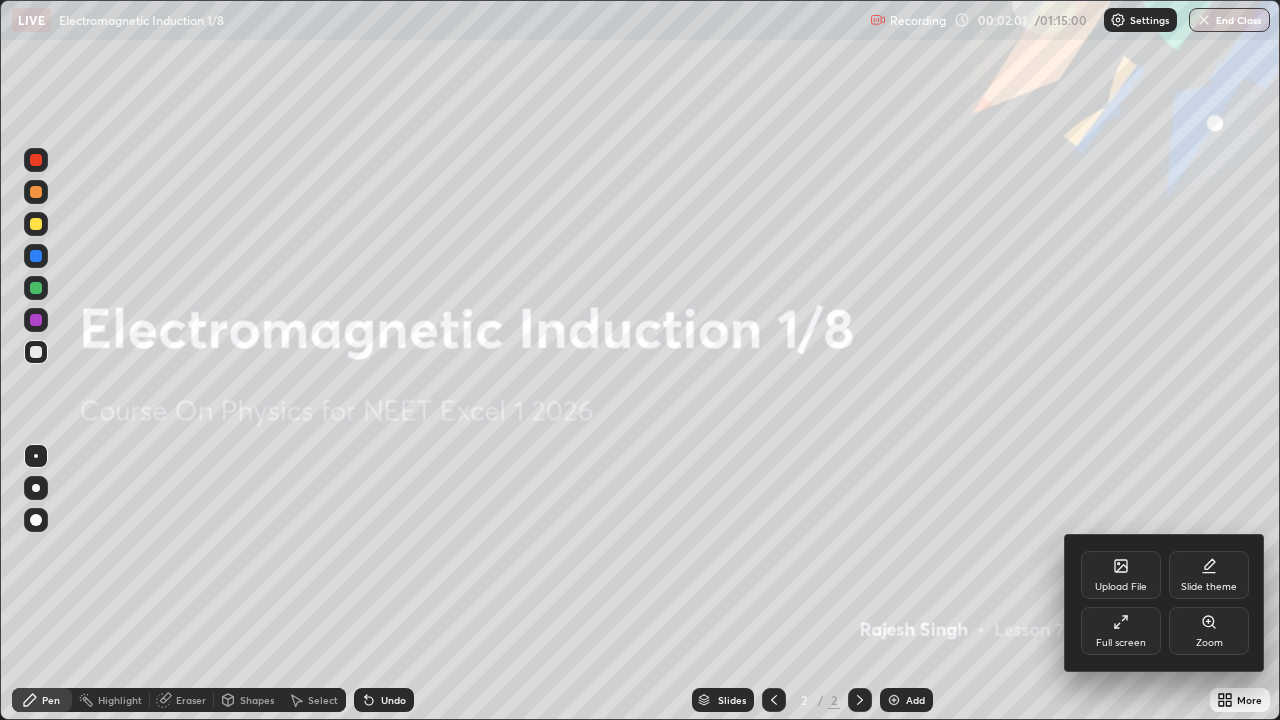 click on "Upload File" at bounding box center [1121, 575] 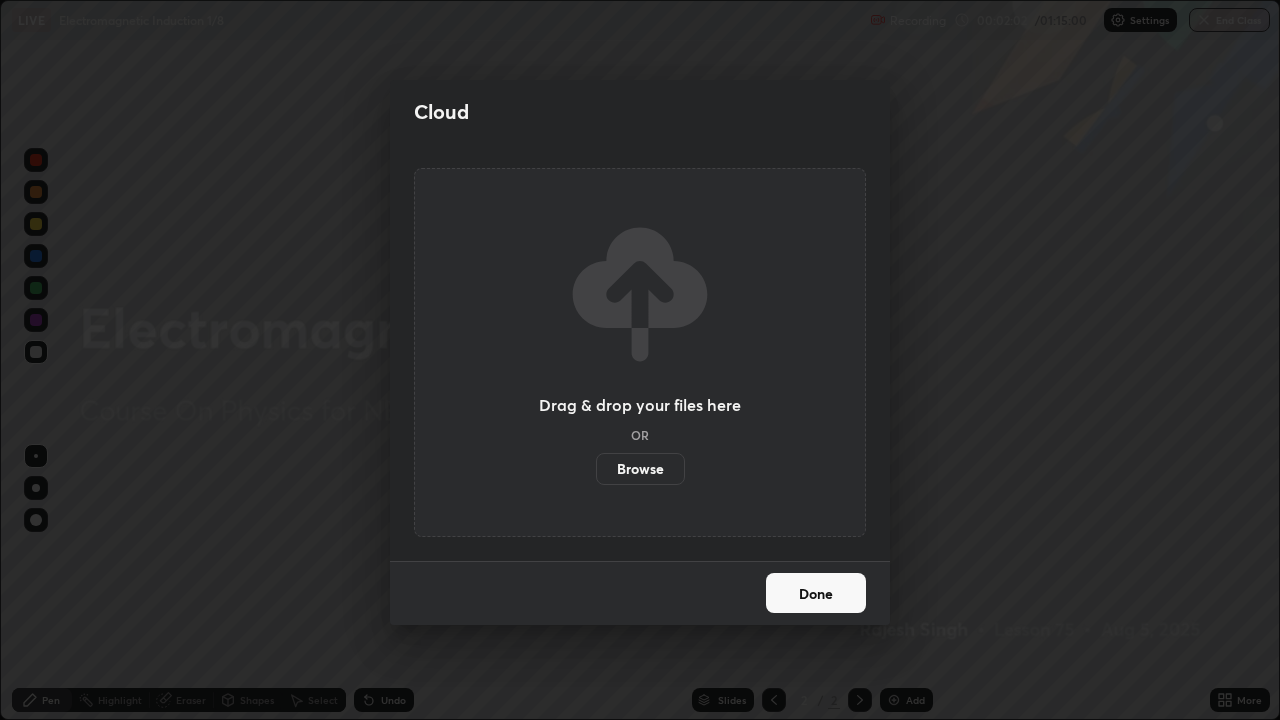 click on "Browse" at bounding box center (640, 469) 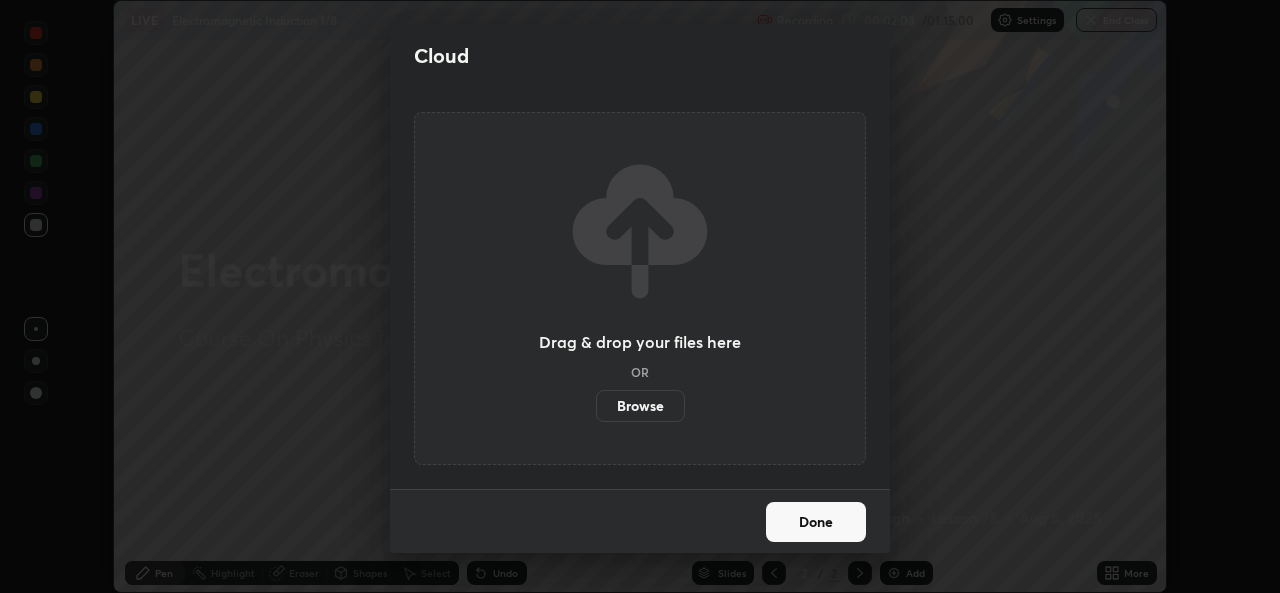 scroll, scrollTop: 593, scrollLeft: 1280, axis: both 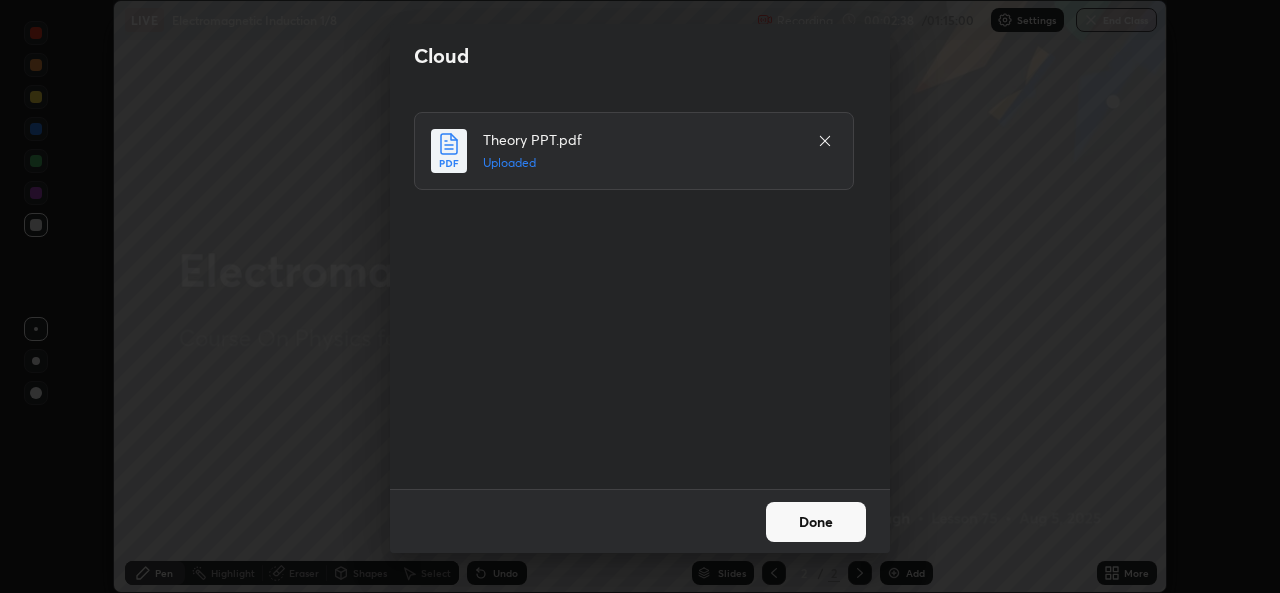 click on "Done" at bounding box center [816, 522] 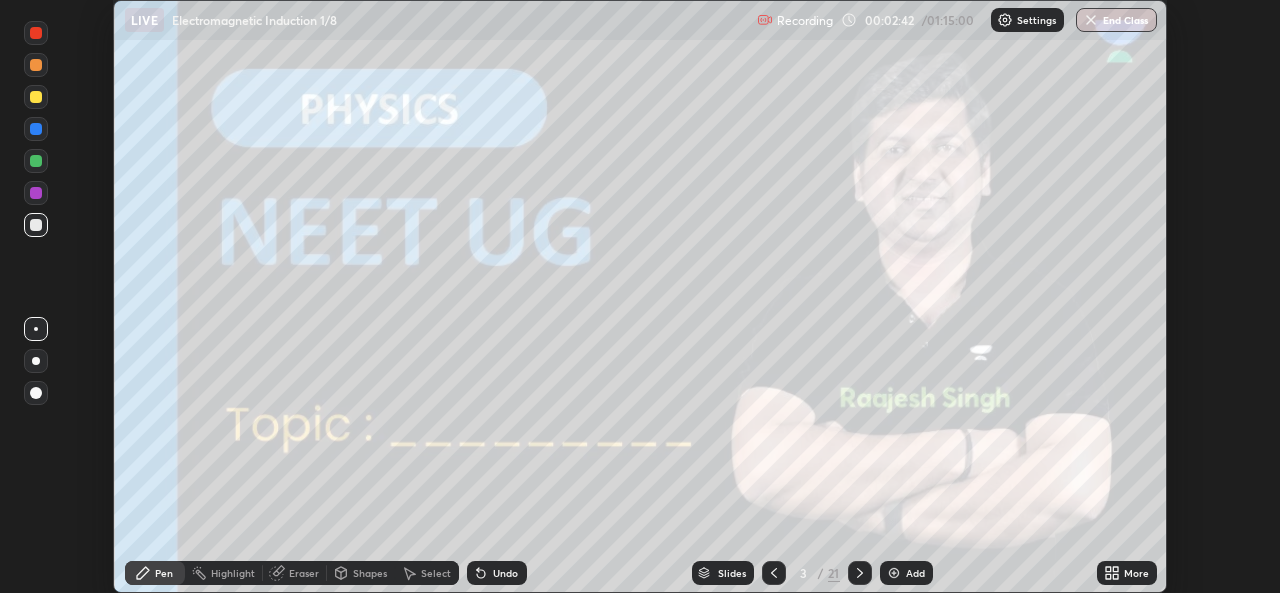 click 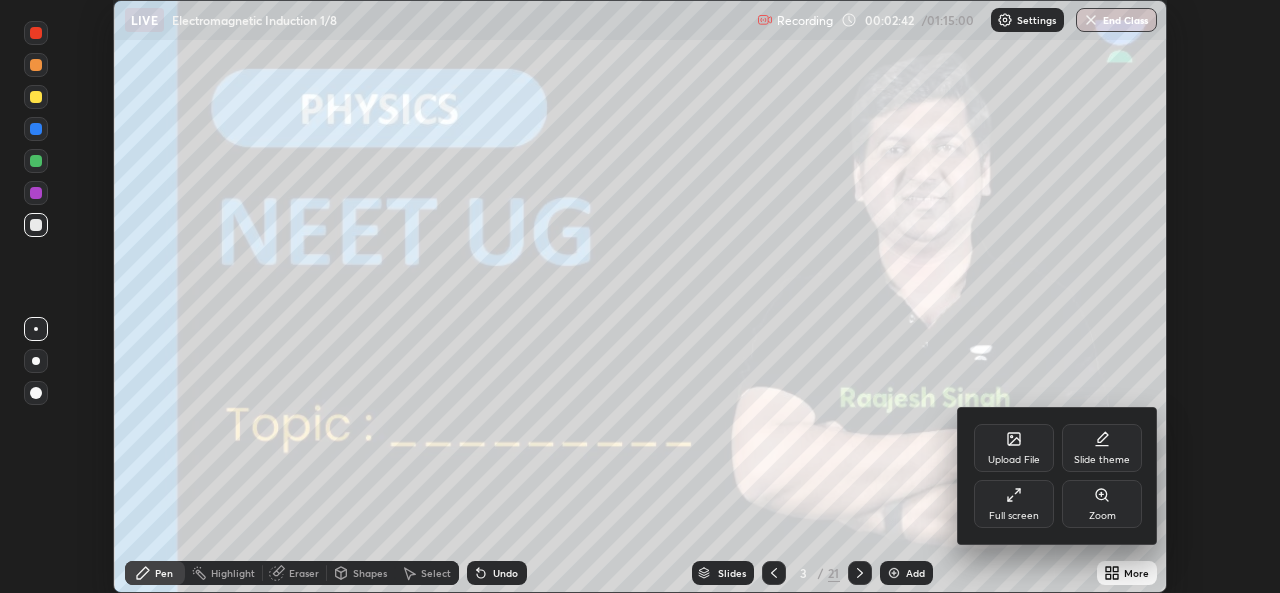click on "Full screen" at bounding box center (1014, 504) 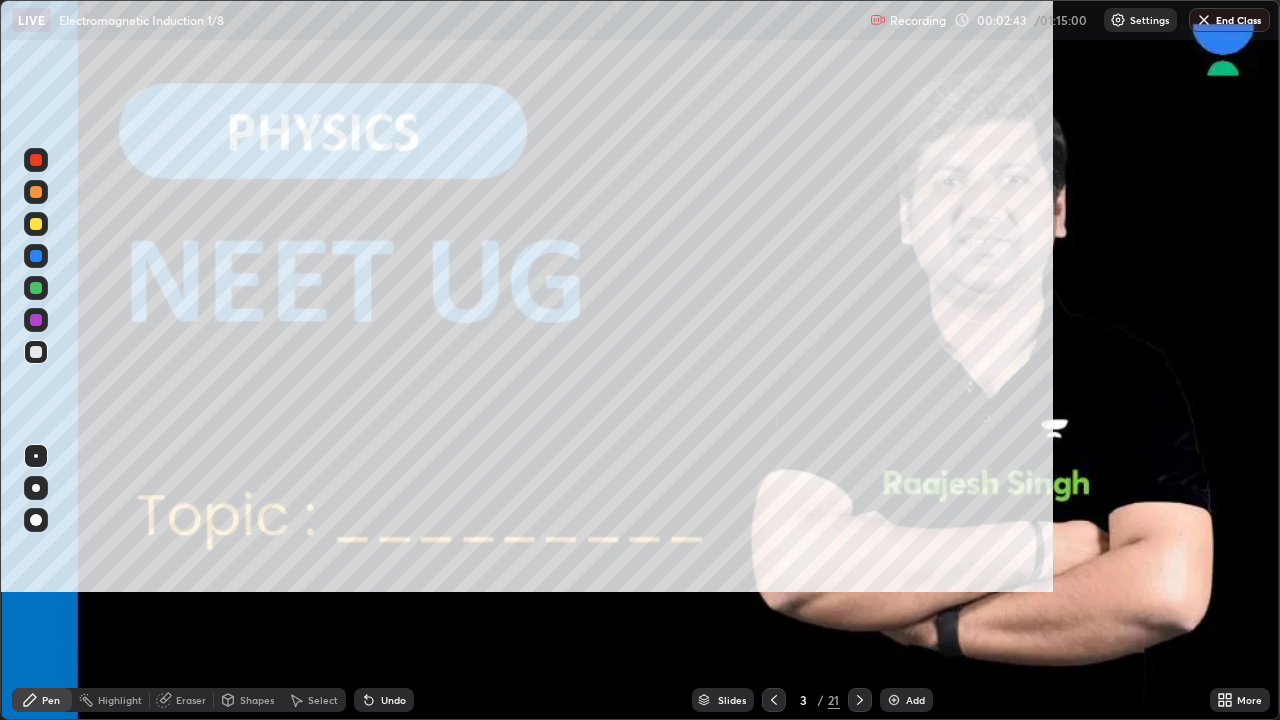 scroll, scrollTop: 99280, scrollLeft: 98720, axis: both 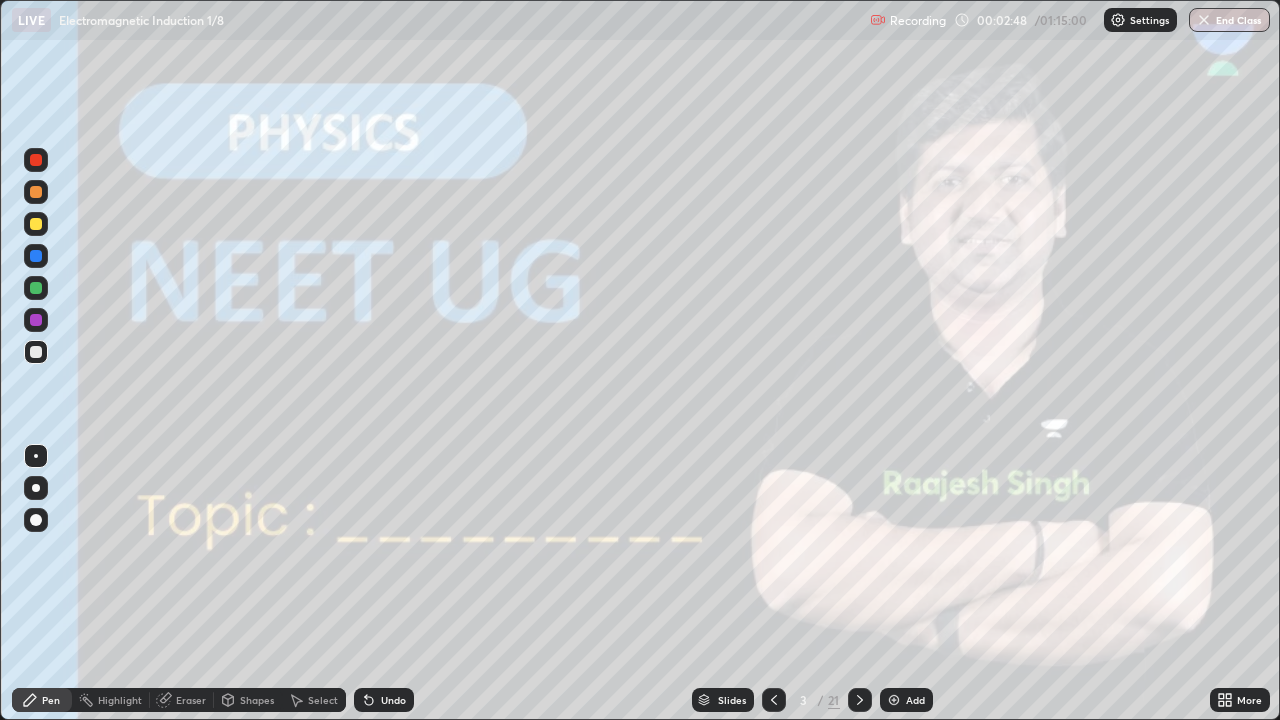 click on "Undo" at bounding box center (393, 700) 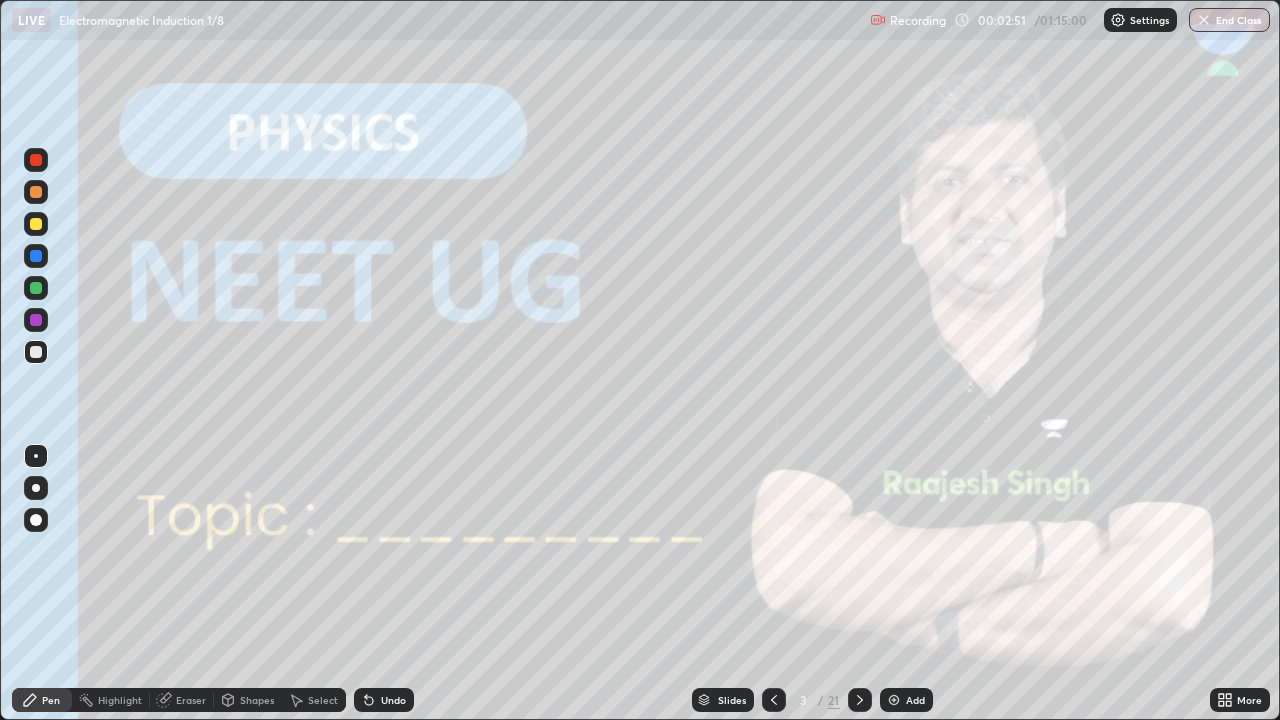click 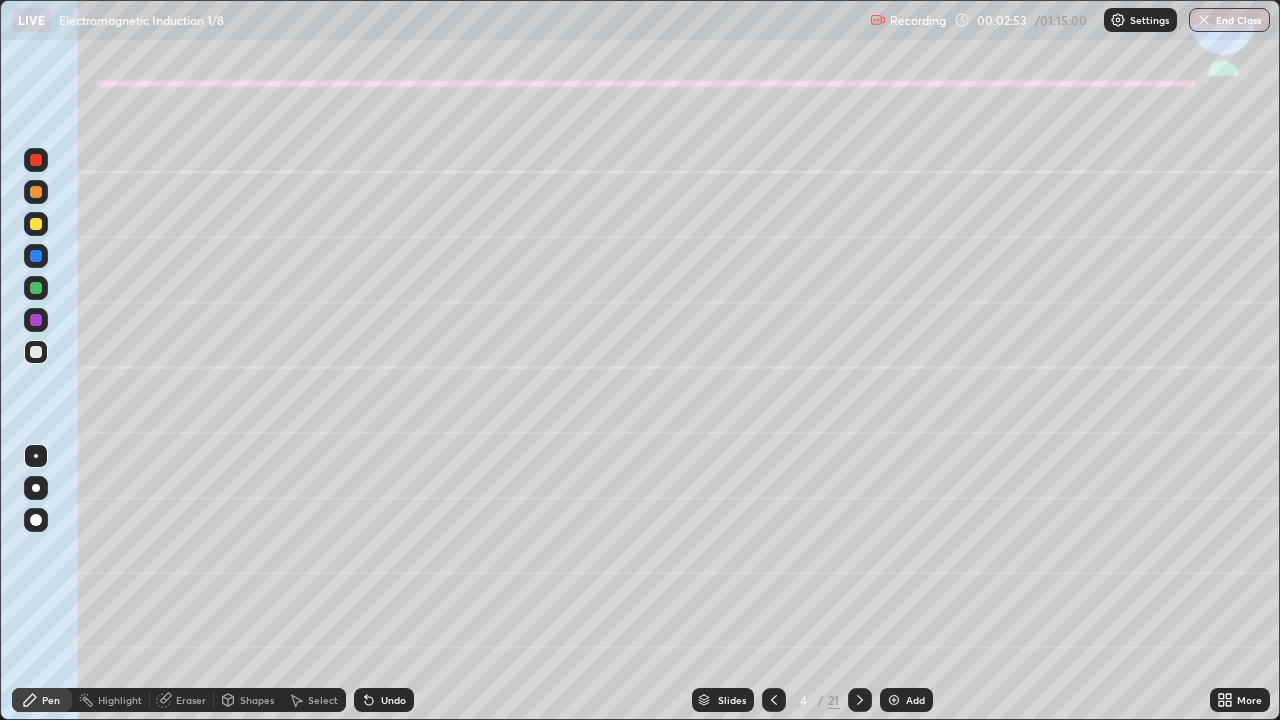 click at bounding box center (36, 224) 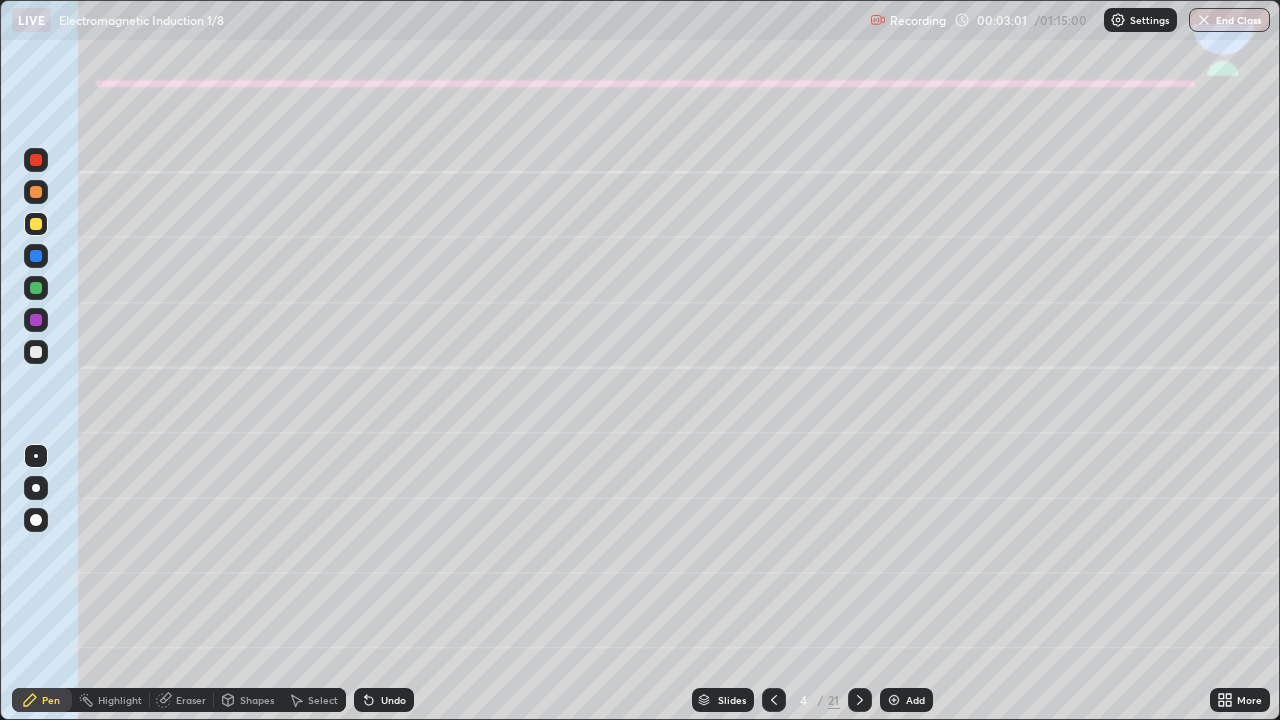click at bounding box center [36, 192] 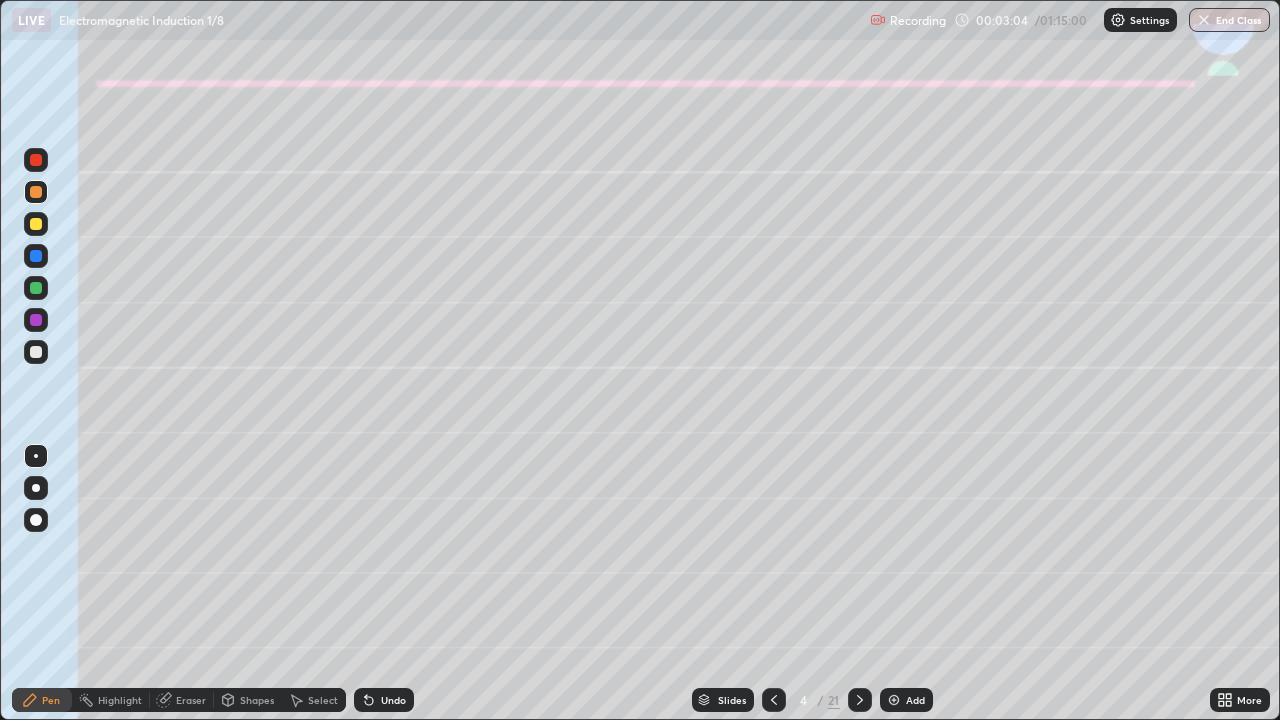click at bounding box center [36, 488] 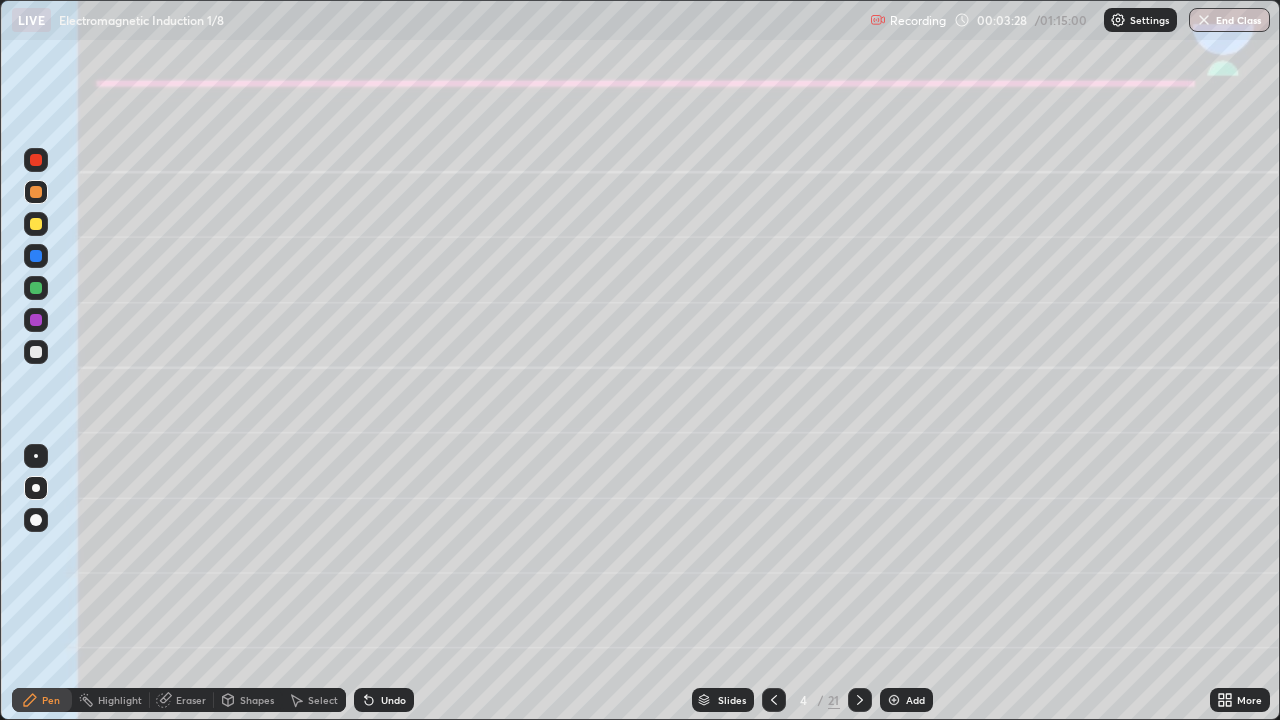 click at bounding box center [36, 352] 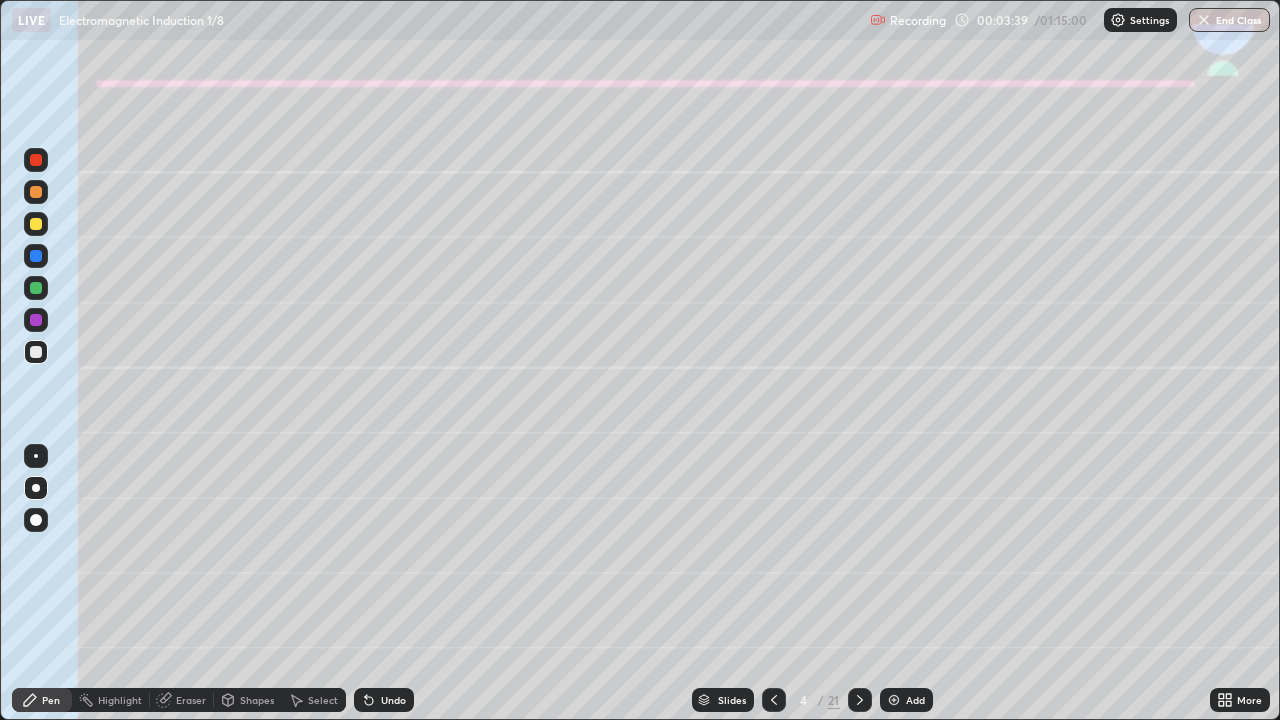 click on "Shapes" at bounding box center (257, 700) 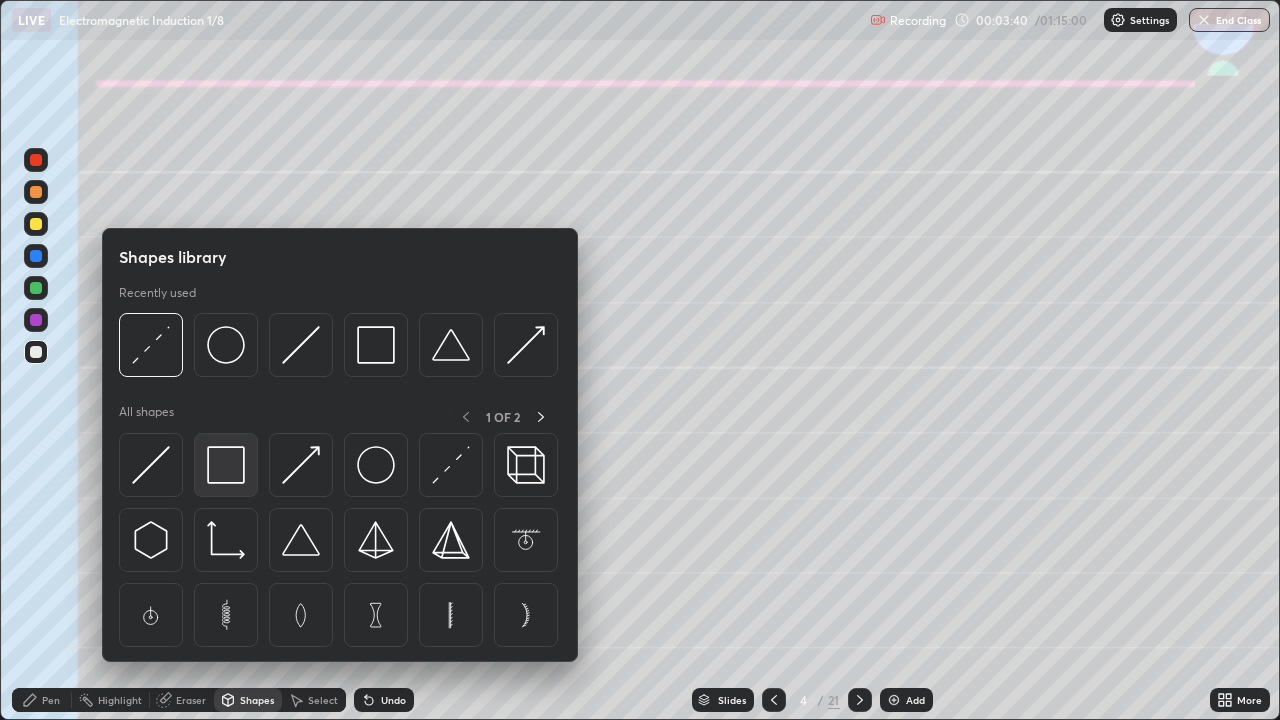 click at bounding box center [226, 465] 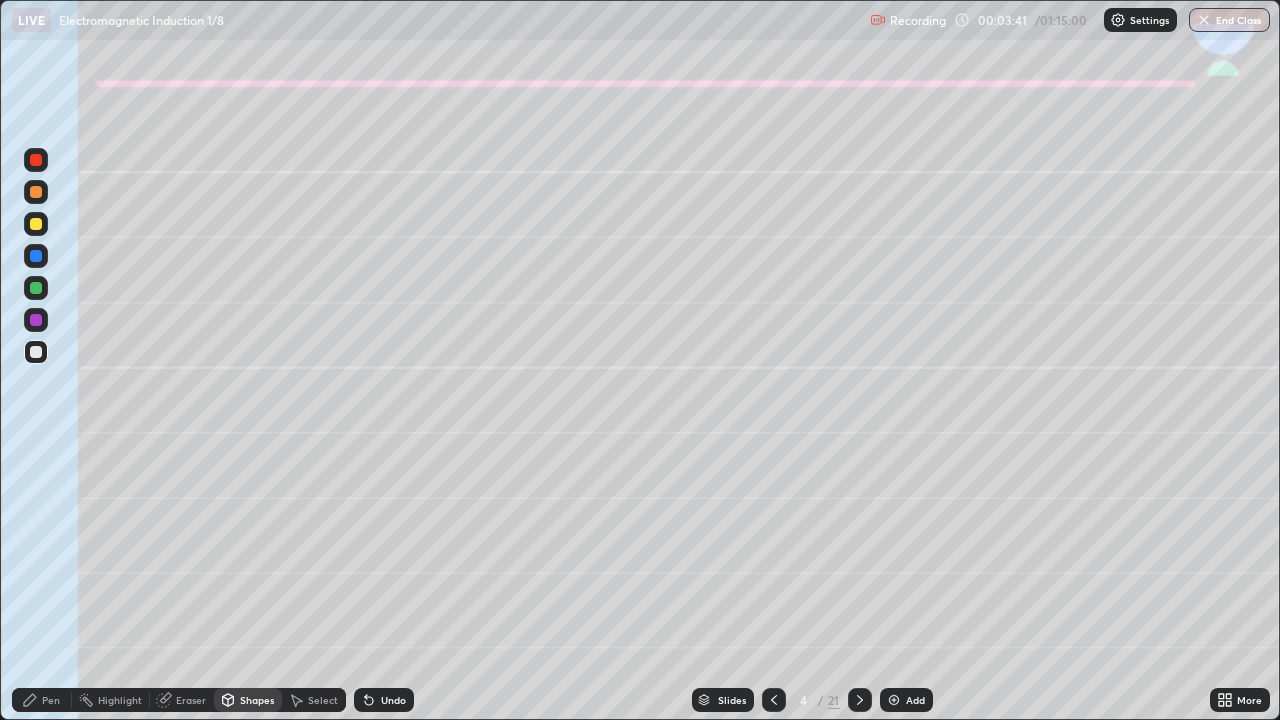 click at bounding box center (36, 320) 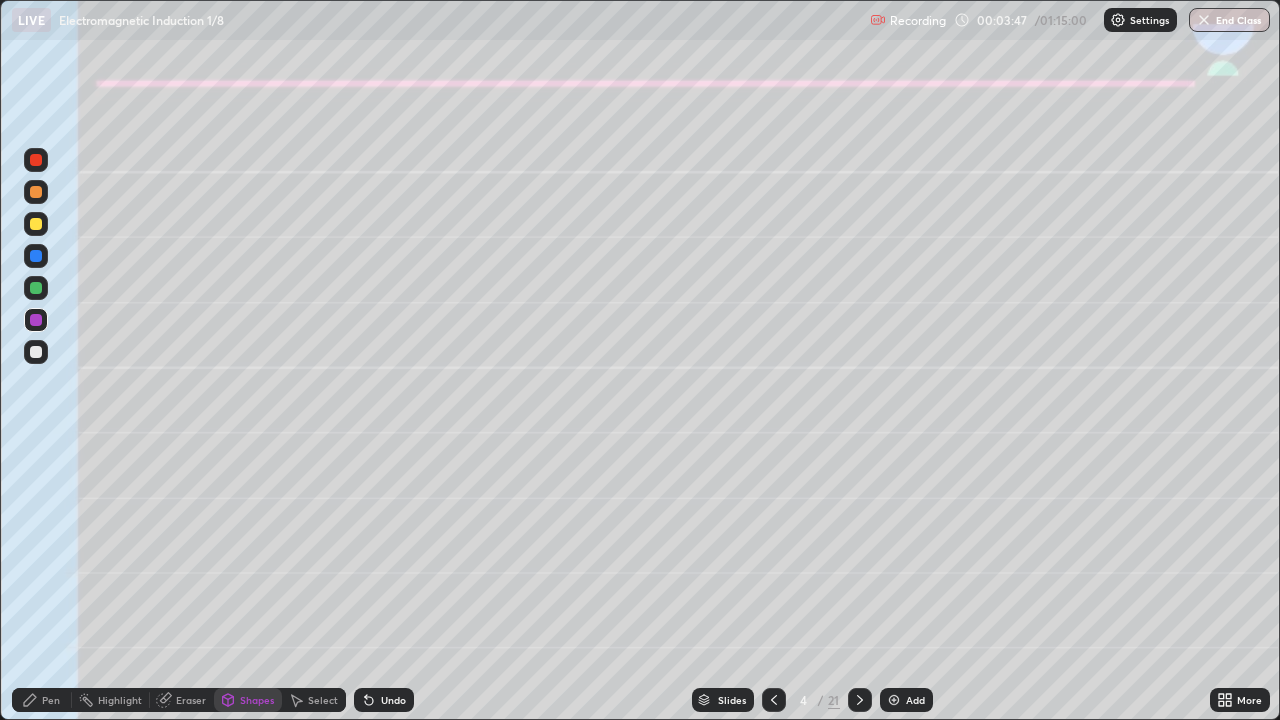 click at bounding box center (36, 352) 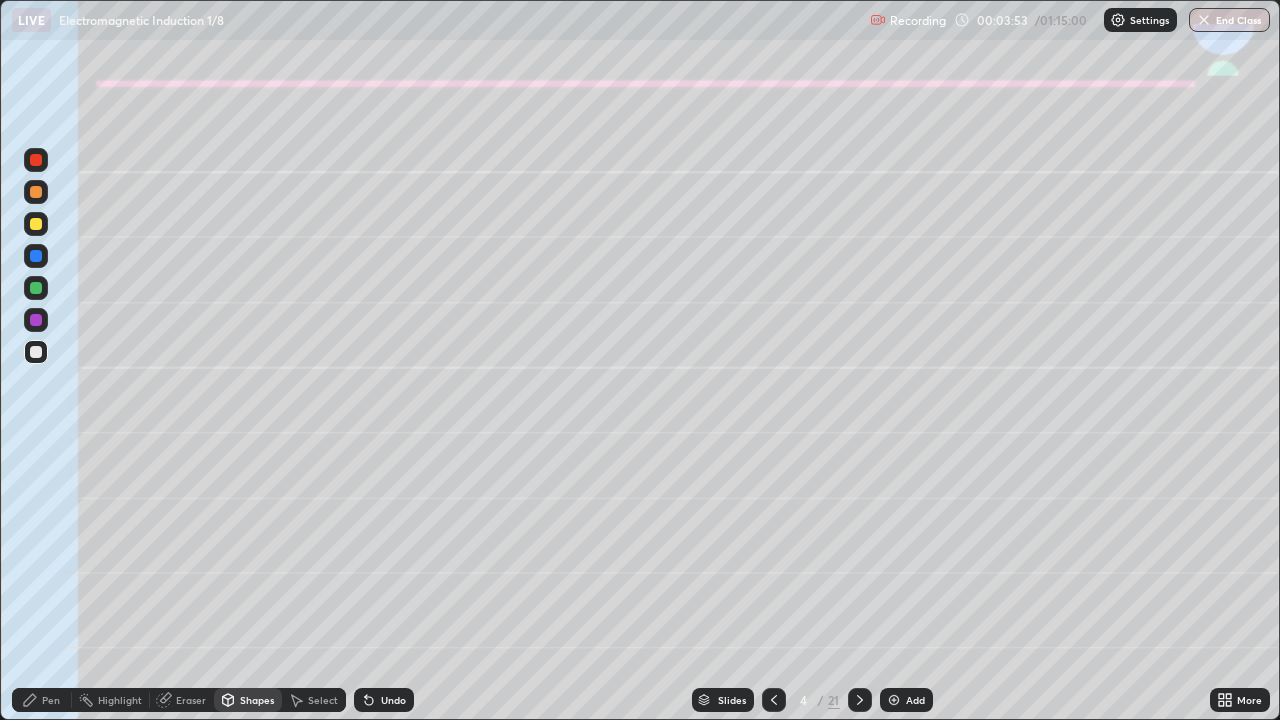 click on "Shapes" at bounding box center (257, 700) 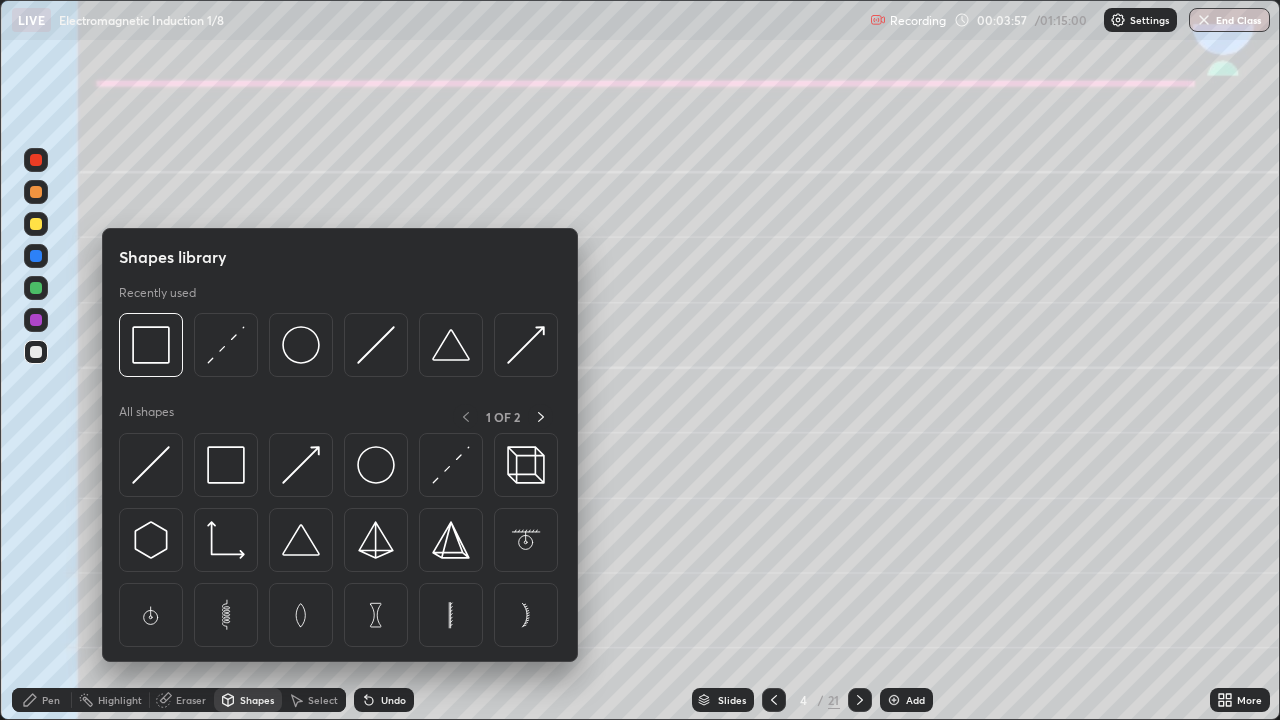 click on "Select" at bounding box center [323, 700] 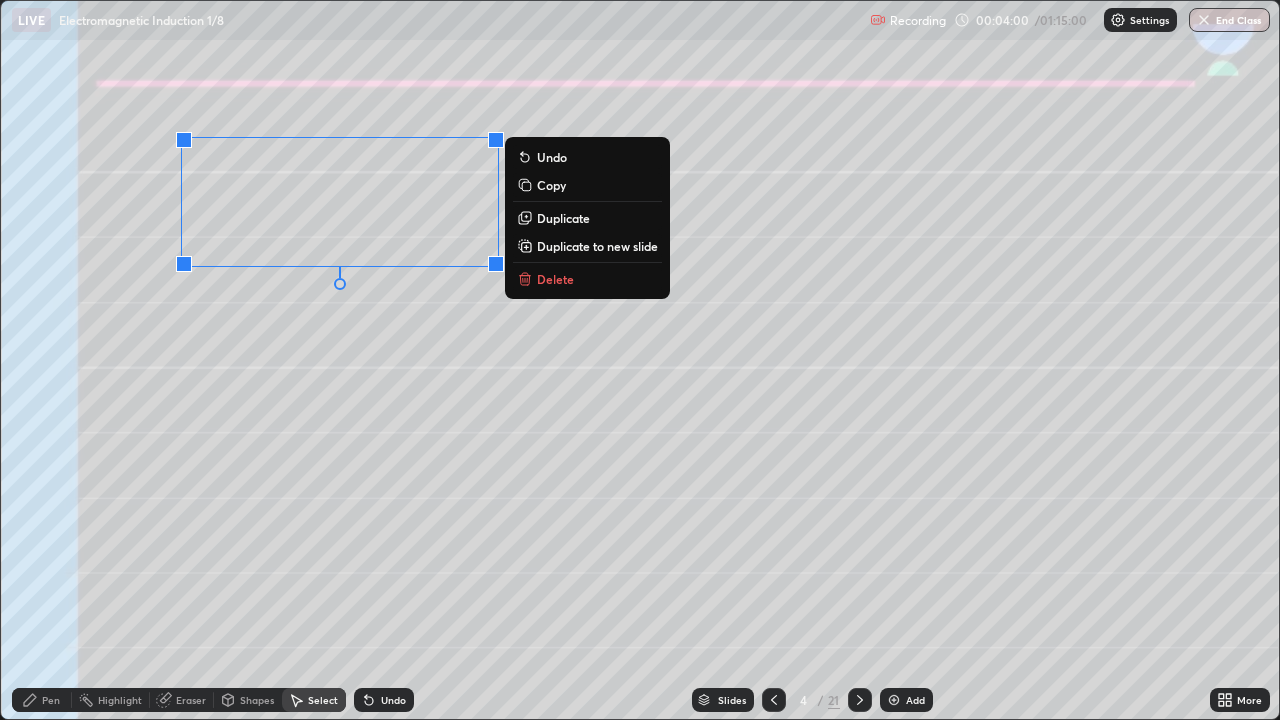 click on "Duplicate" at bounding box center [563, 218] 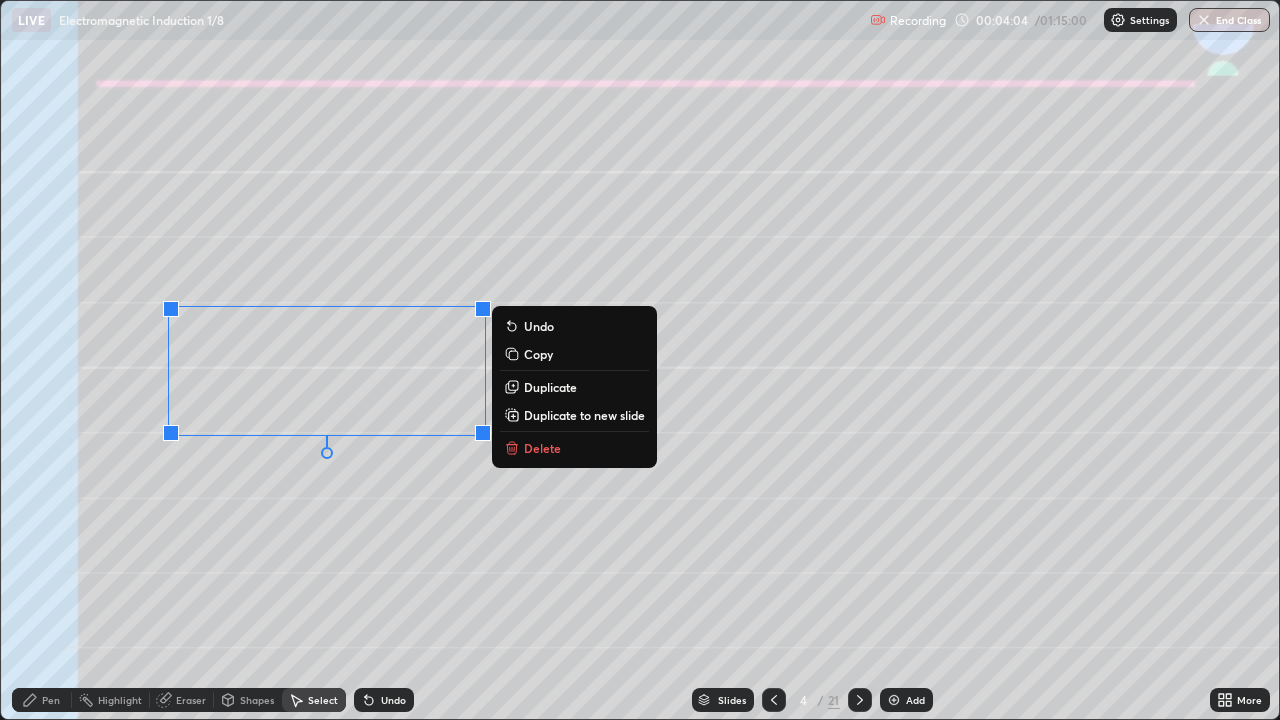 click on "Duplicate" at bounding box center (550, 387) 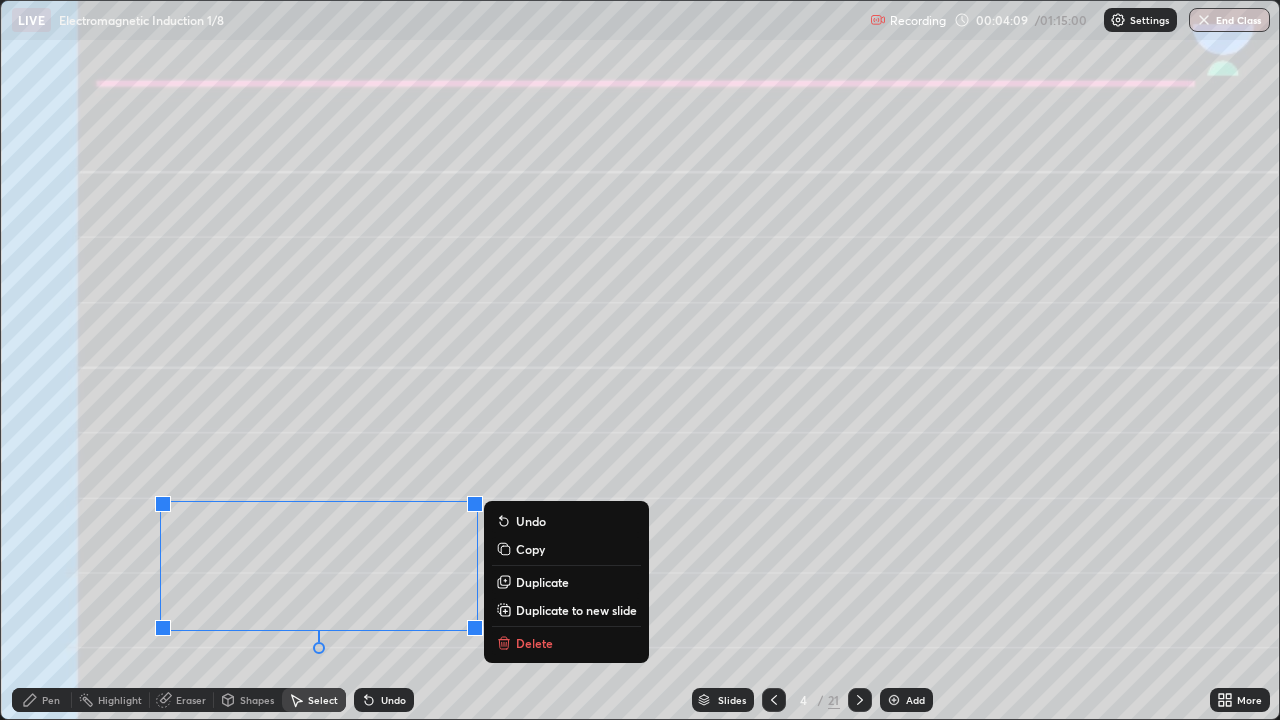 click on "0 ° Undo Copy Duplicate Duplicate to new slide Delete" at bounding box center [640, 360] 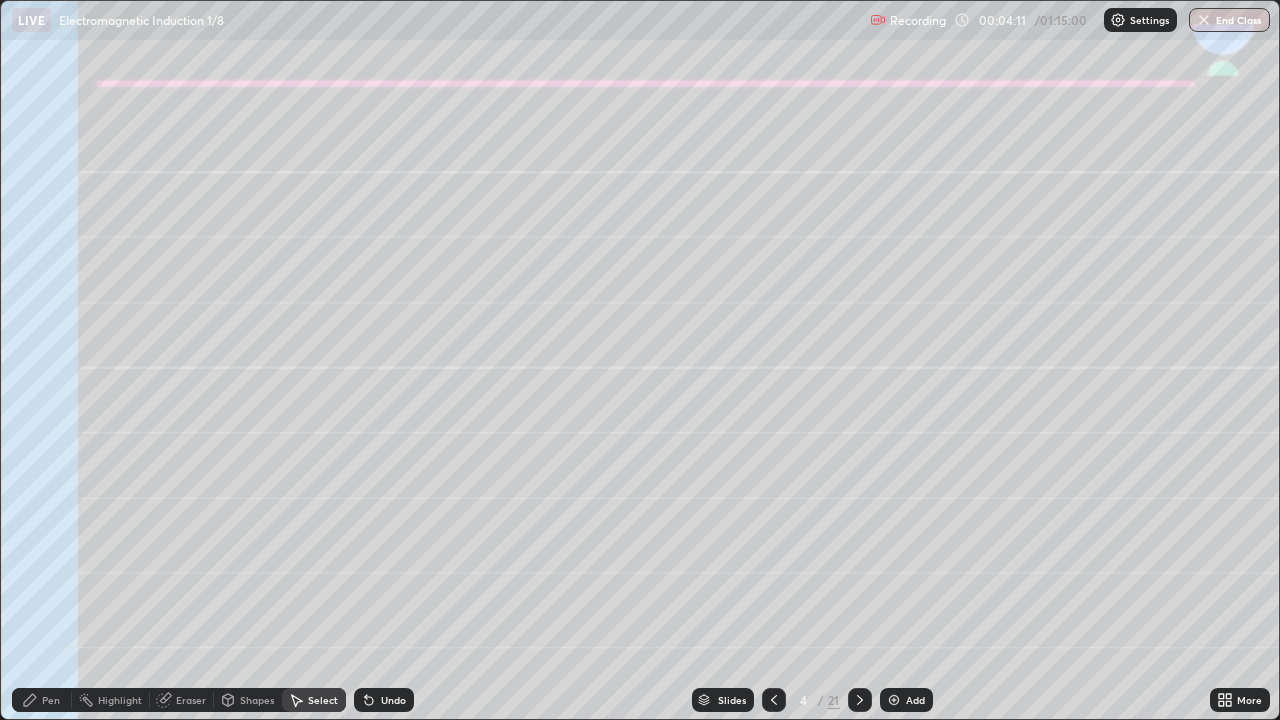 click on "Pen" at bounding box center [51, 700] 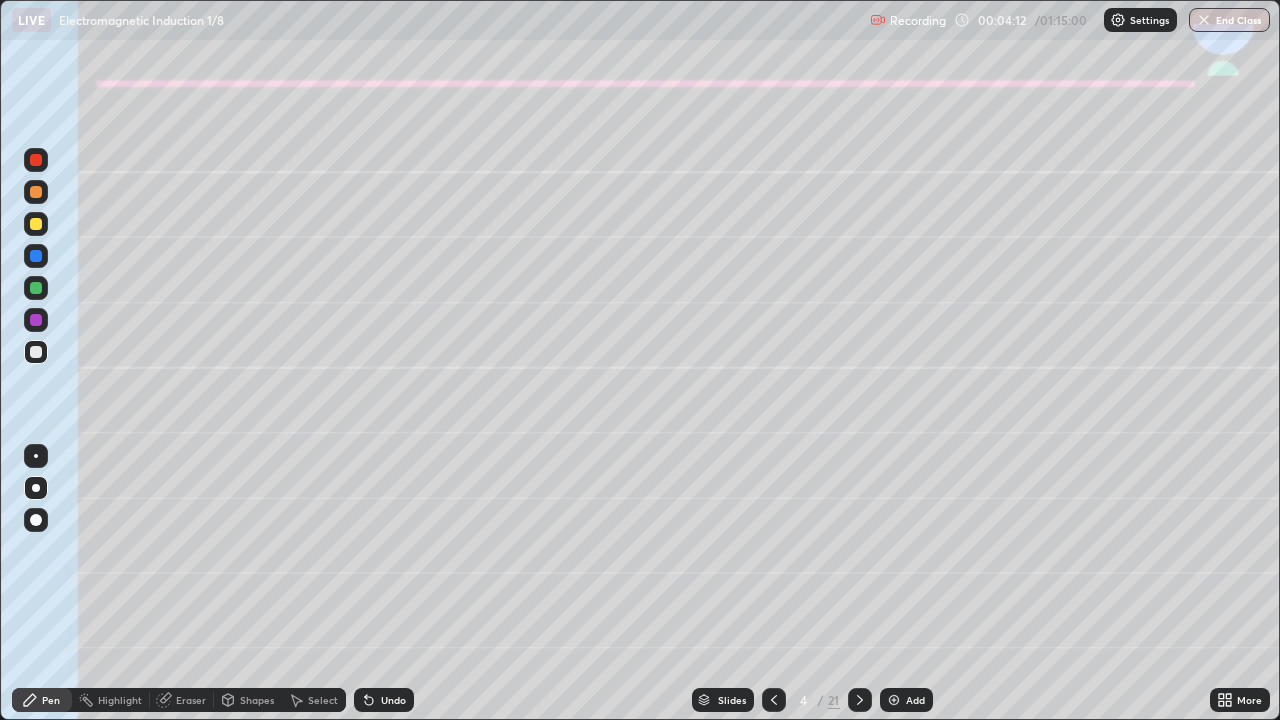 click at bounding box center [36, 256] 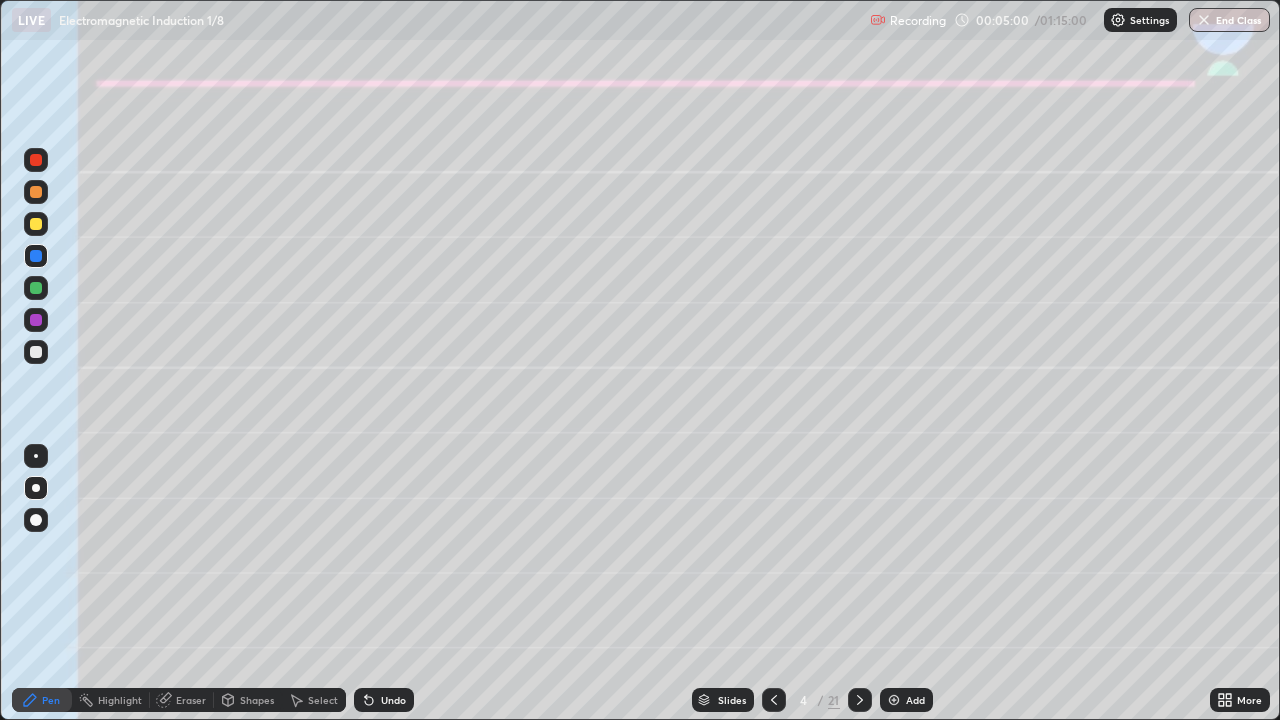 click on "Undo" at bounding box center [393, 700] 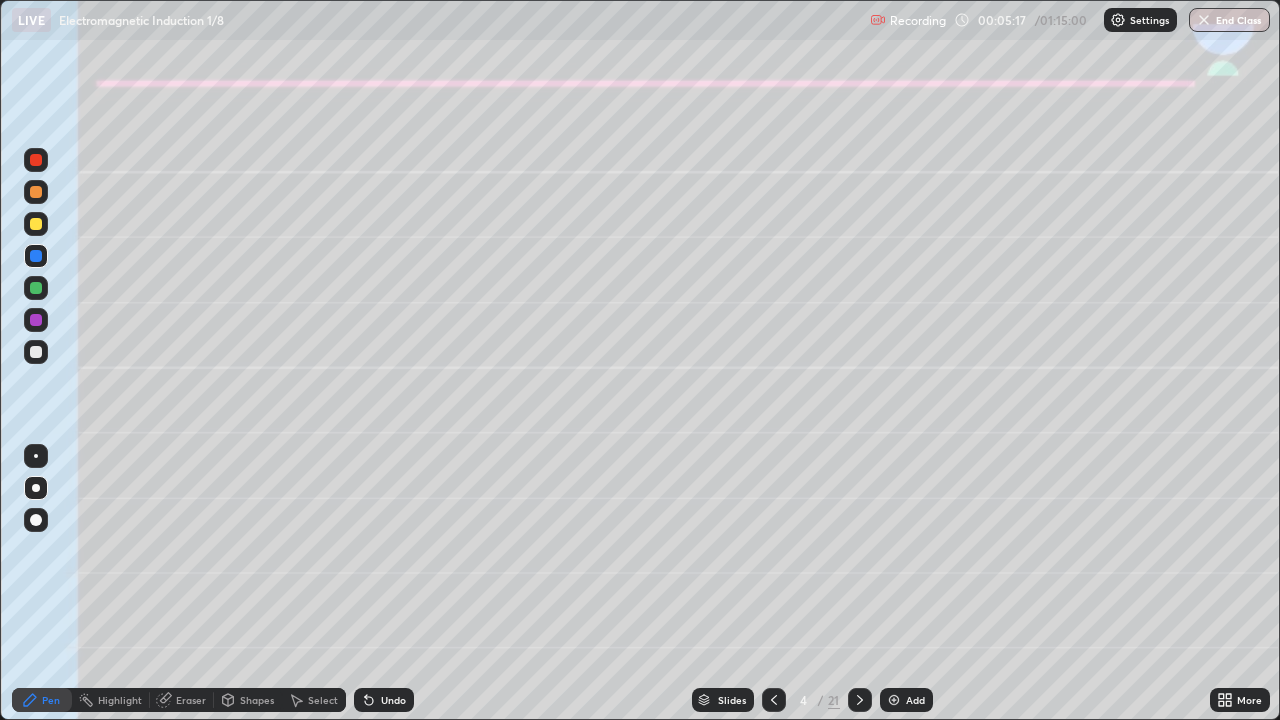 click on "Undo" at bounding box center (393, 700) 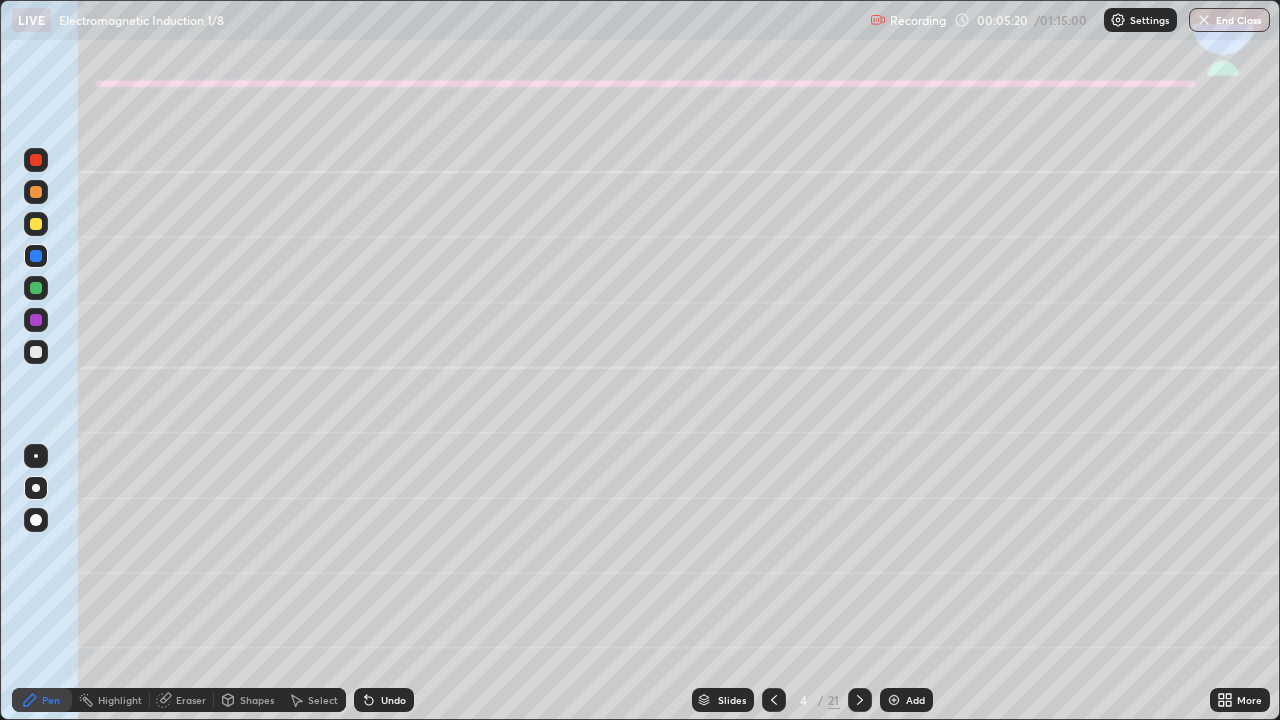 click on "Undo" at bounding box center [393, 700] 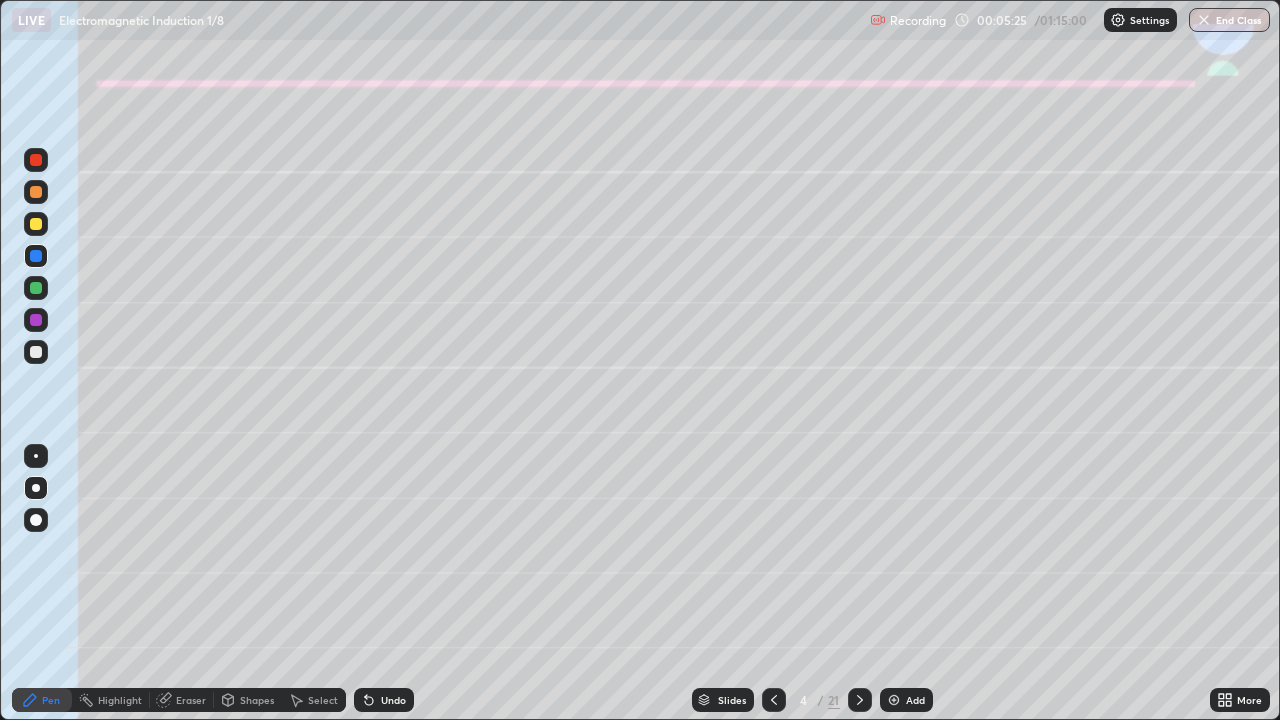 click on "Undo" at bounding box center (384, 700) 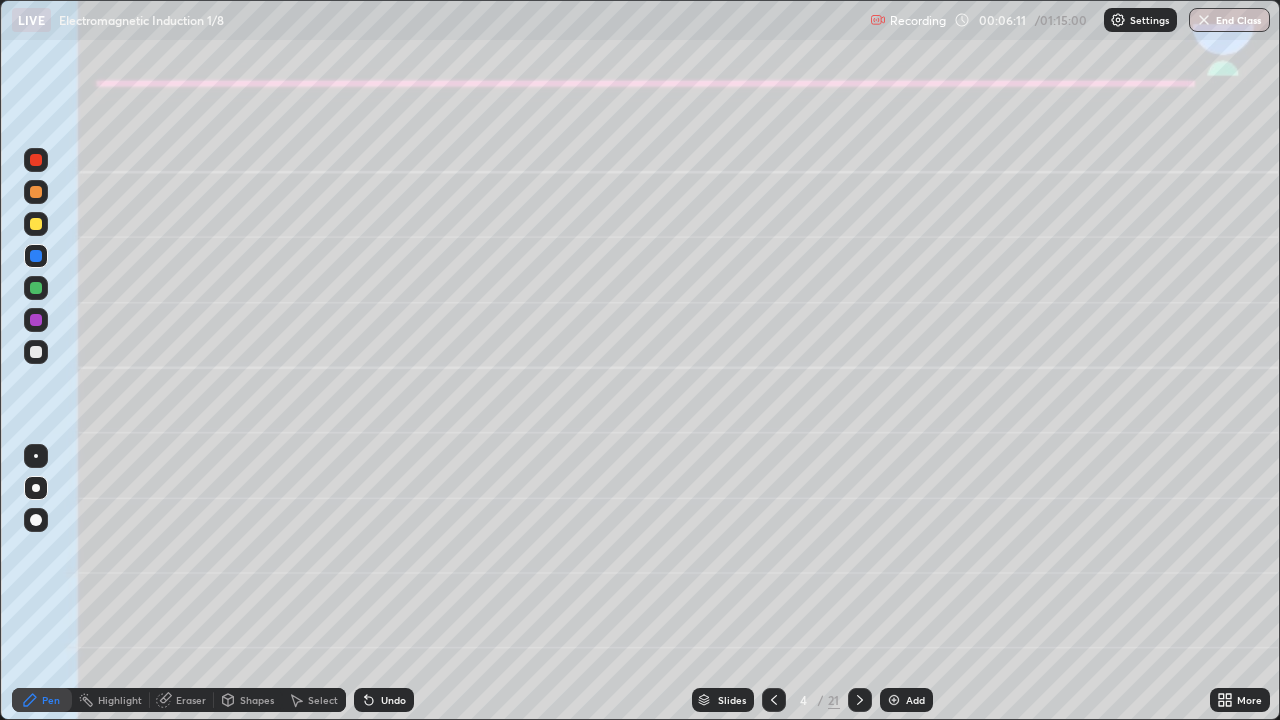 click on "Eraser" at bounding box center [191, 700] 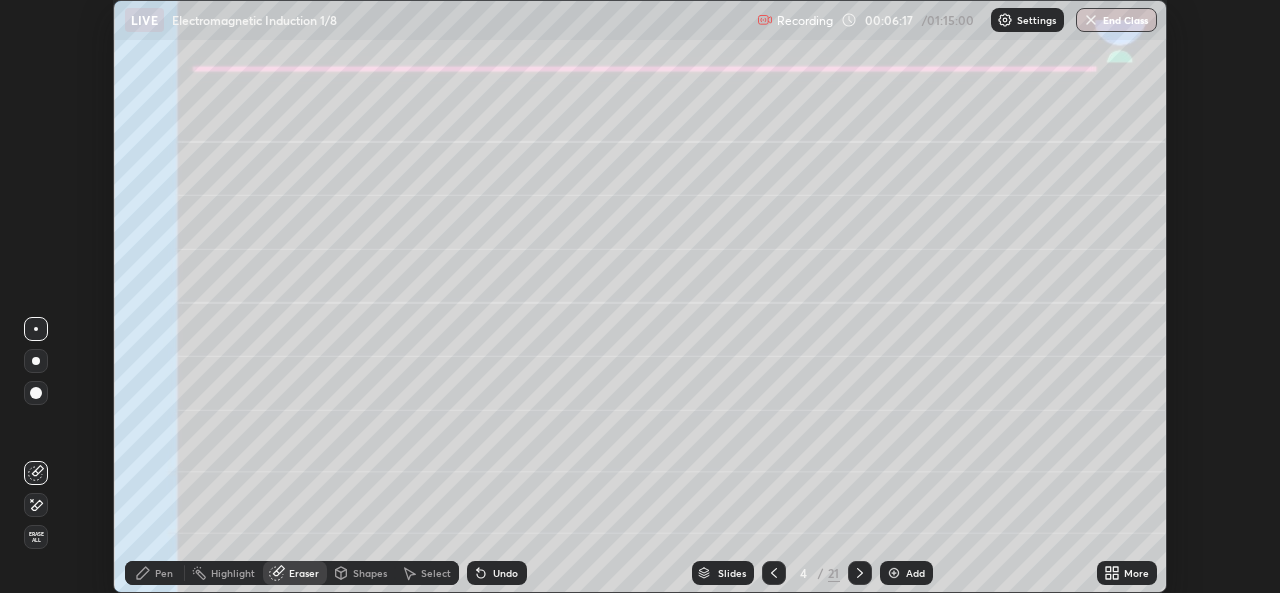 scroll, scrollTop: 593, scrollLeft: 1280, axis: both 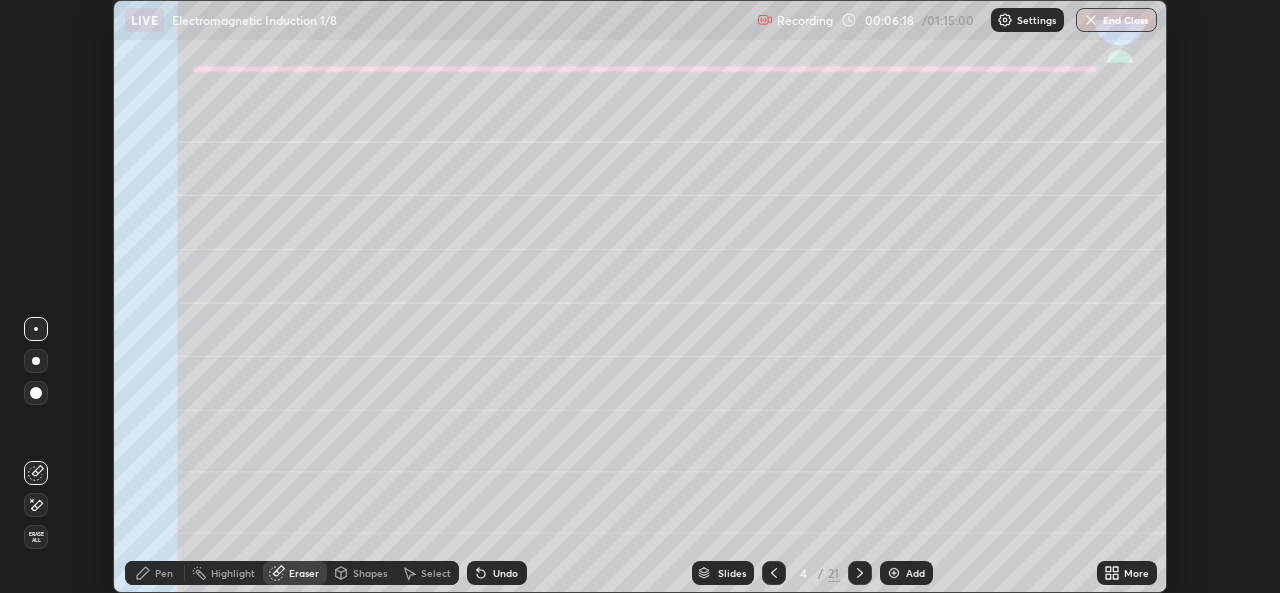 click 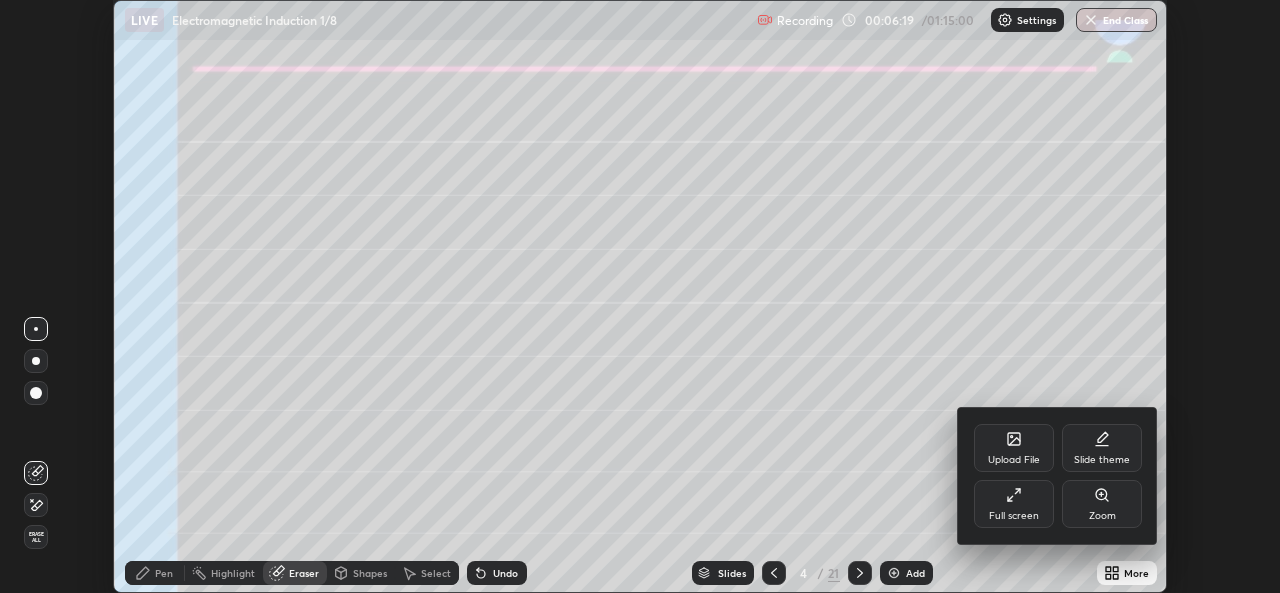 click on "Full screen" at bounding box center (1014, 504) 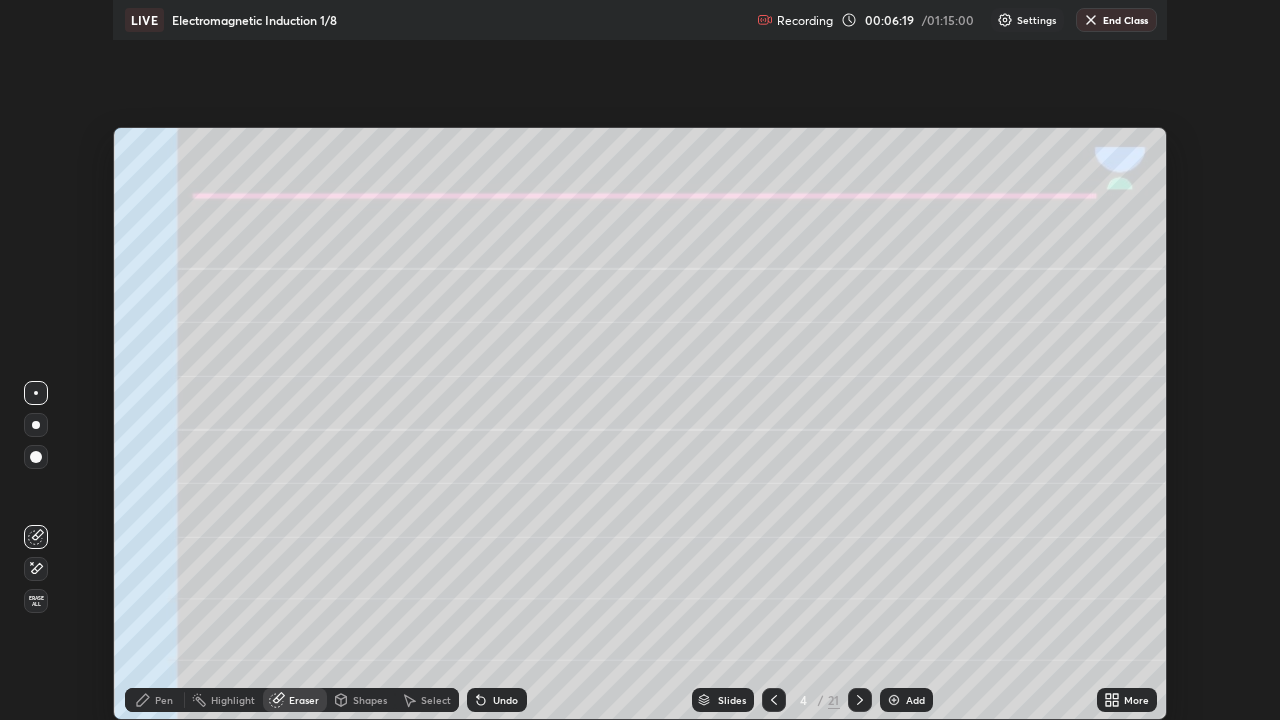 scroll, scrollTop: 99280, scrollLeft: 98720, axis: both 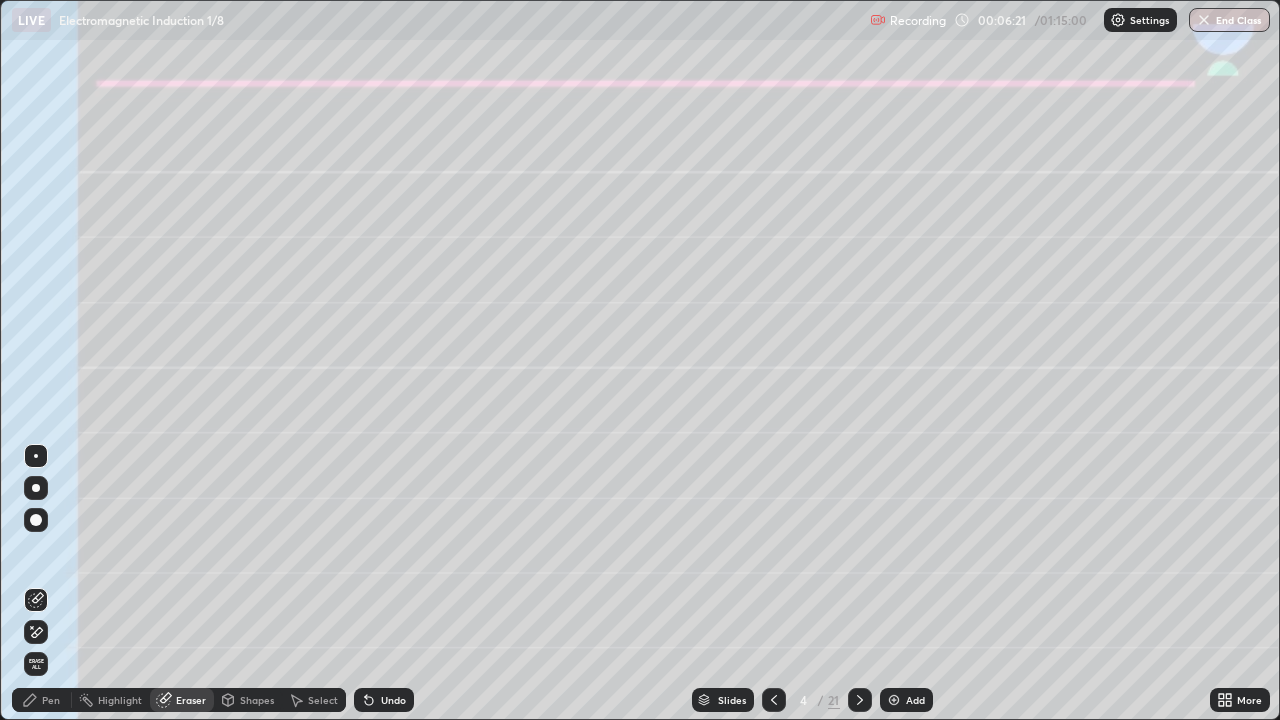 click on "Shapes" at bounding box center [248, 700] 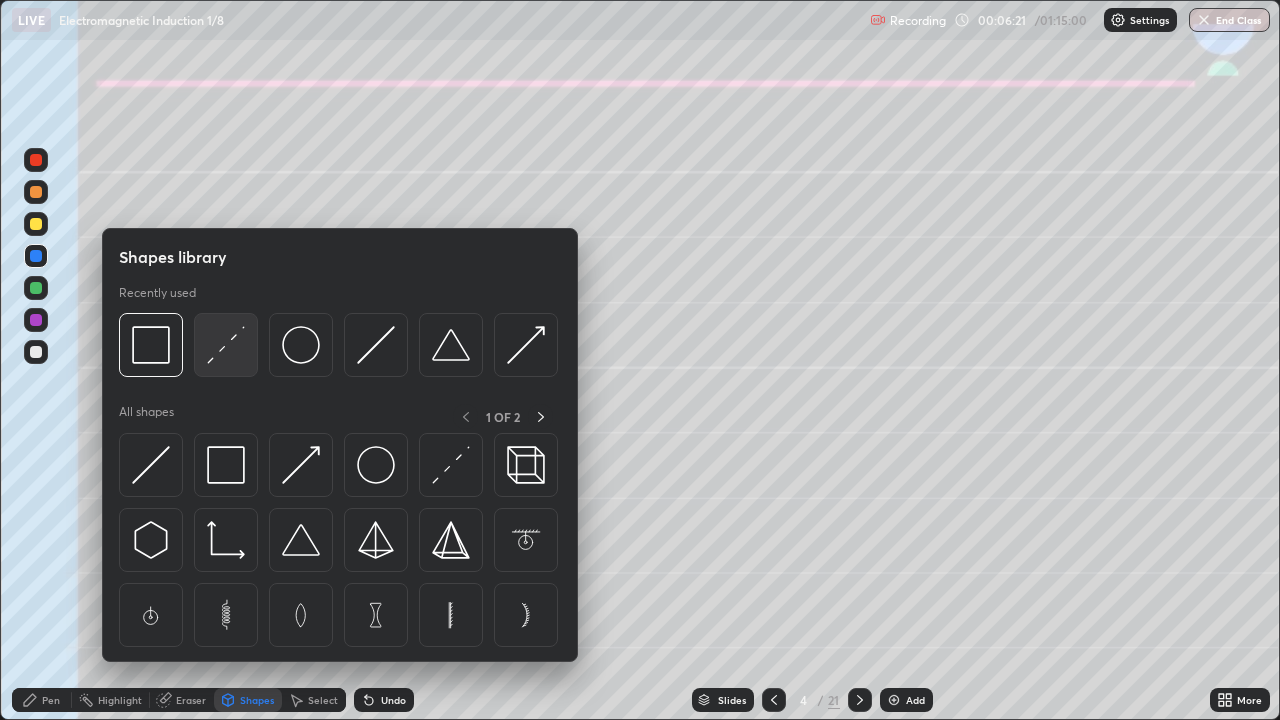 click at bounding box center [226, 345] 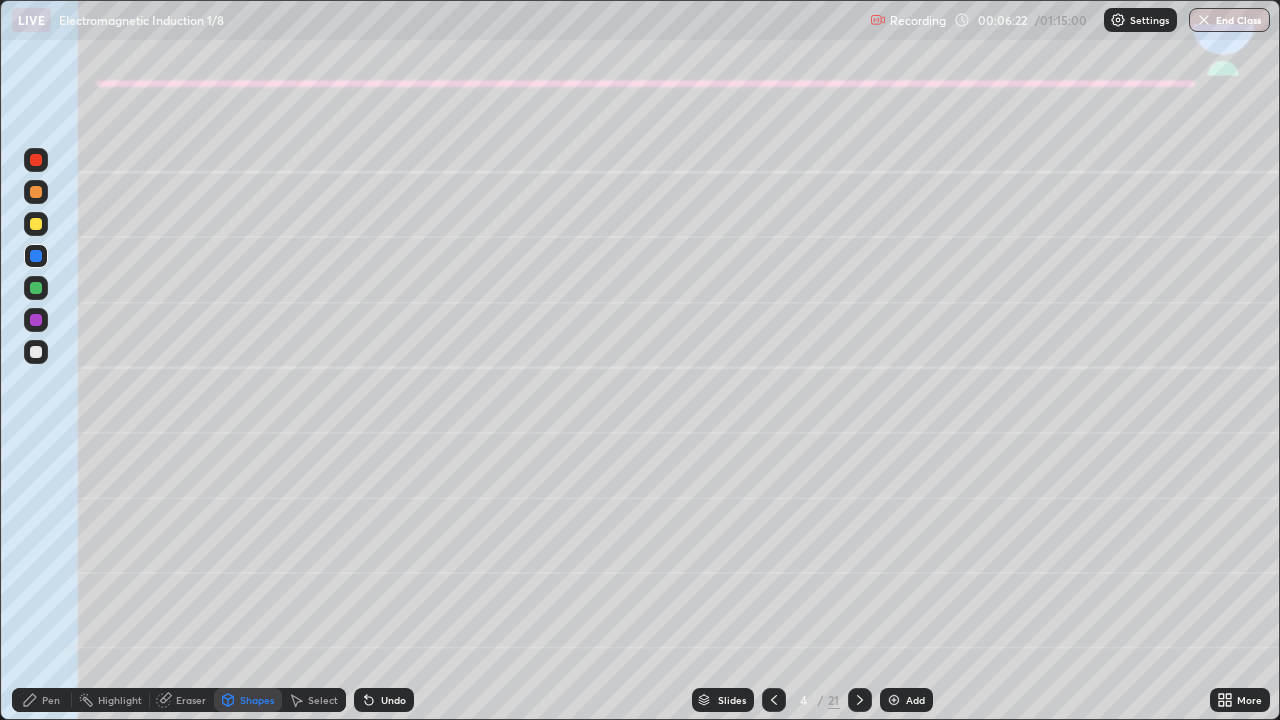 click at bounding box center [36, 352] 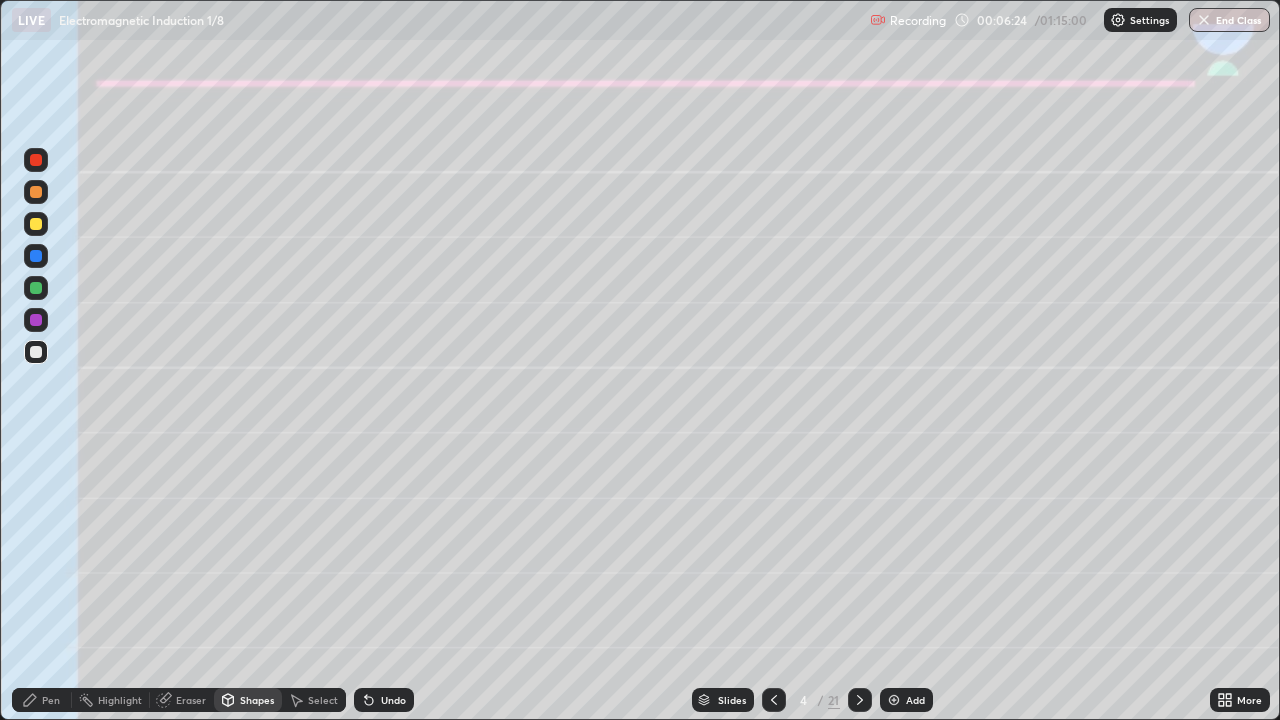 click on "Pen" at bounding box center (42, 700) 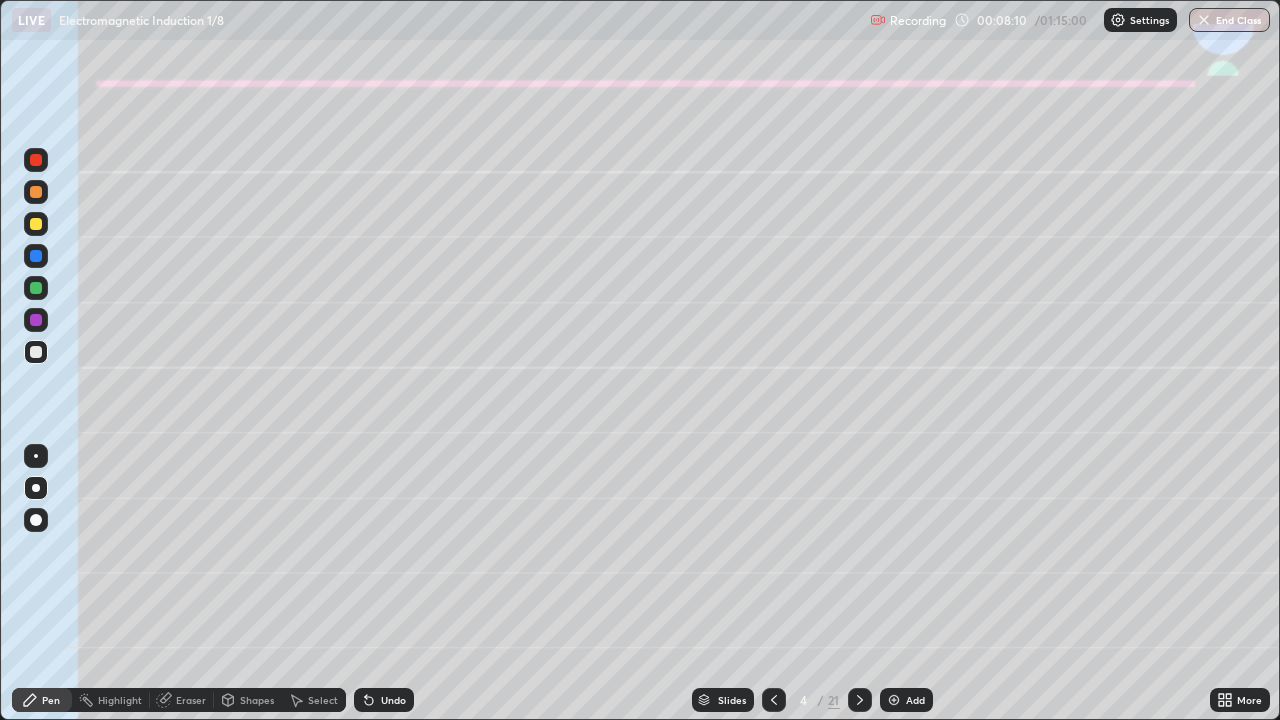 click at bounding box center [36, 288] 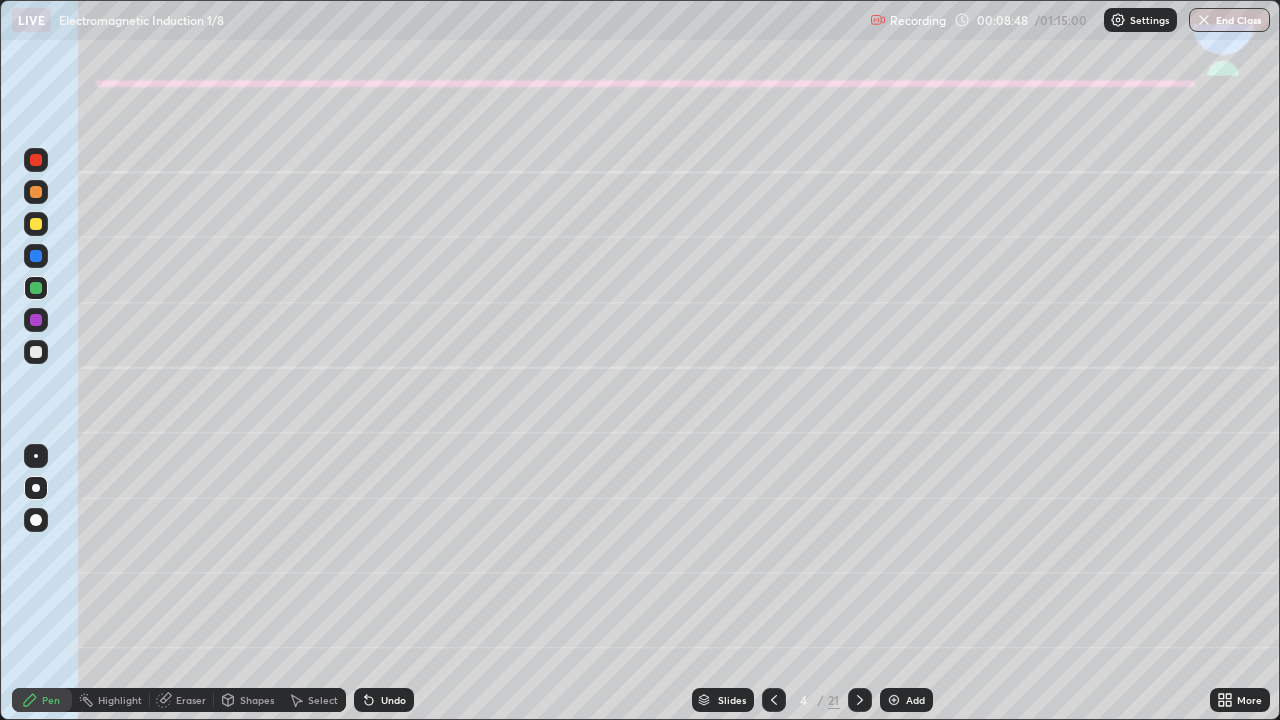 click on "Undo" at bounding box center [393, 700] 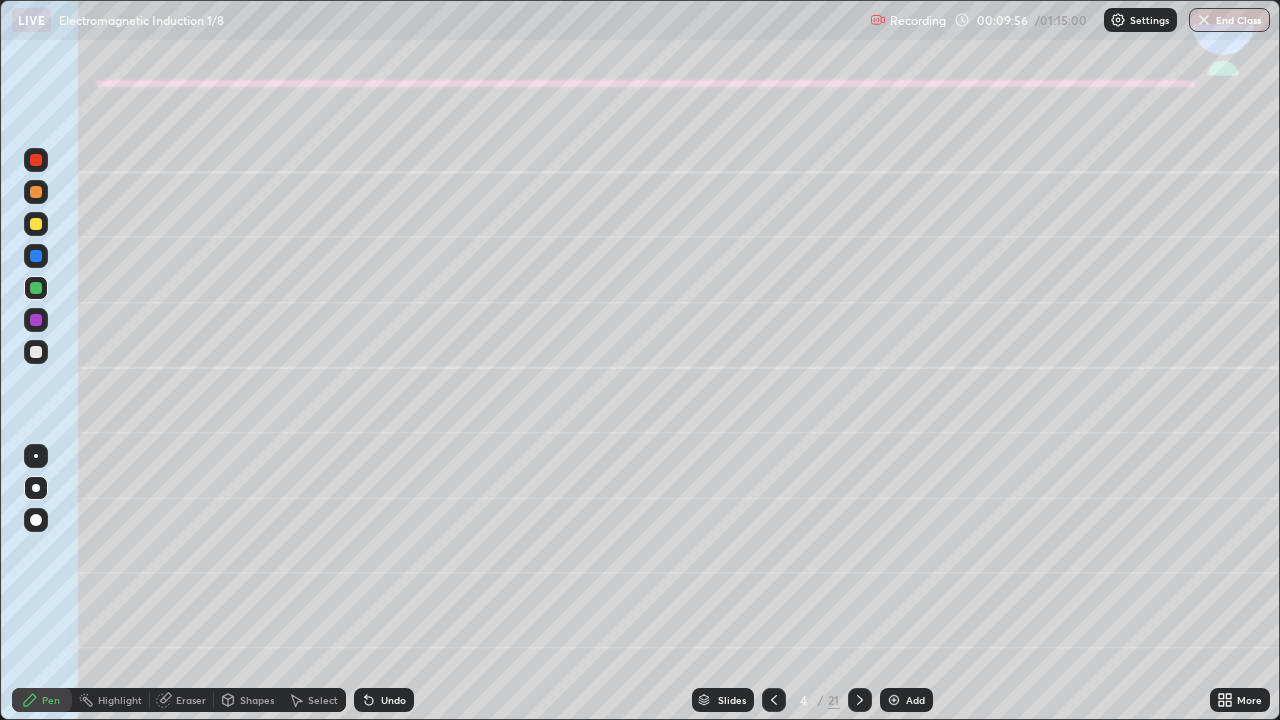 click 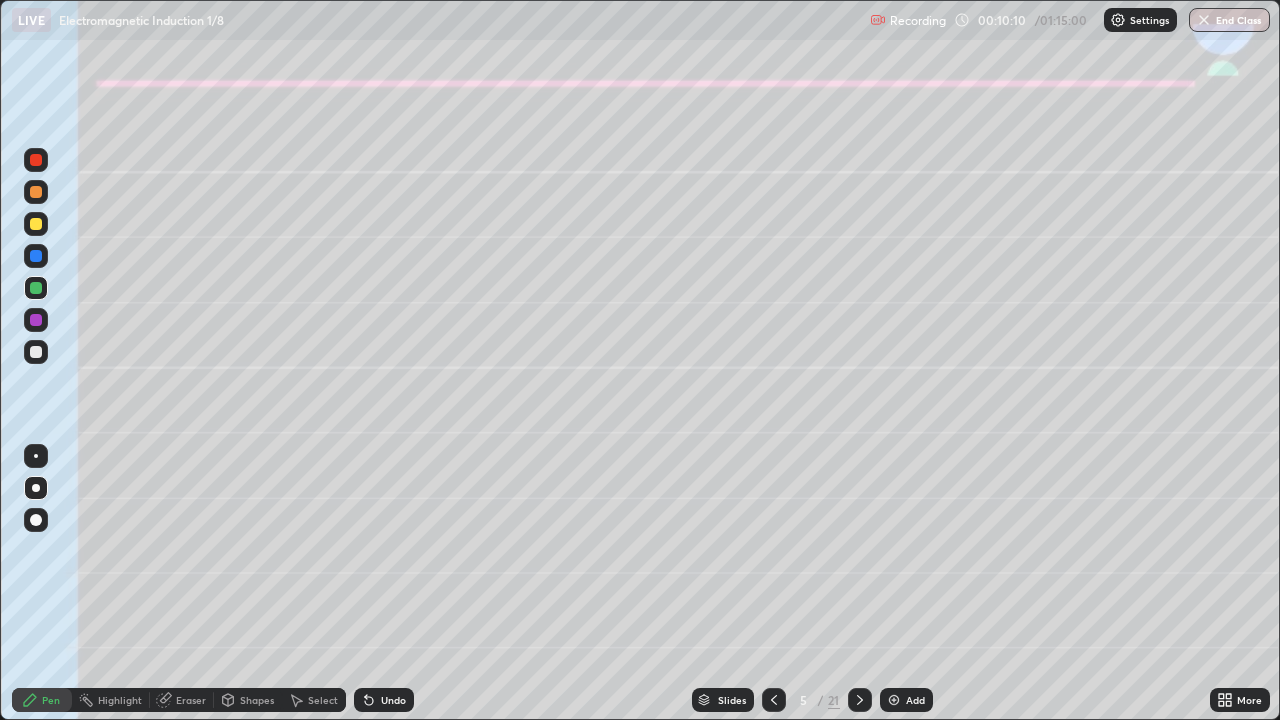 click on "Shapes" at bounding box center [257, 700] 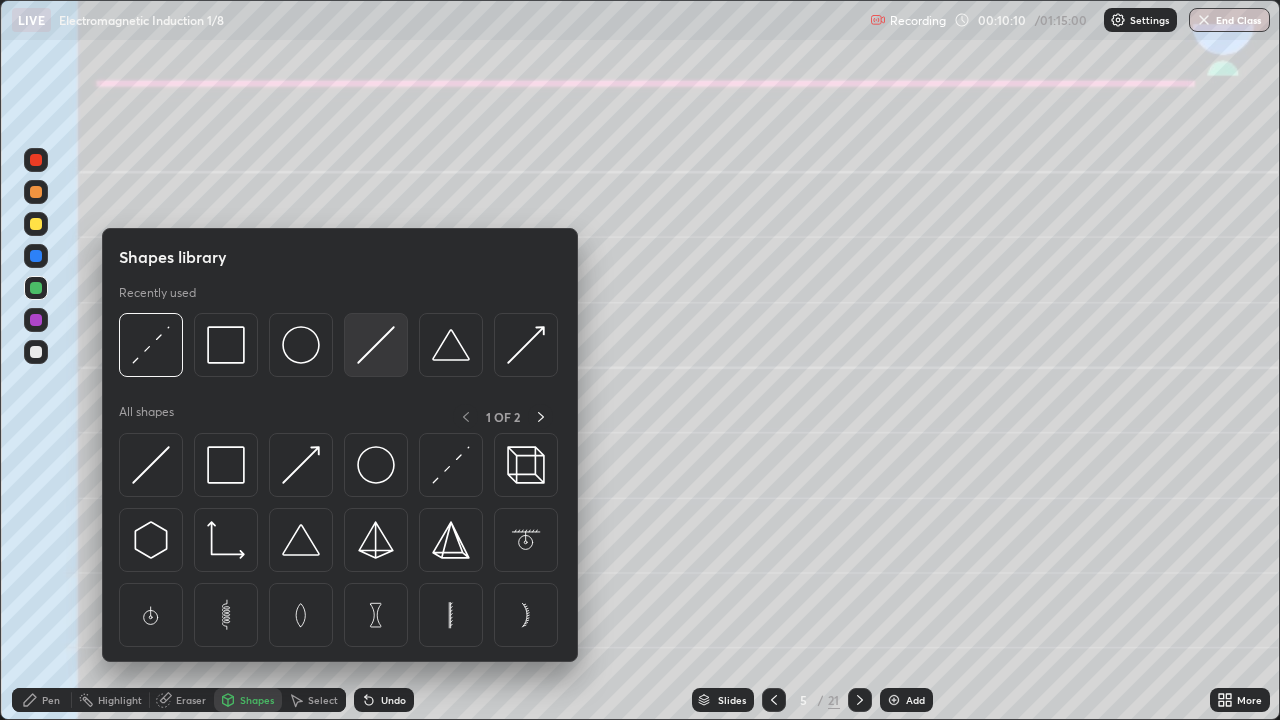 click at bounding box center (376, 345) 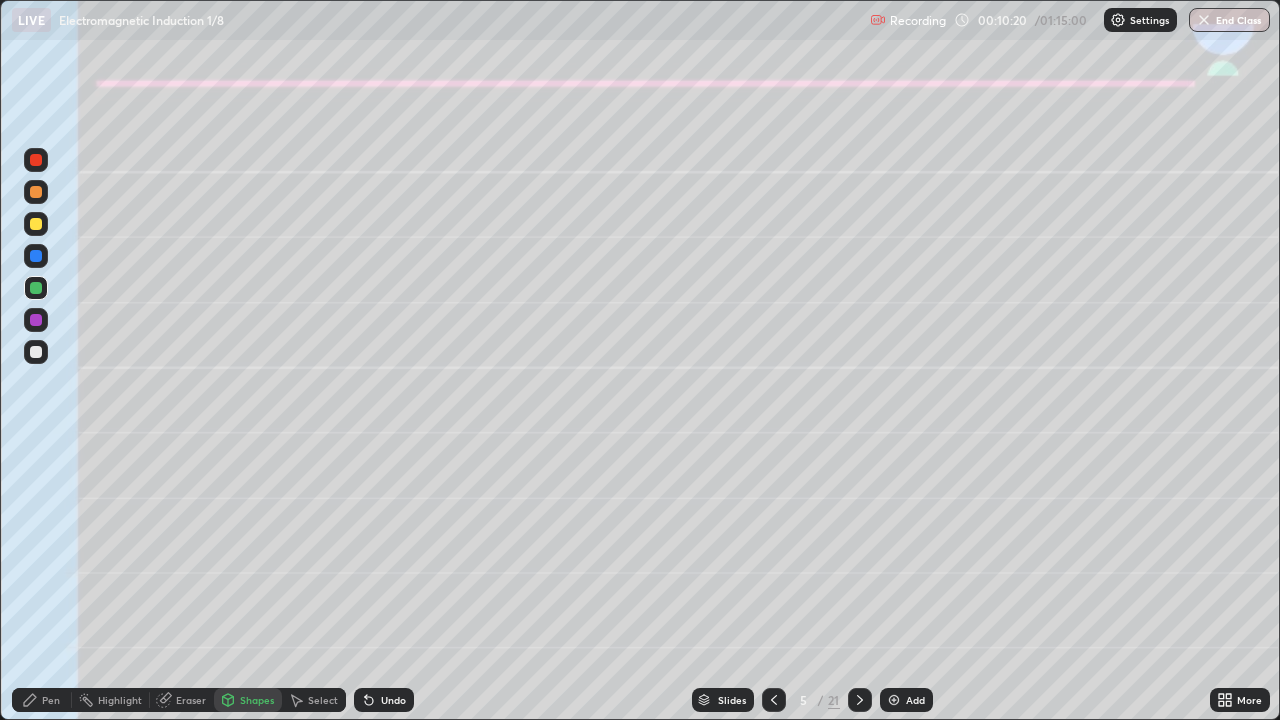 click 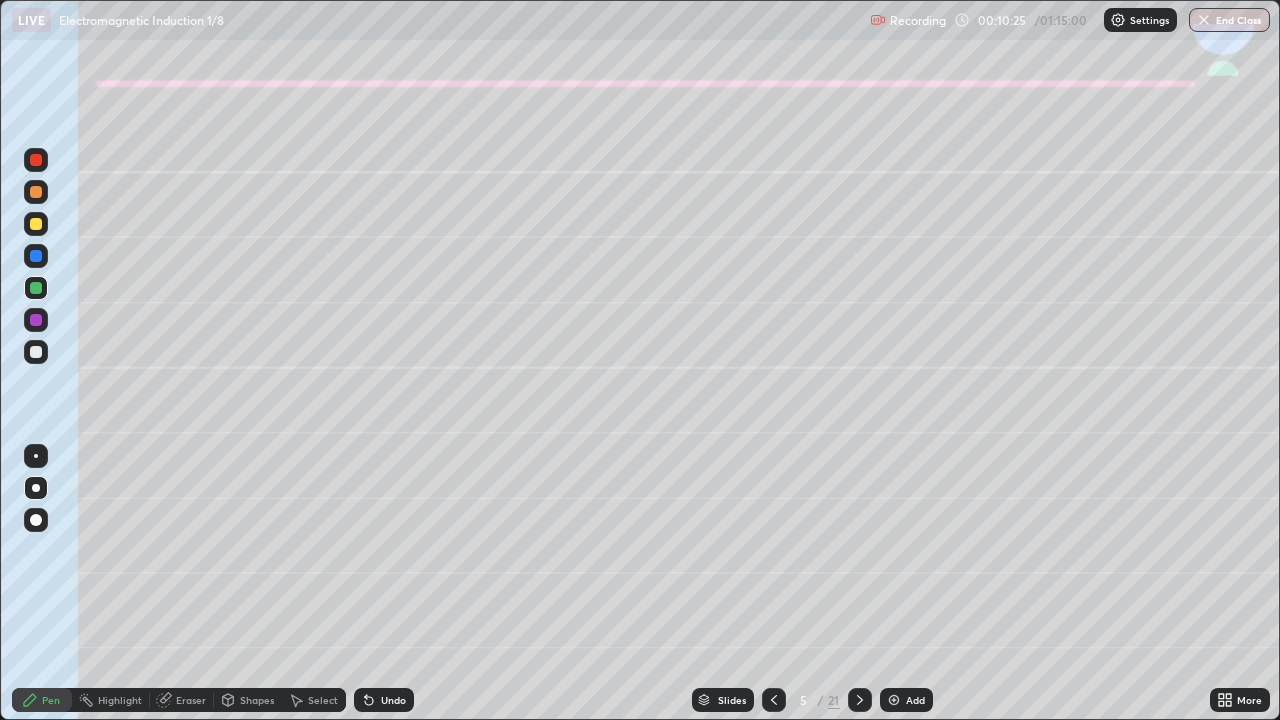 click on "Shapes" at bounding box center [248, 700] 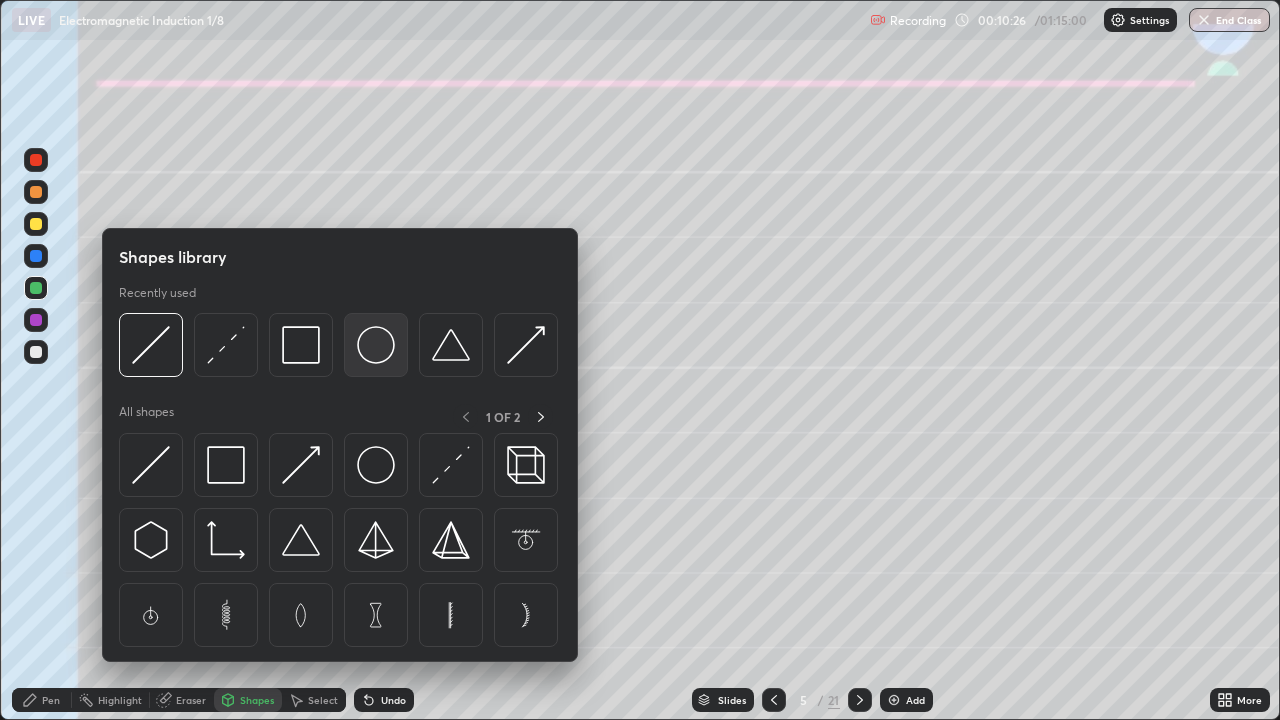click at bounding box center (376, 345) 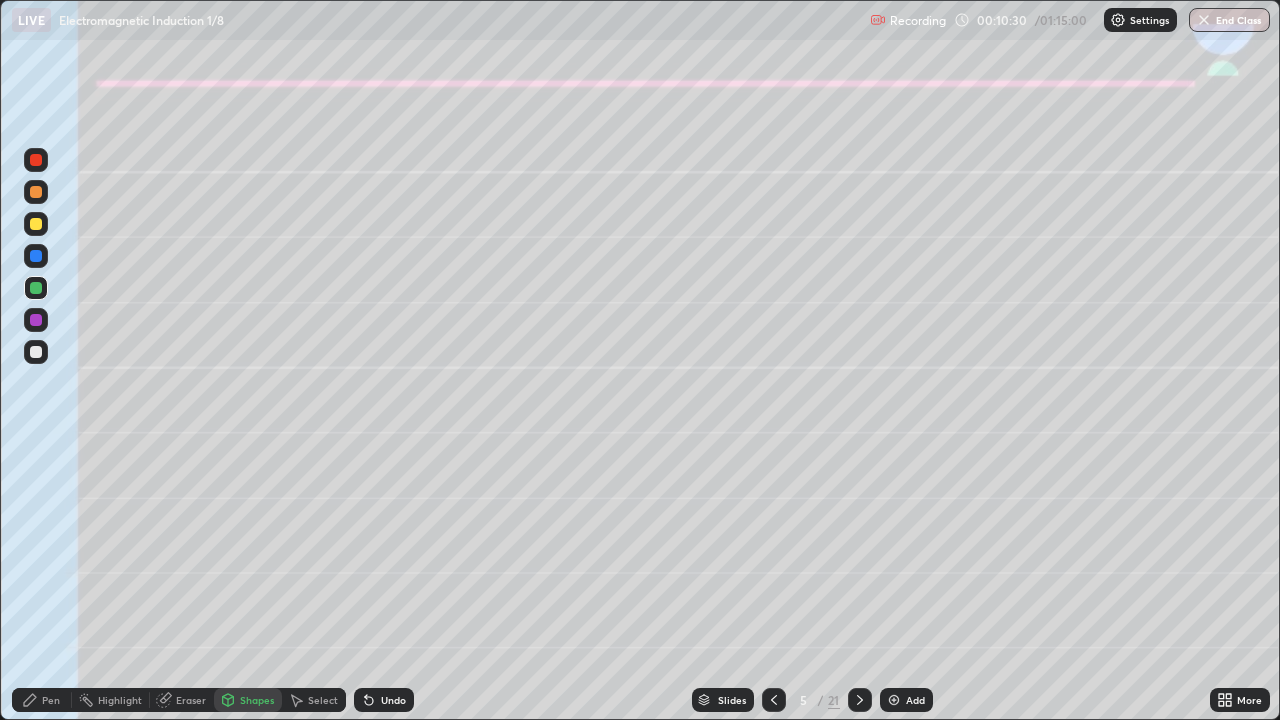 click 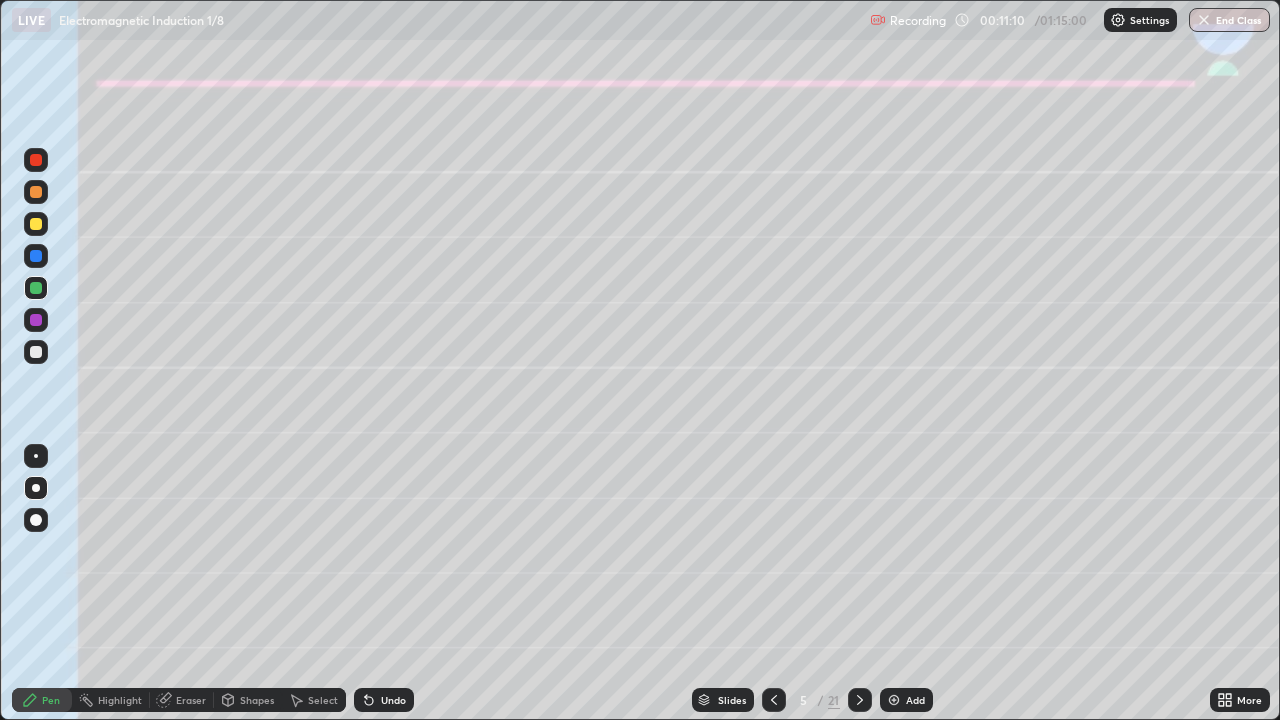 click on "Shapes" at bounding box center (257, 700) 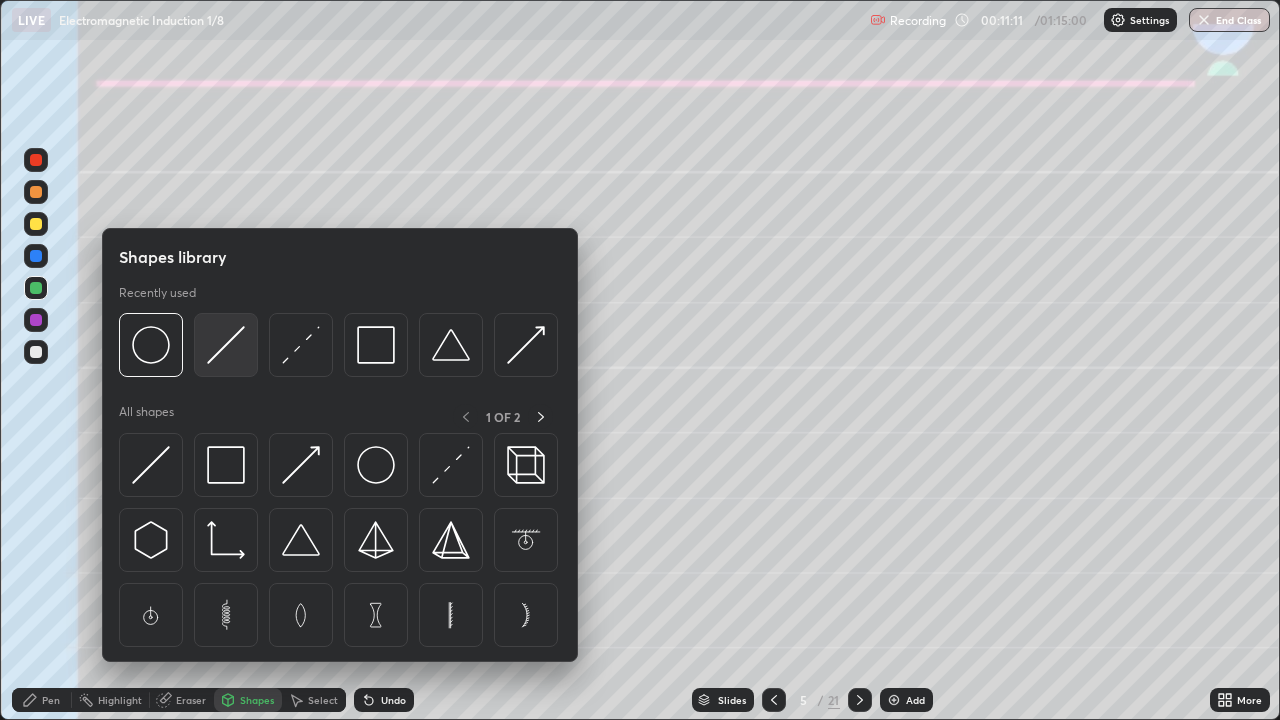 click at bounding box center [226, 345] 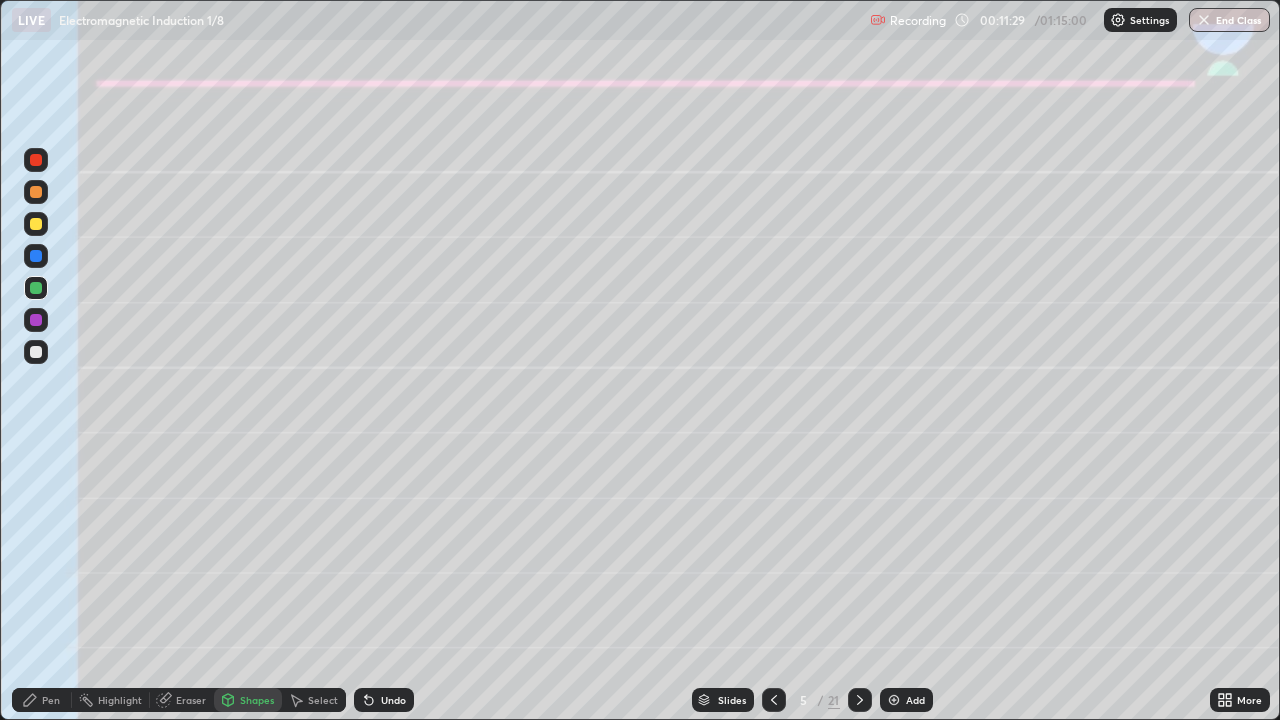 click on "Pen" at bounding box center [42, 700] 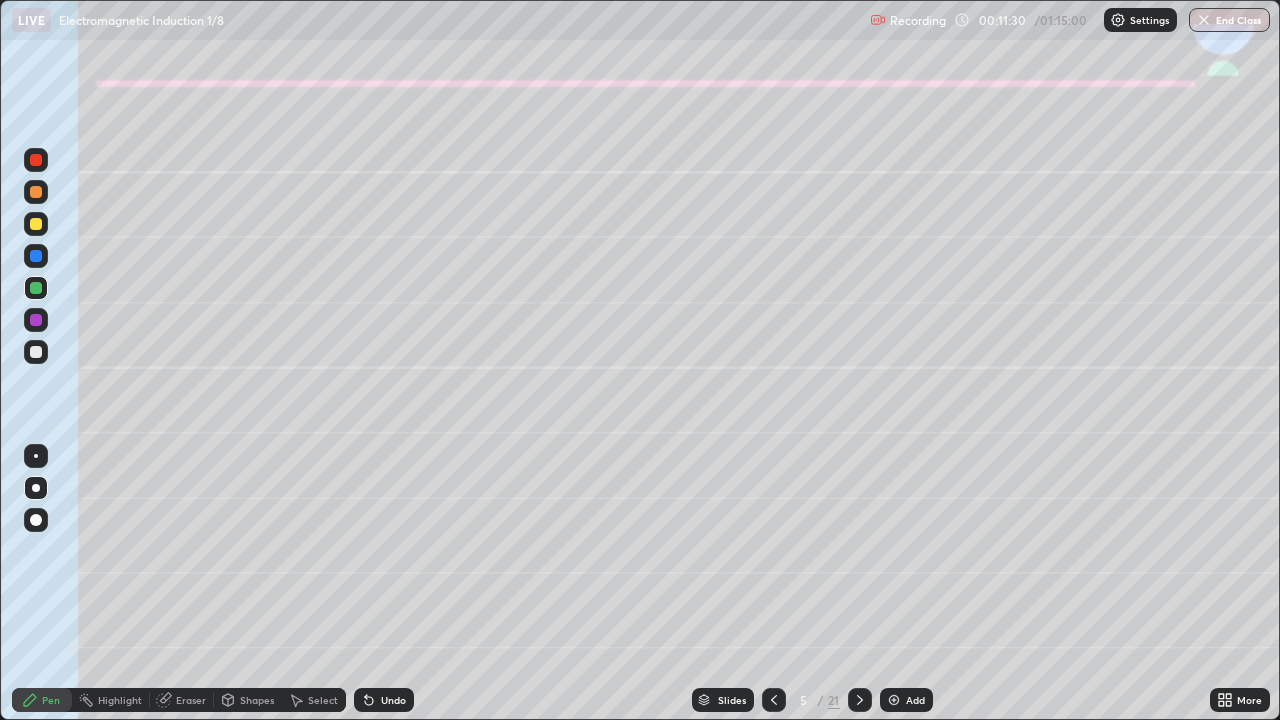 click on "Shapes" at bounding box center (257, 700) 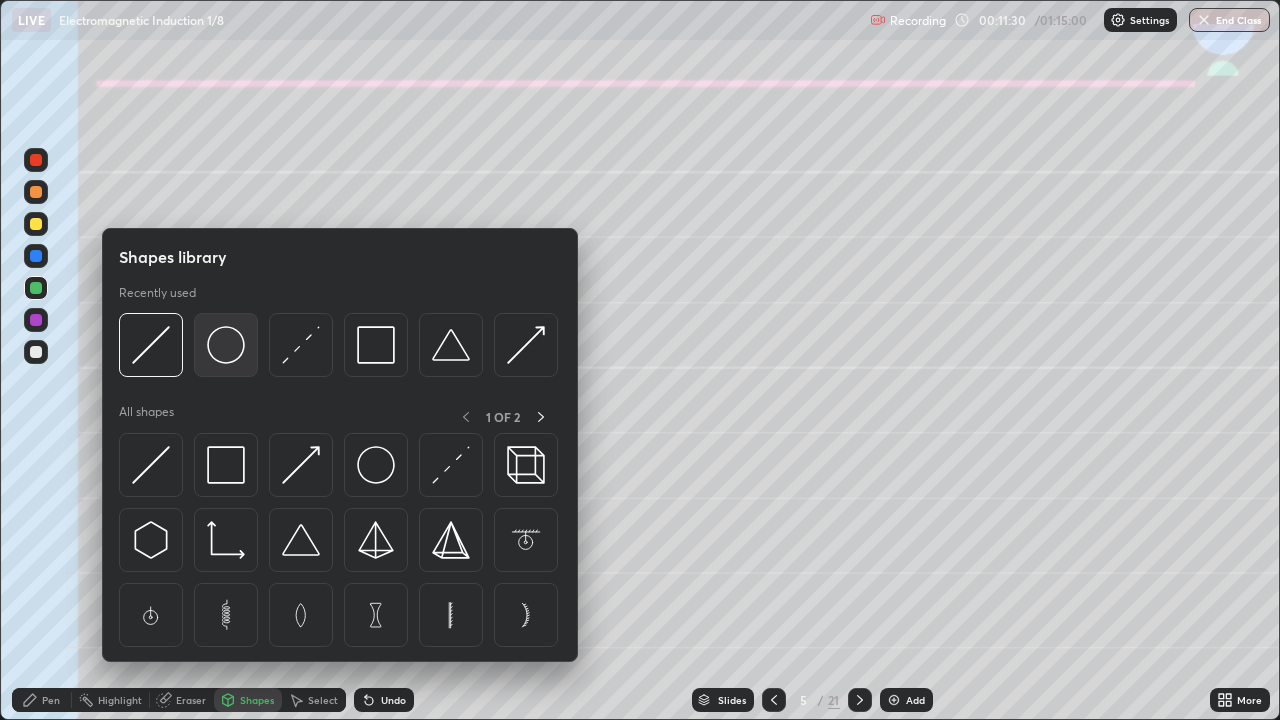 click at bounding box center (226, 345) 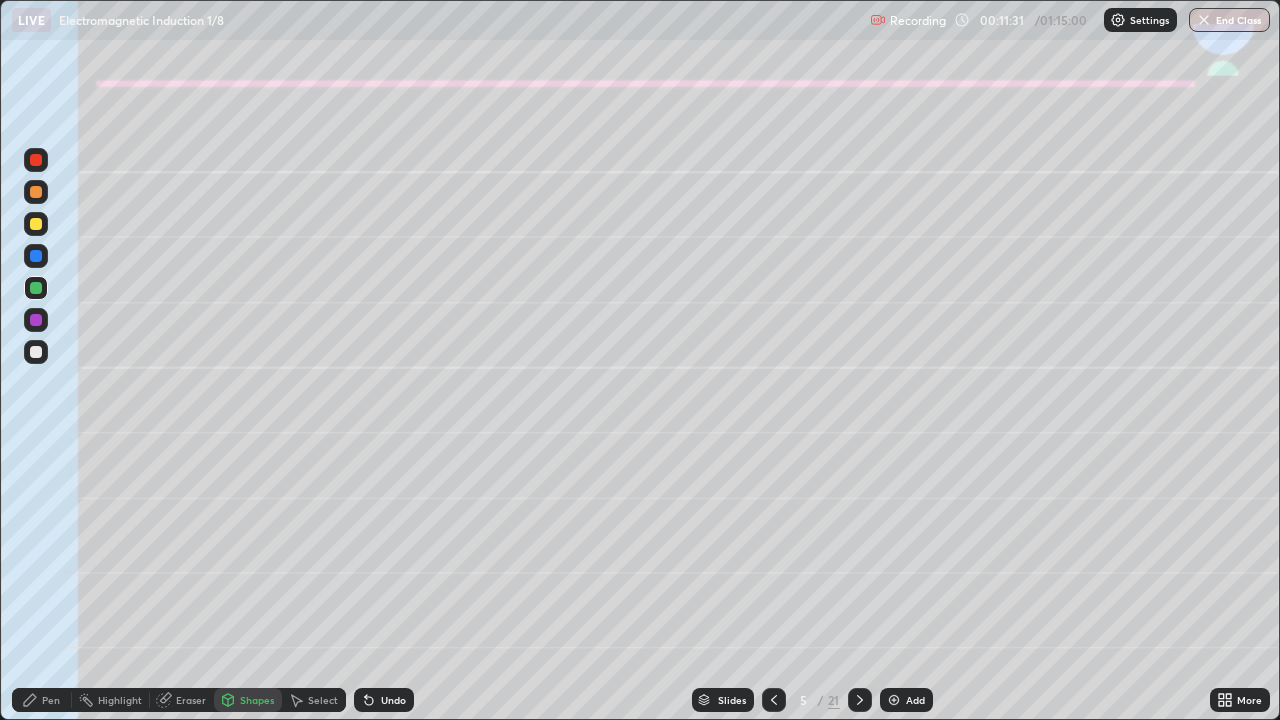 click at bounding box center (36, 256) 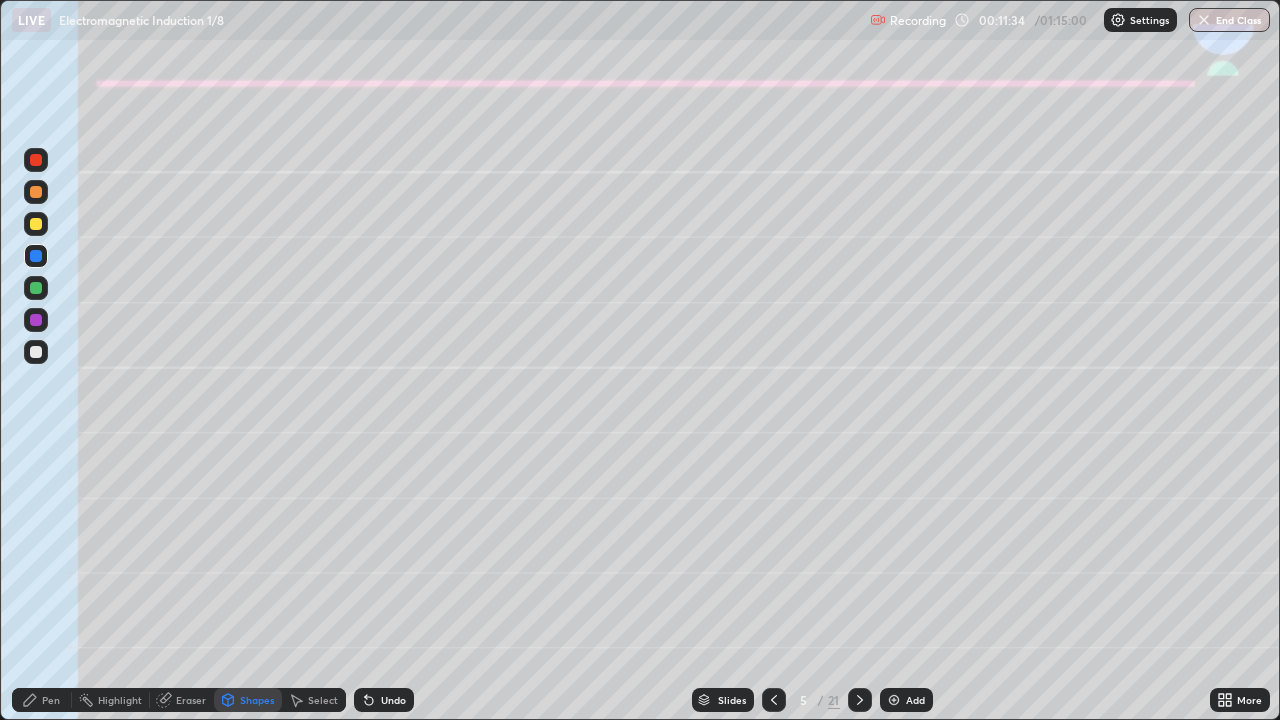 click on "Pen" at bounding box center (51, 700) 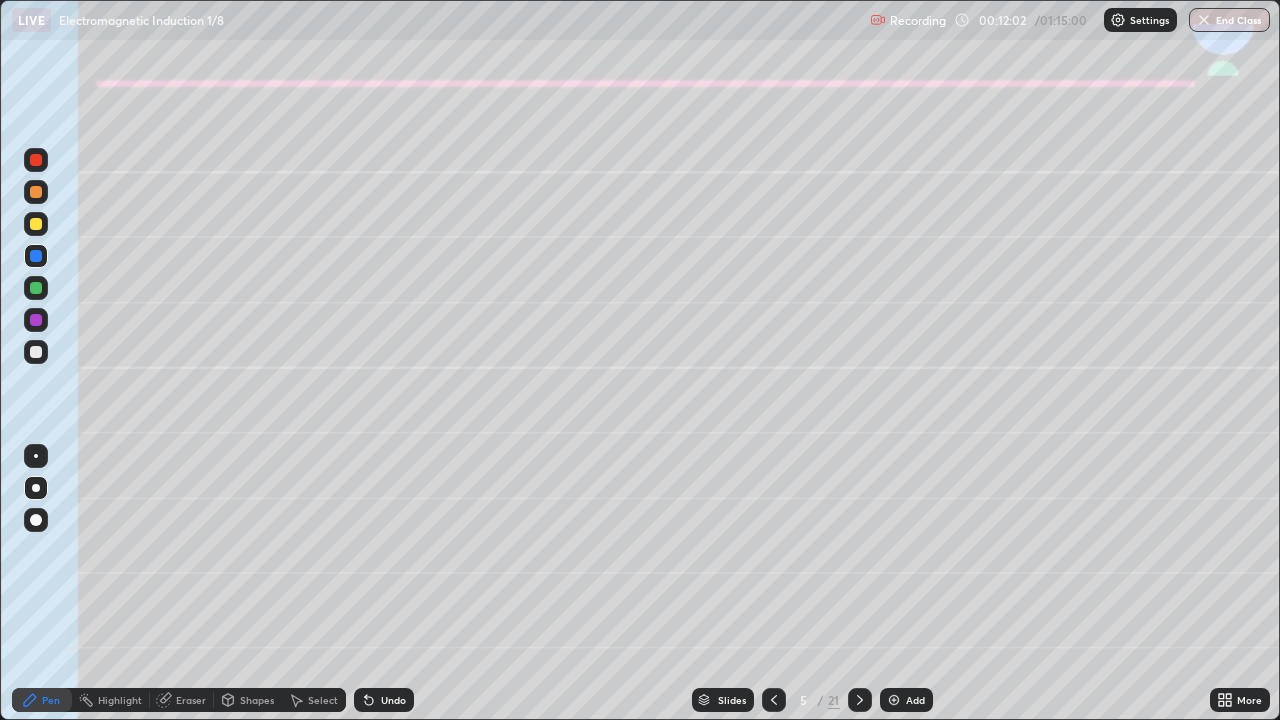 click at bounding box center (774, 700) 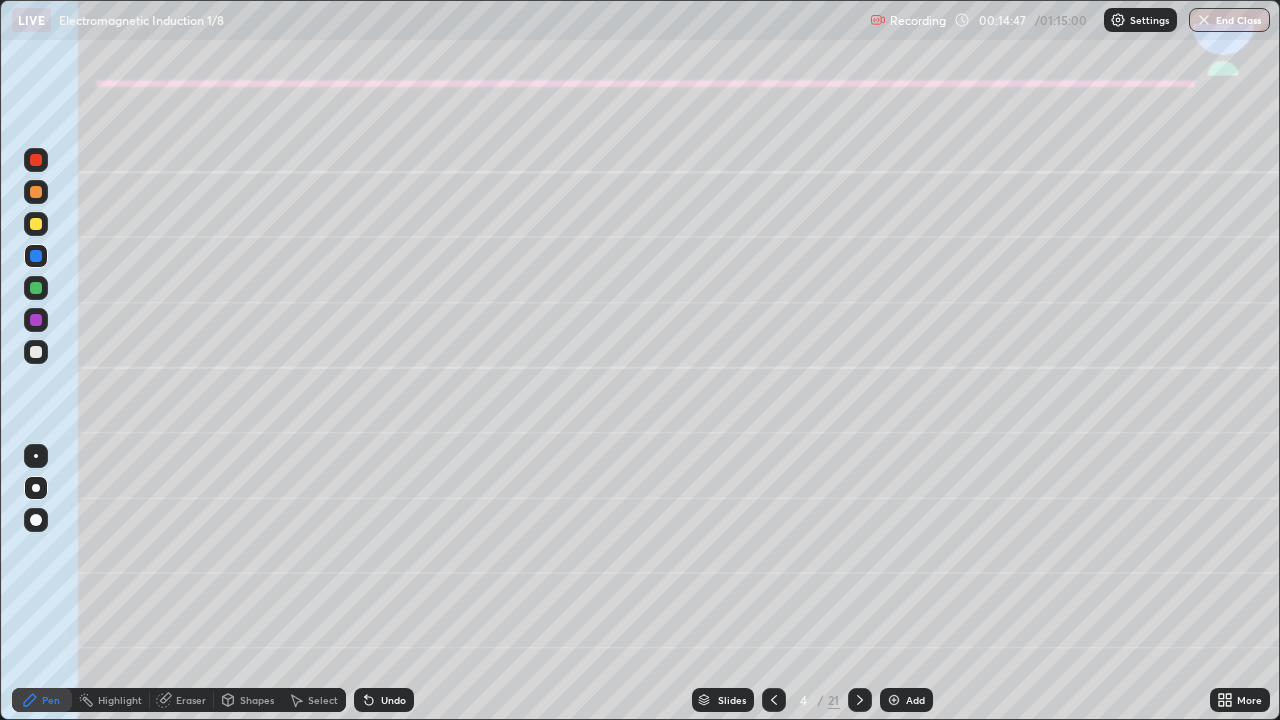 click at bounding box center (860, 700) 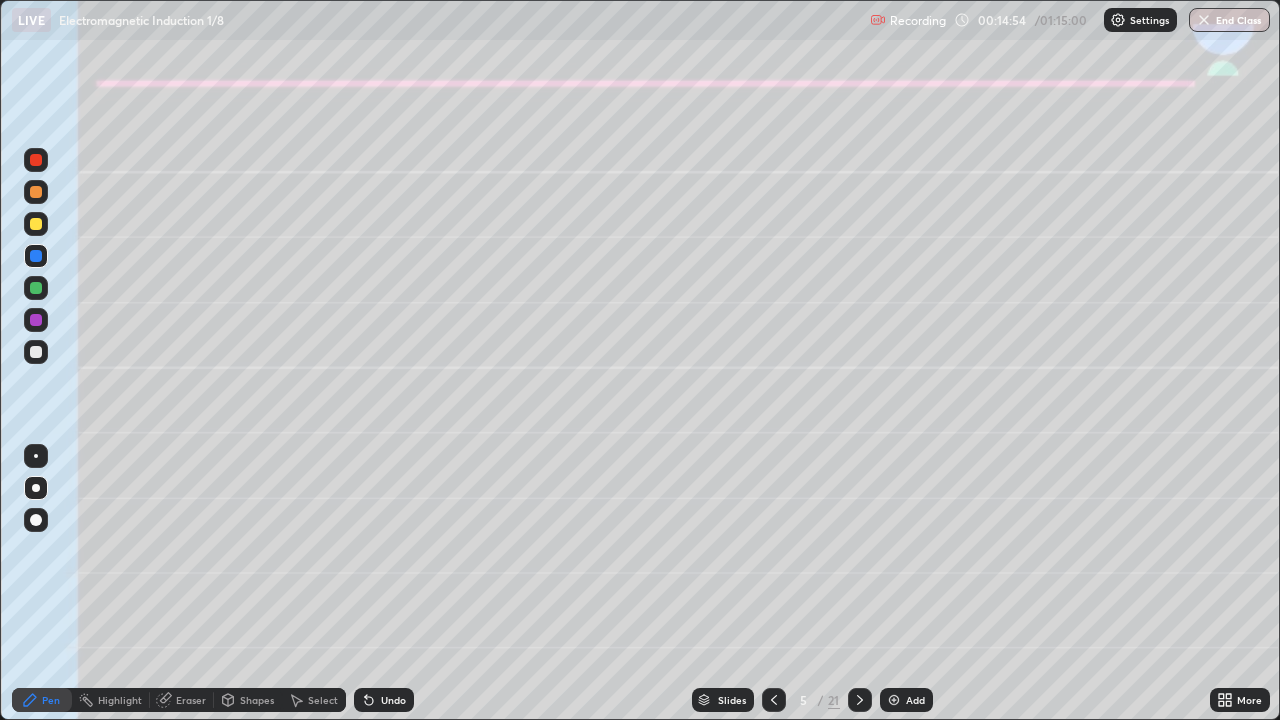 click at bounding box center [860, 700] 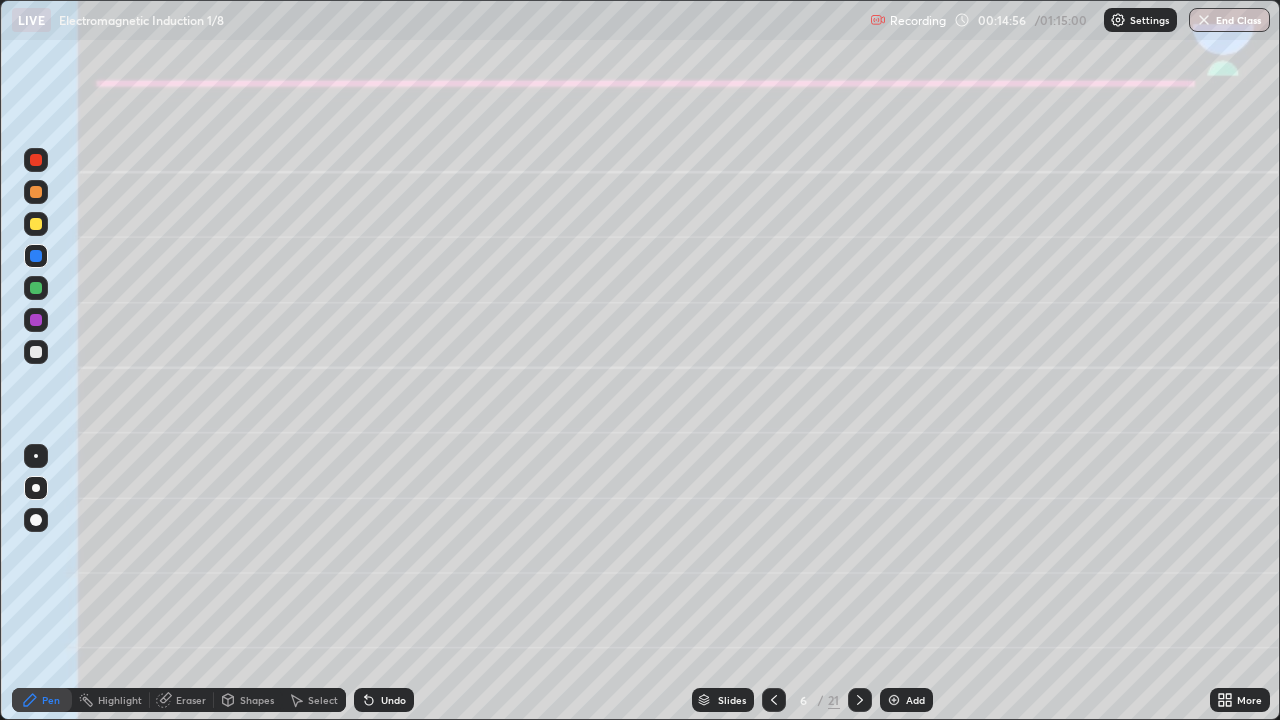click at bounding box center (36, 224) 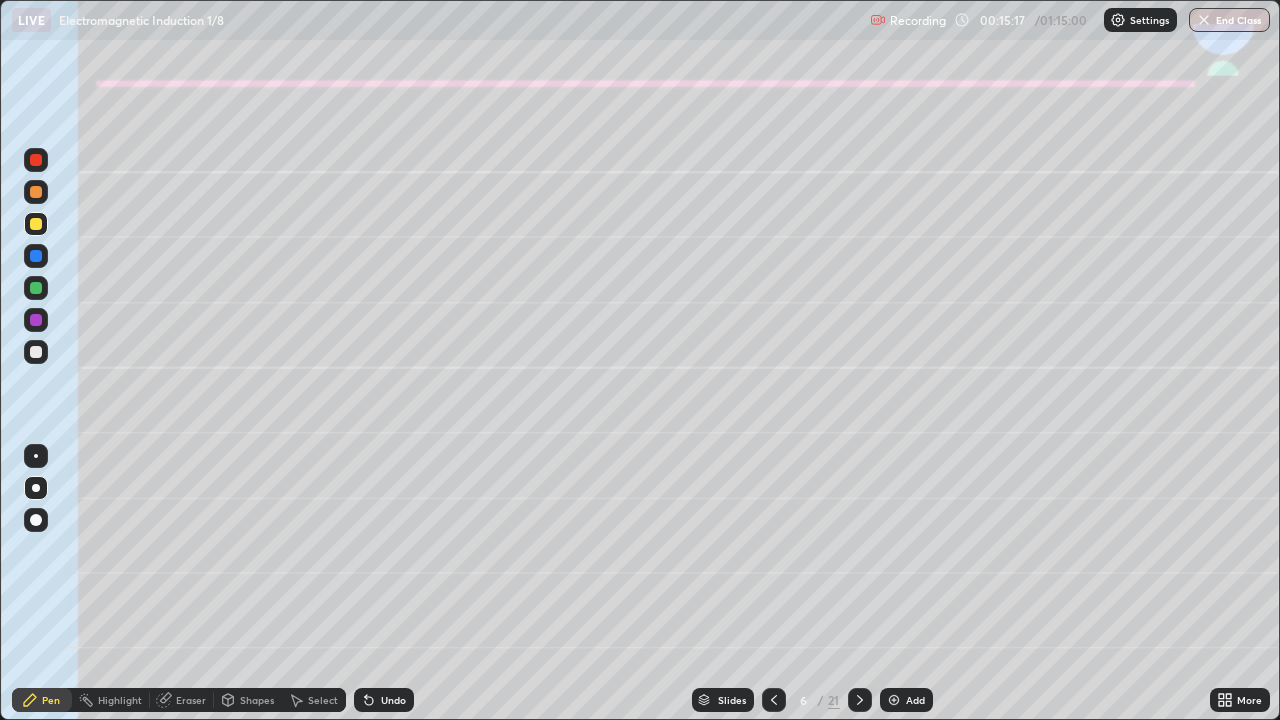 click 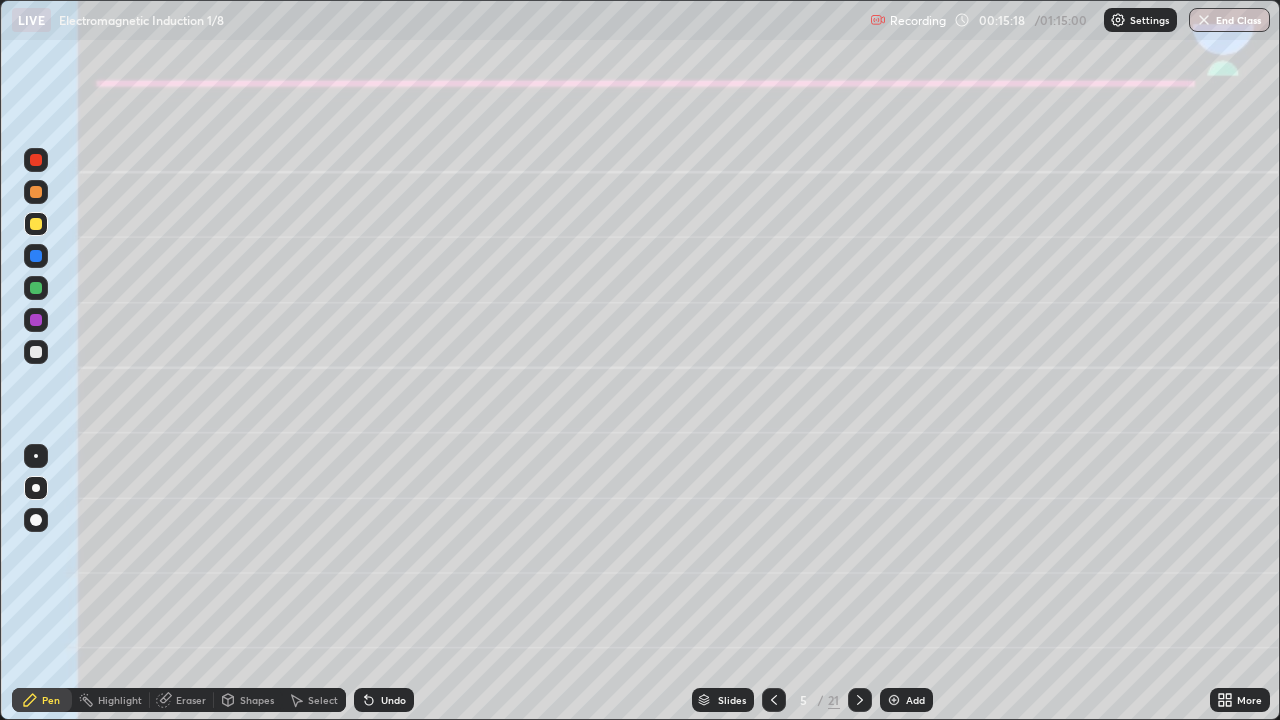 click 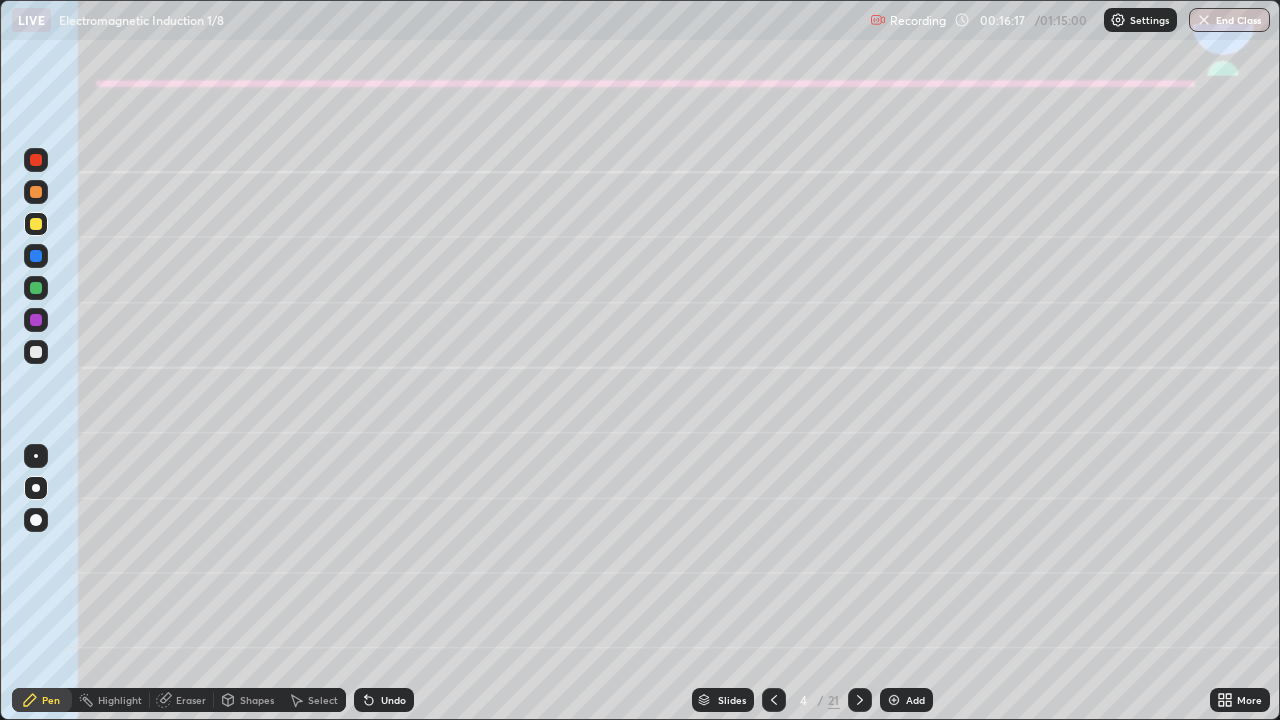 click 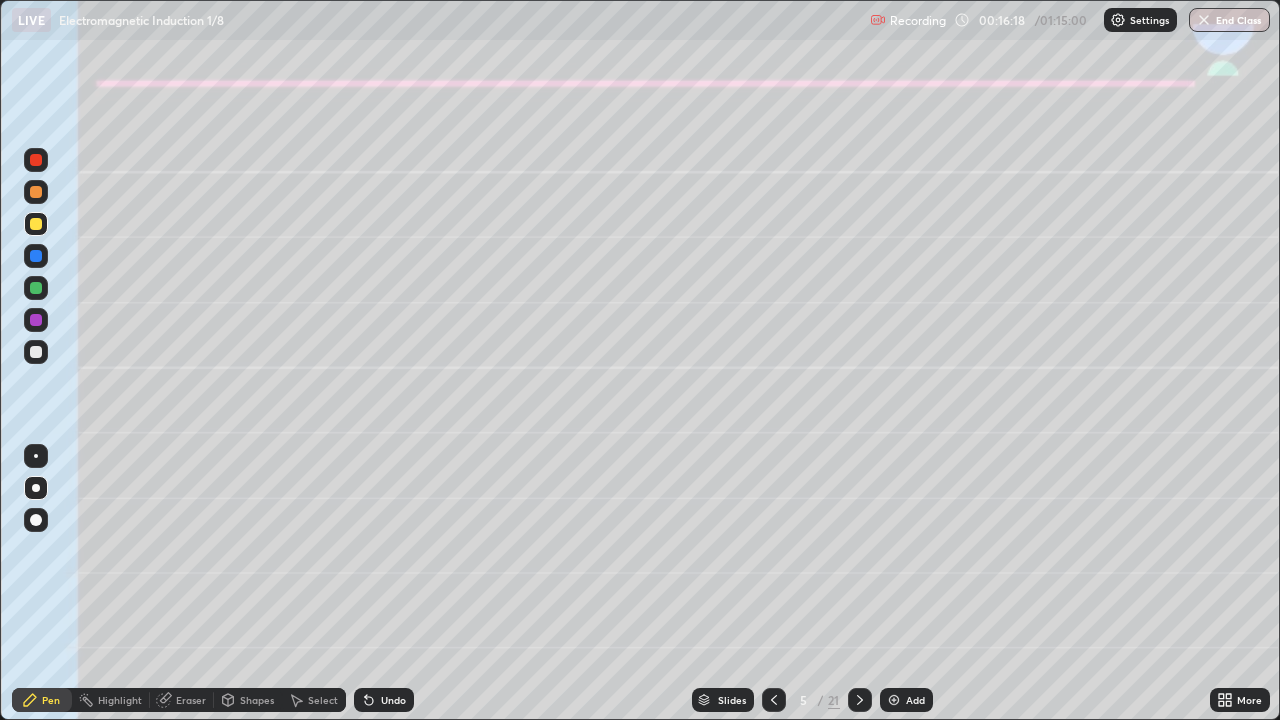 click 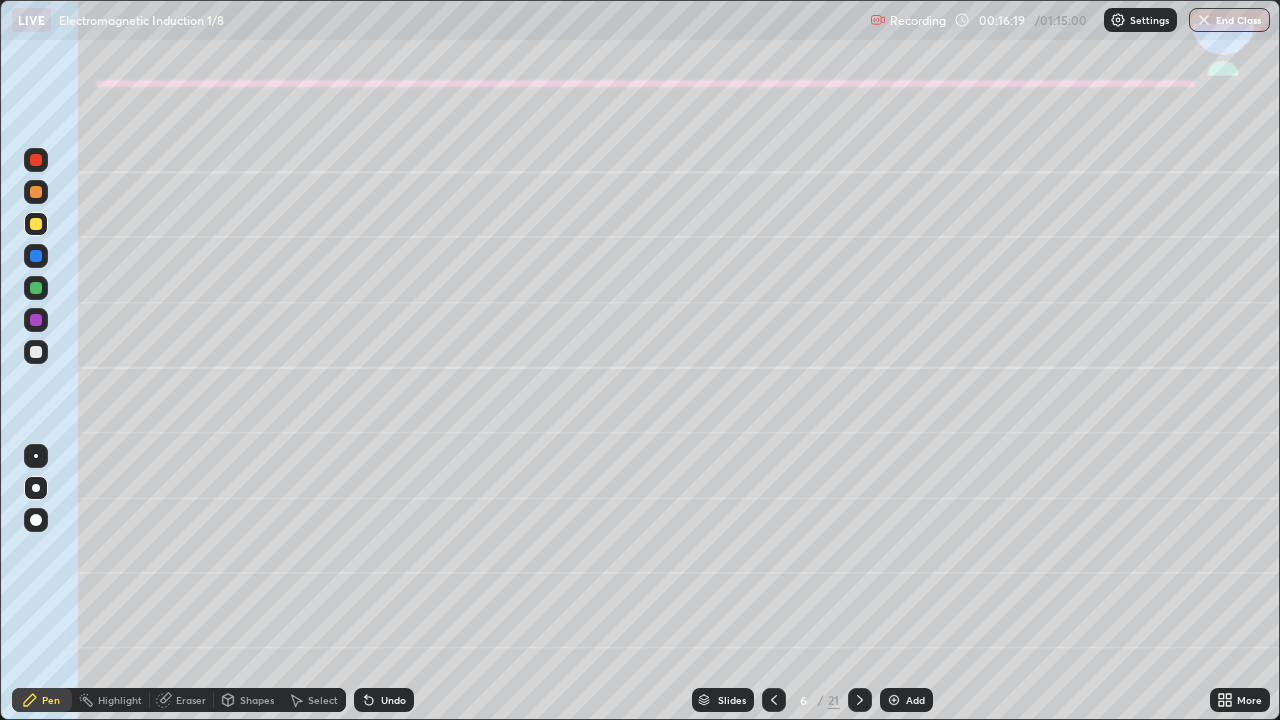 click at bounding box center [36, 192] 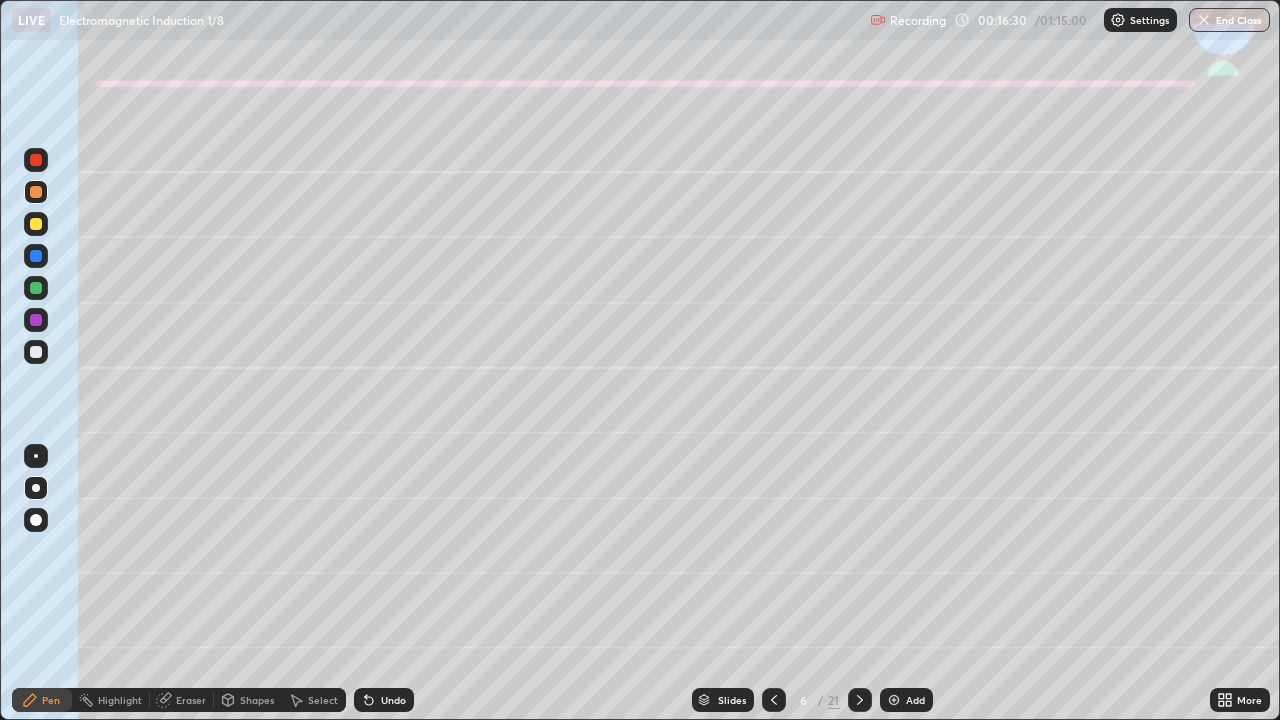 click at bounding box center (36, 352) 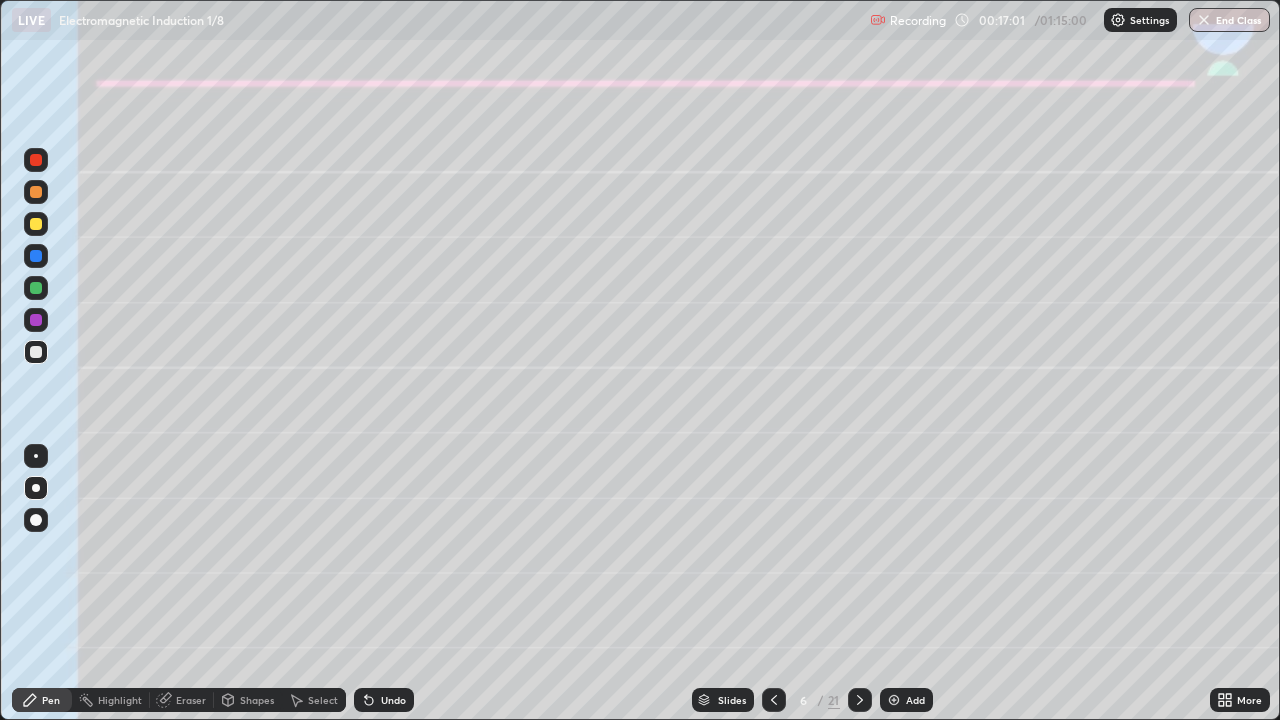click at bounding box center [36, 192] 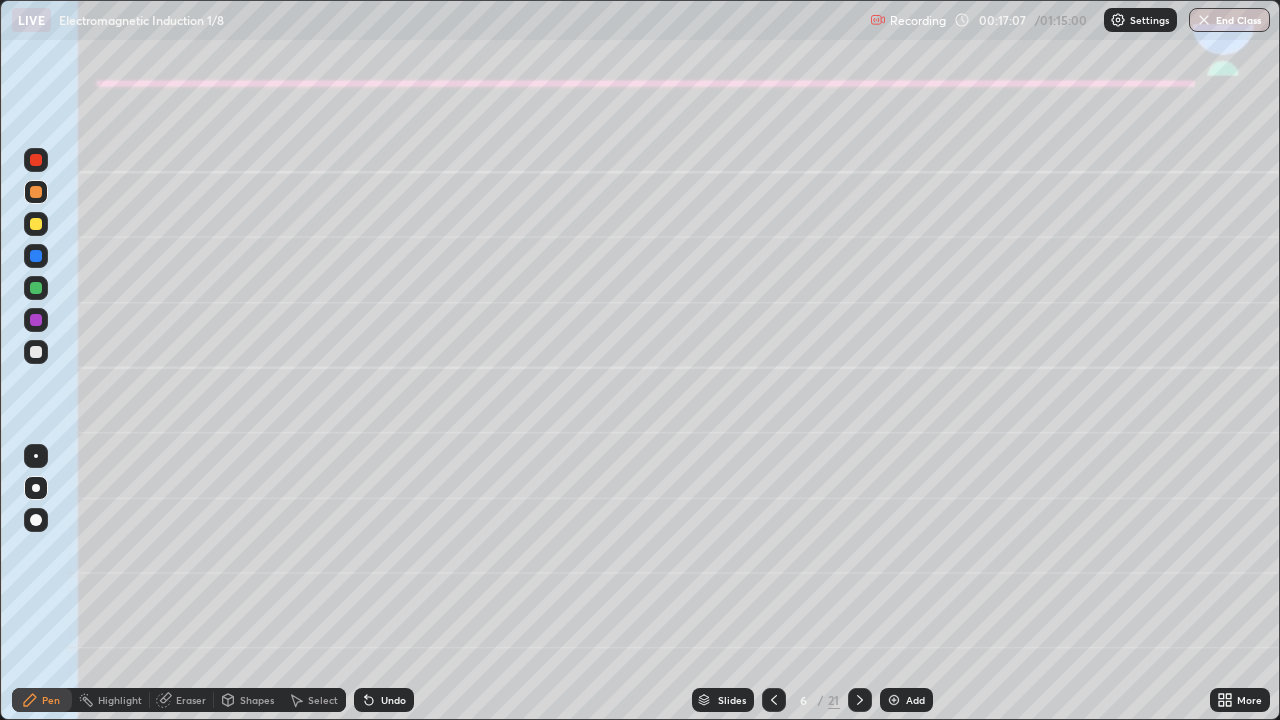 click at bounding box center (36, 352) 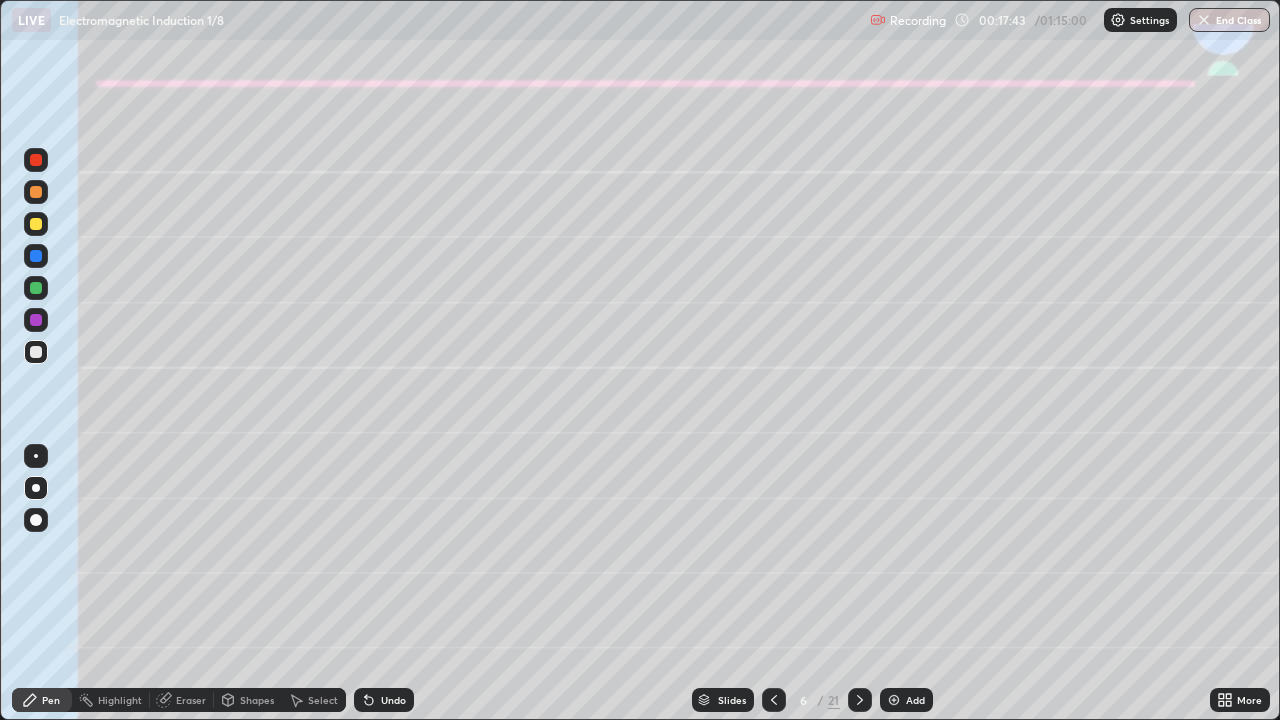 click on "Undo" at bounding box center (393, 700) 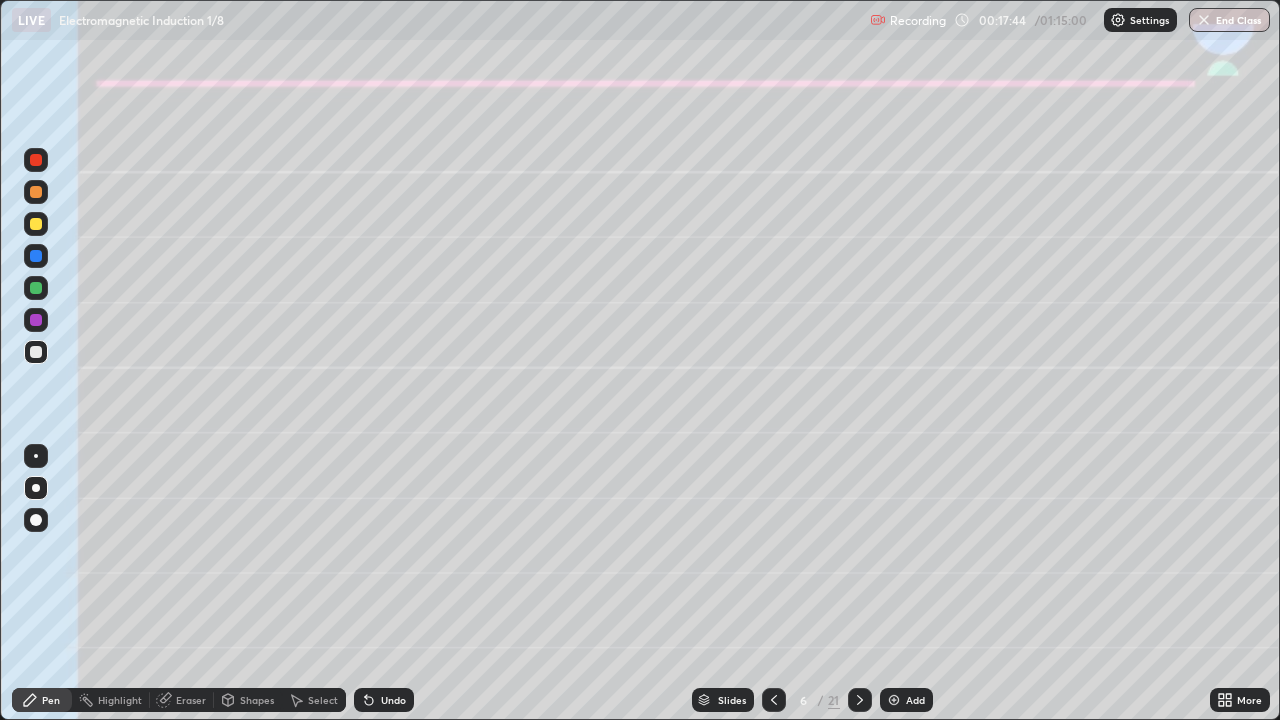 click 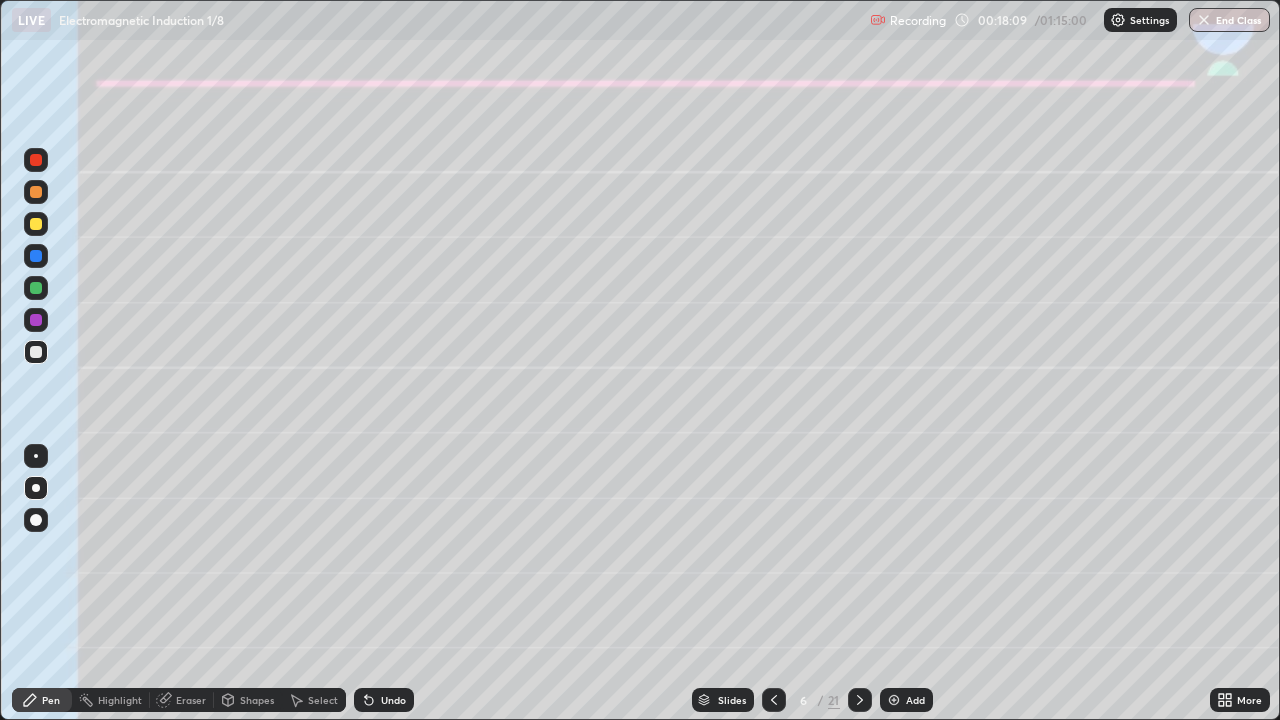 click at bounding box center (36, 320) 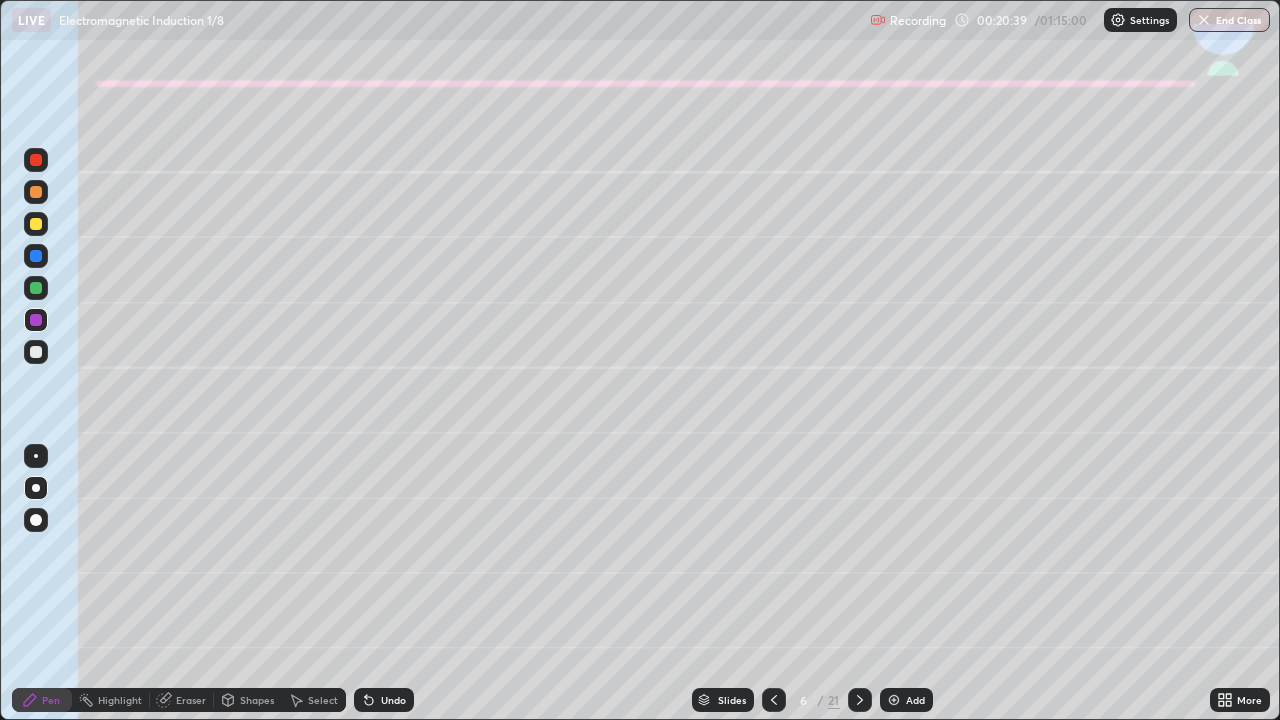 click on "Shapes" at bounding box center (257, 700) 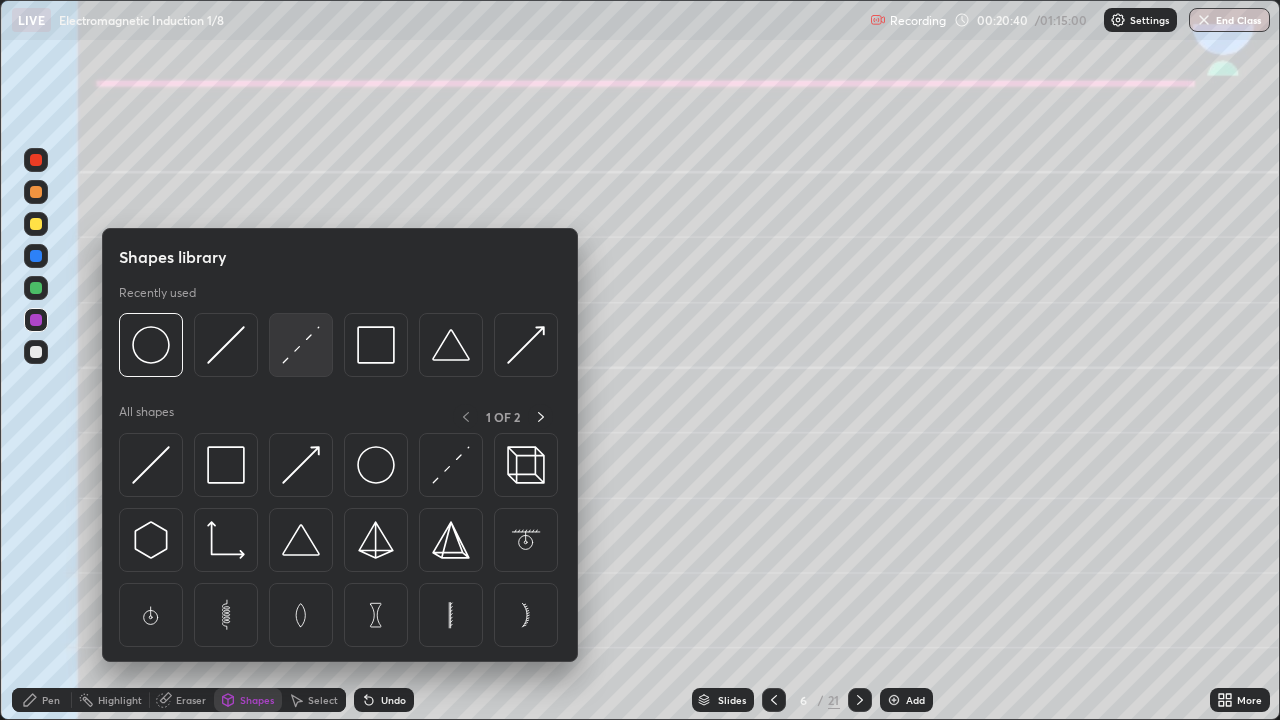 click at bounding box center [301, 345] 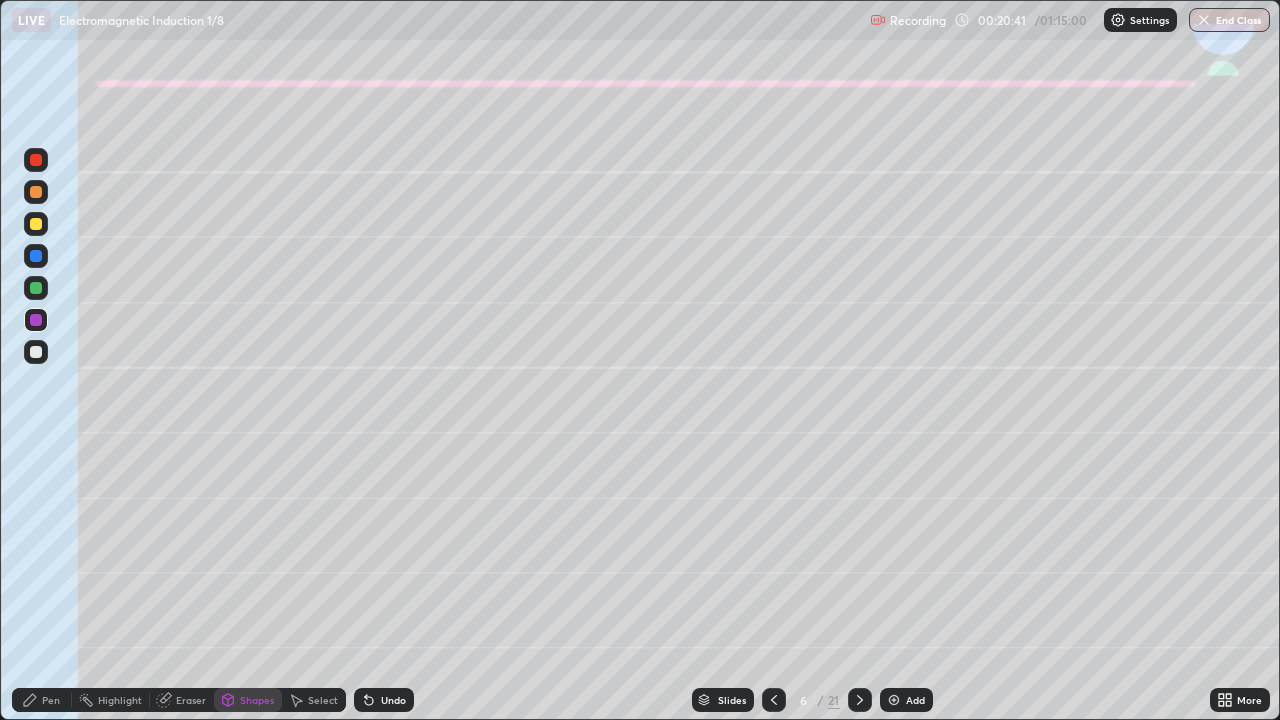 click at bounding box center (36, 320) 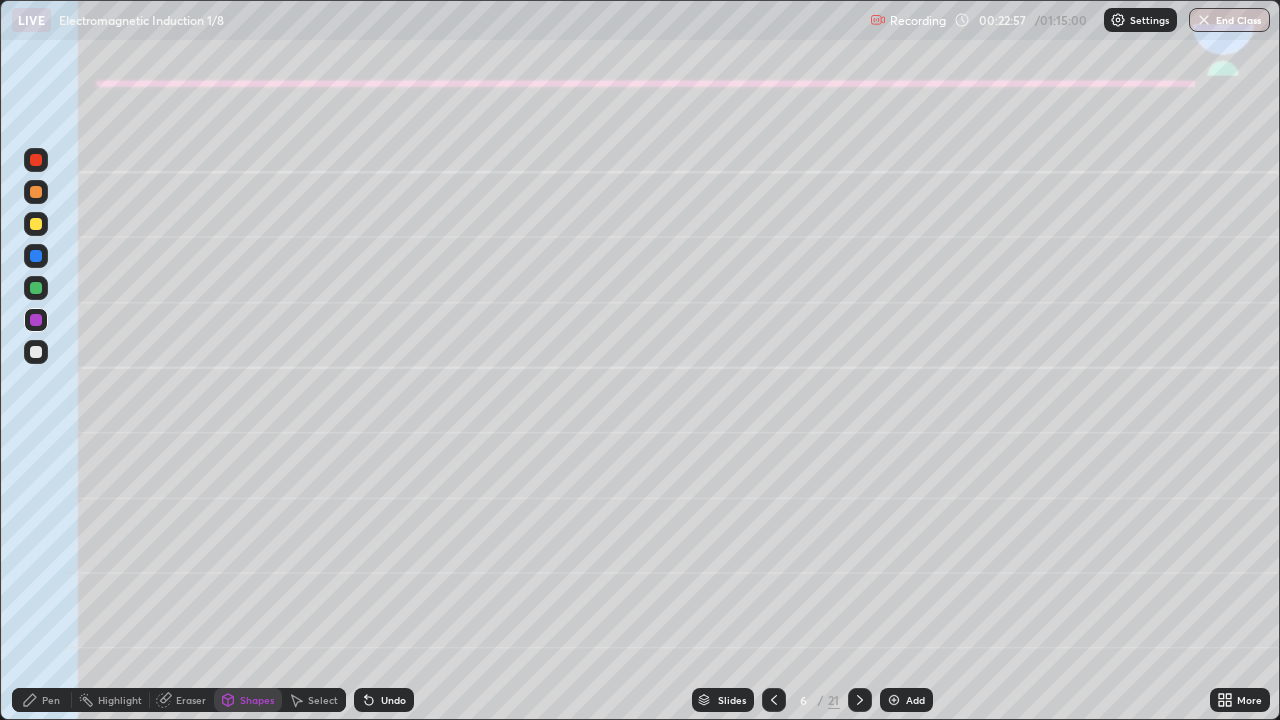 click at bounding box center (36, 288) 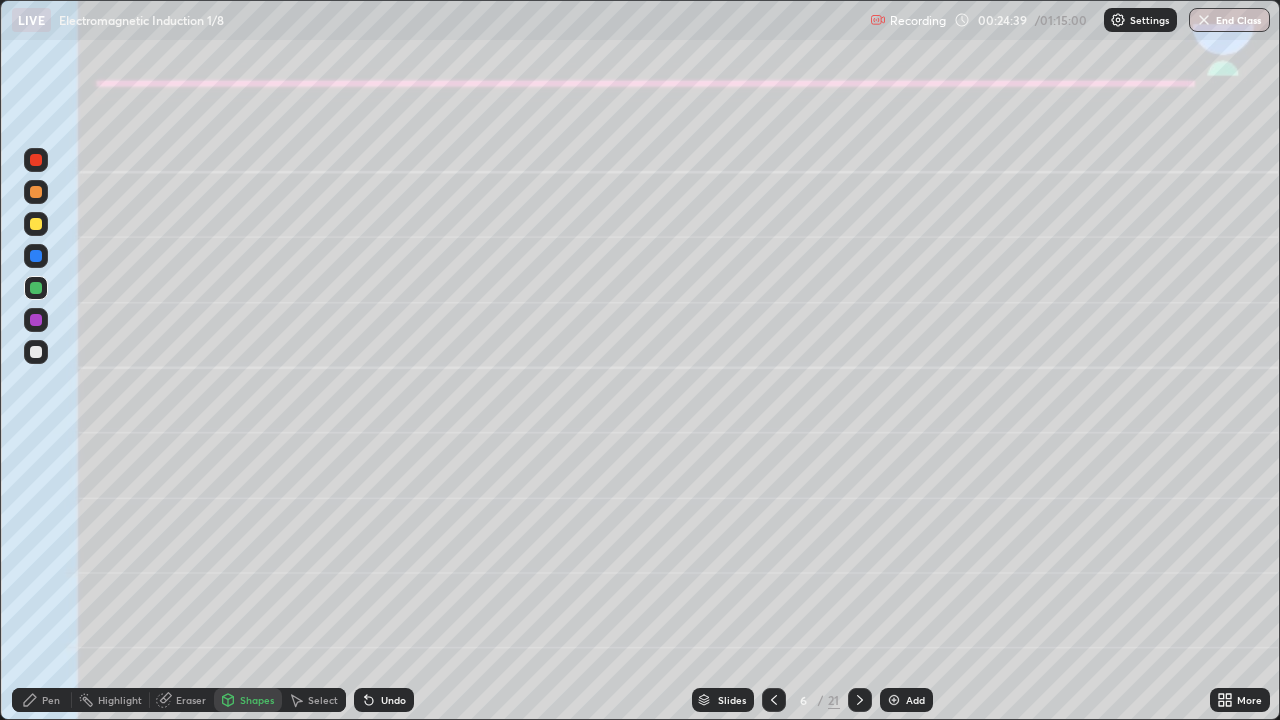 click on "Pen" at bounding box center (51, 700) 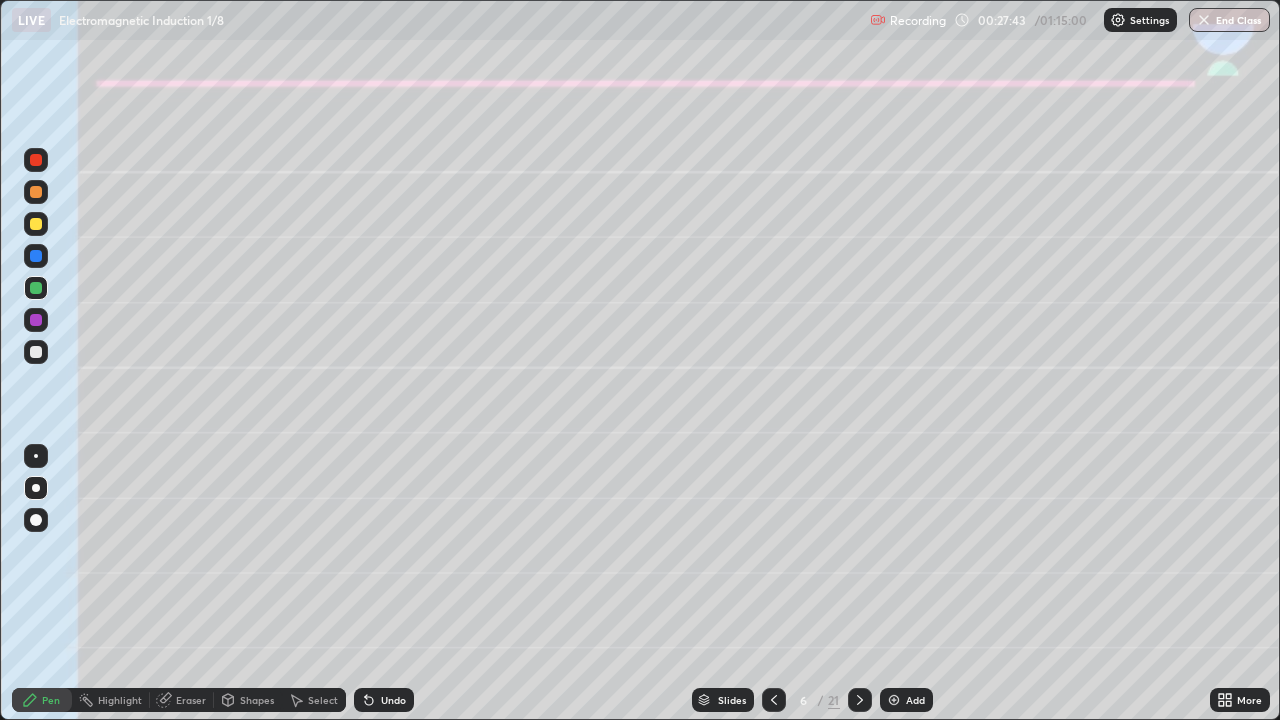 click on "Shapes" at bounding box center [257, 700] 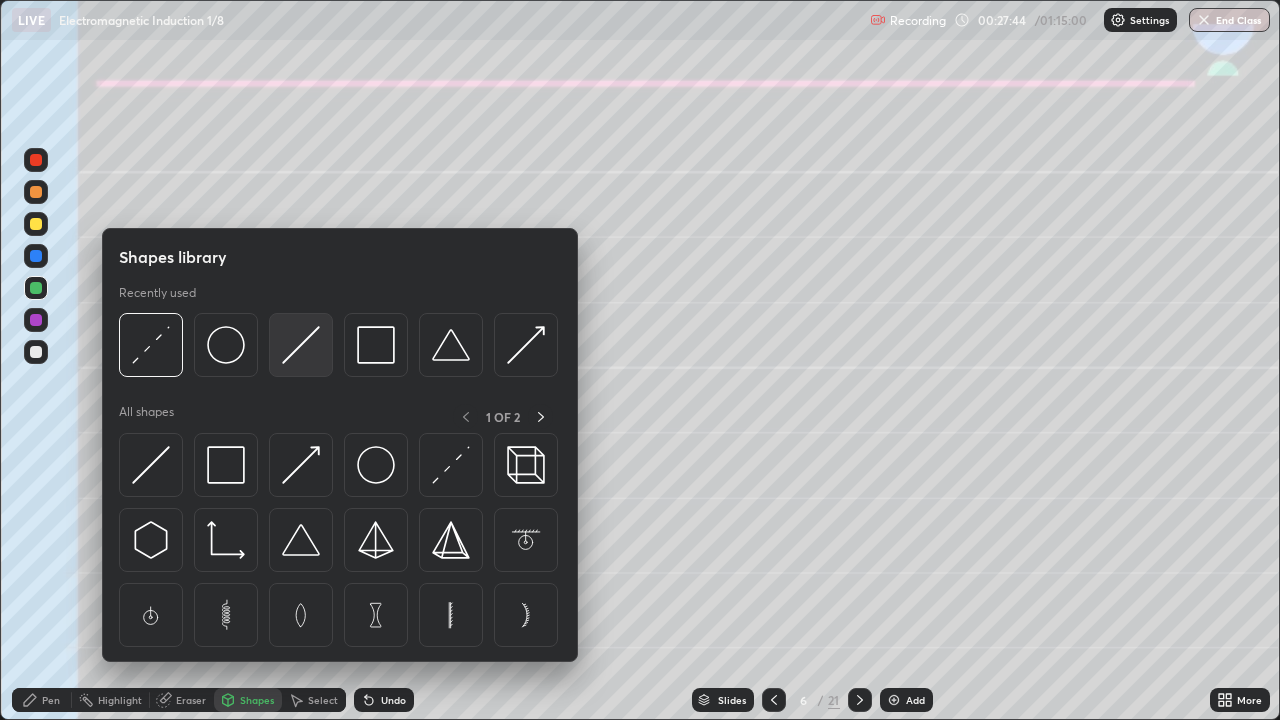 click at bounding box center [301, 345] 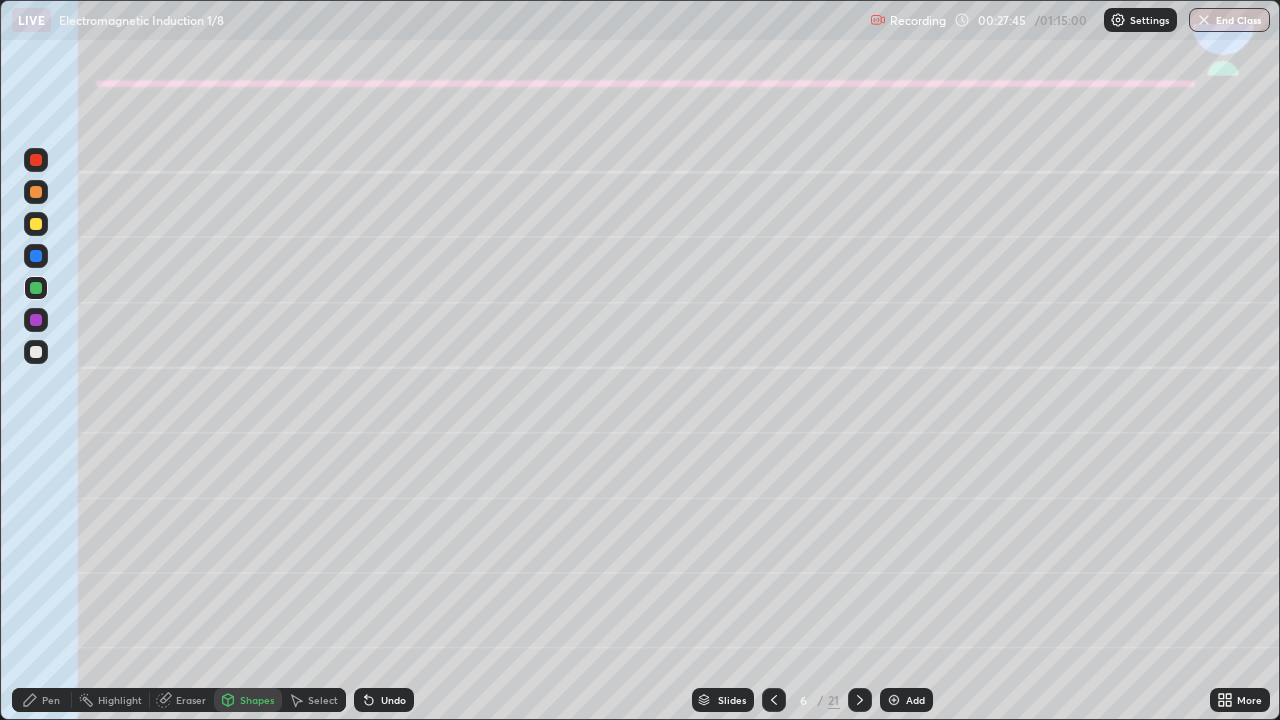 click on "Shapes" at bounding box center (257, 700) 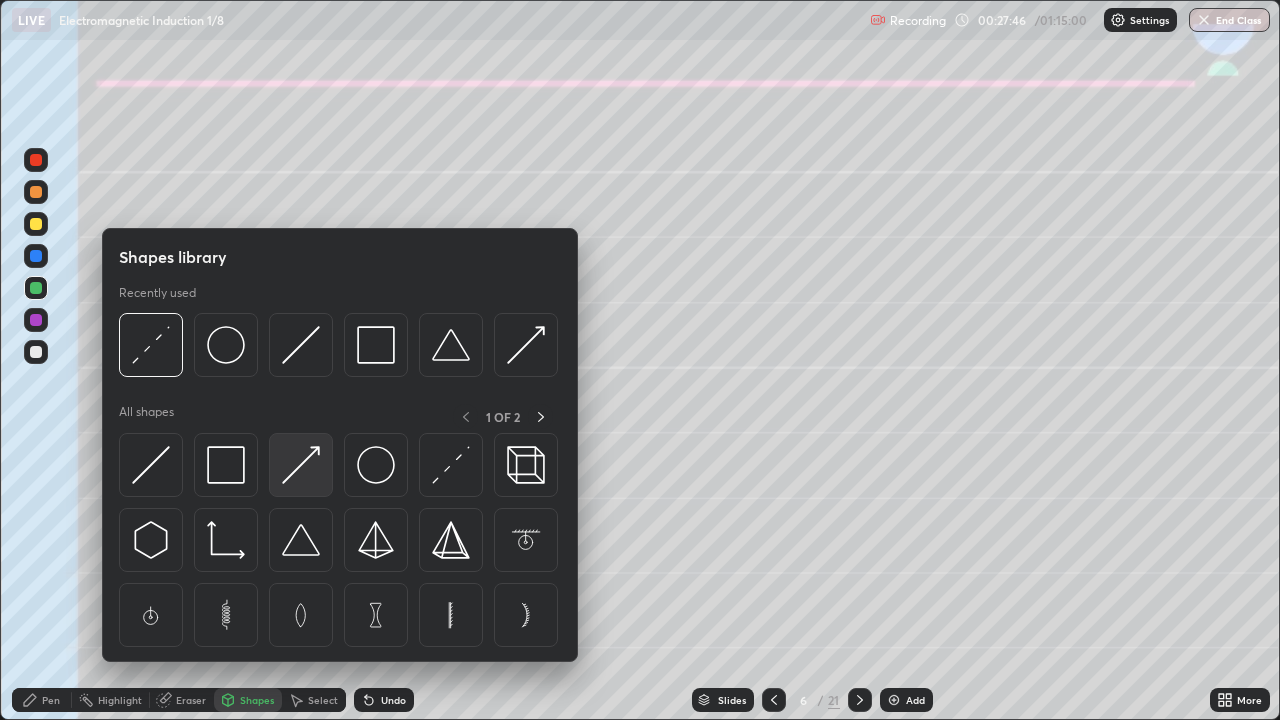 click at bounding box center (301, 465) 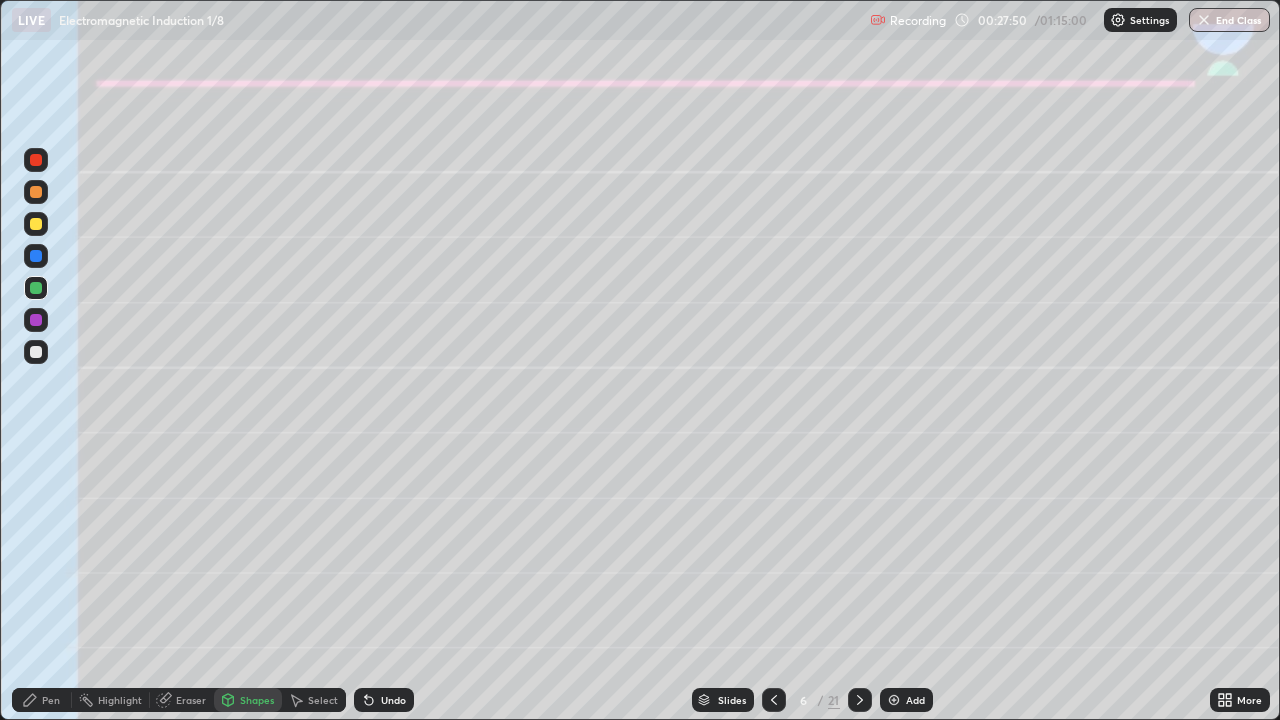 click on "Undo" at bounding box center [393, 700] 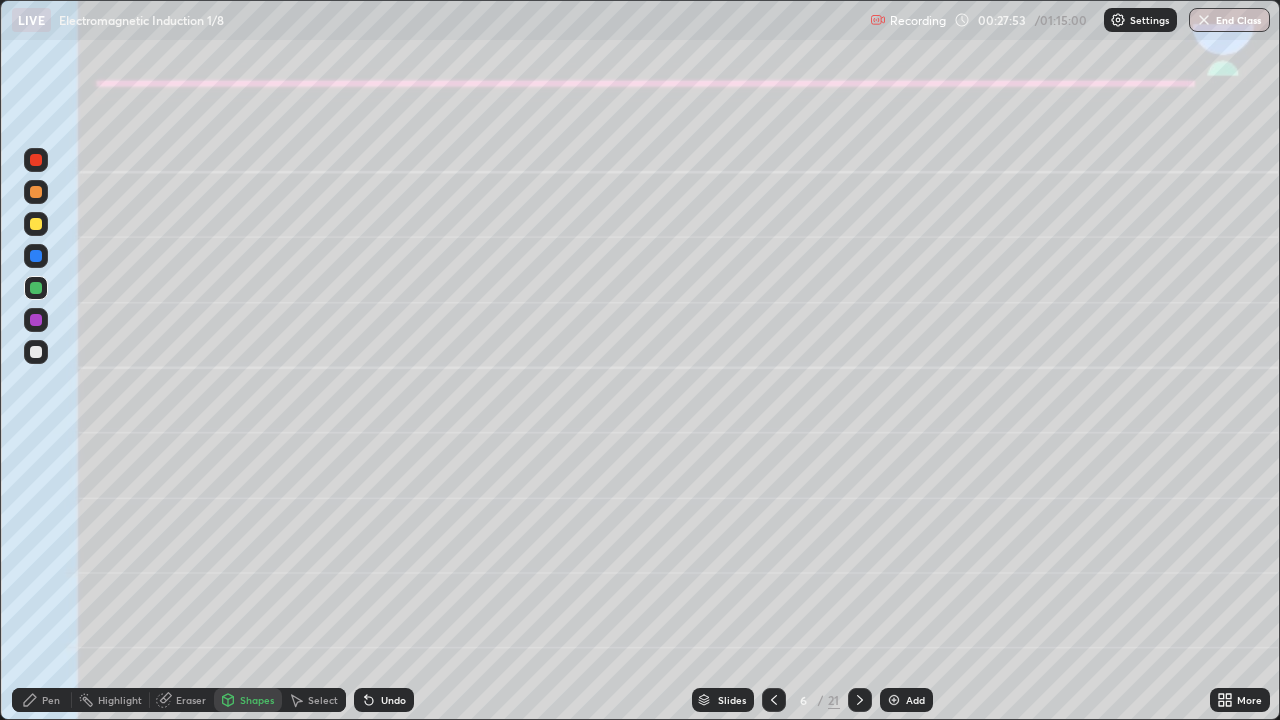 click on "Shapes" at bounding box center [248, 700] 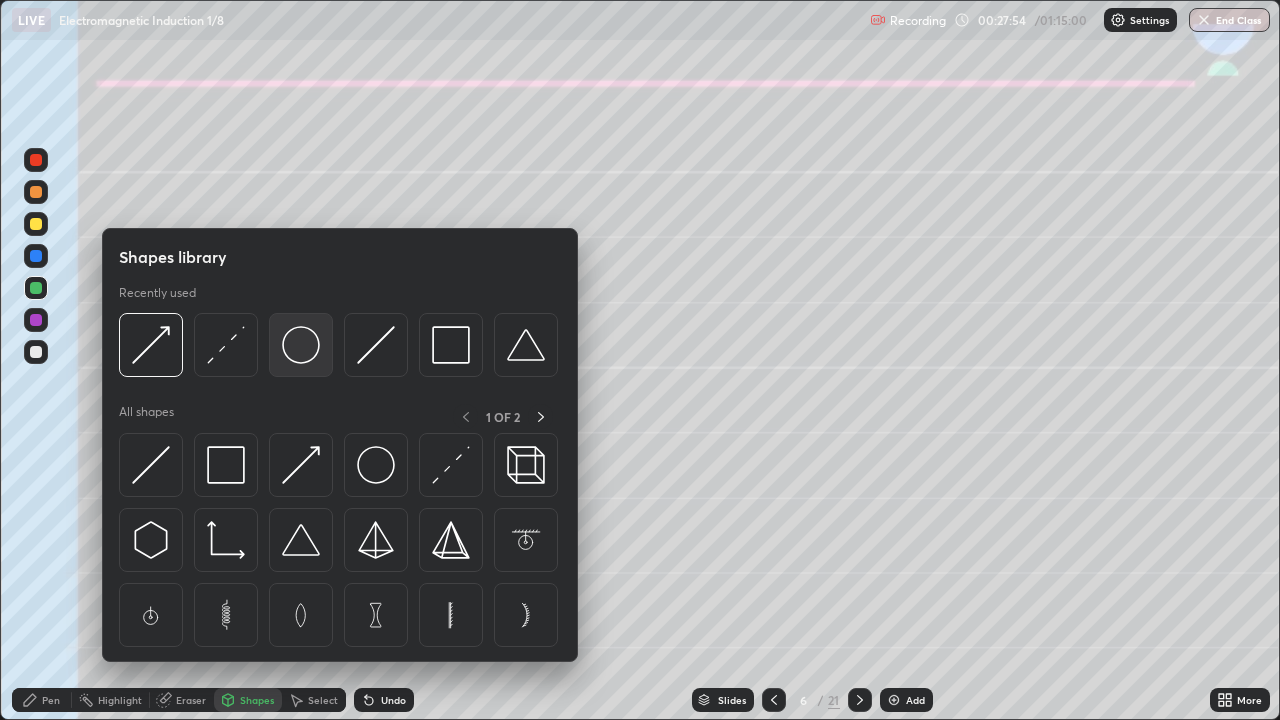 click at bounding box center (301, 345) 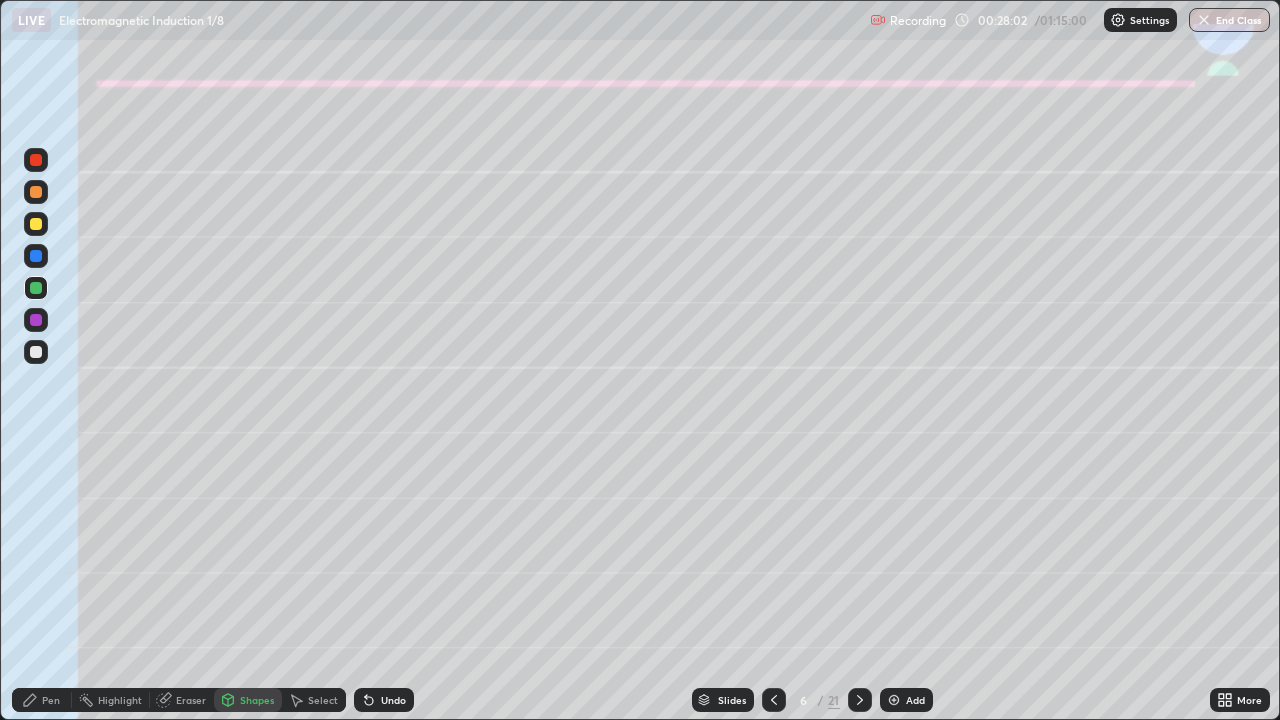 click on "Pen" at bounding box center (42, 700) 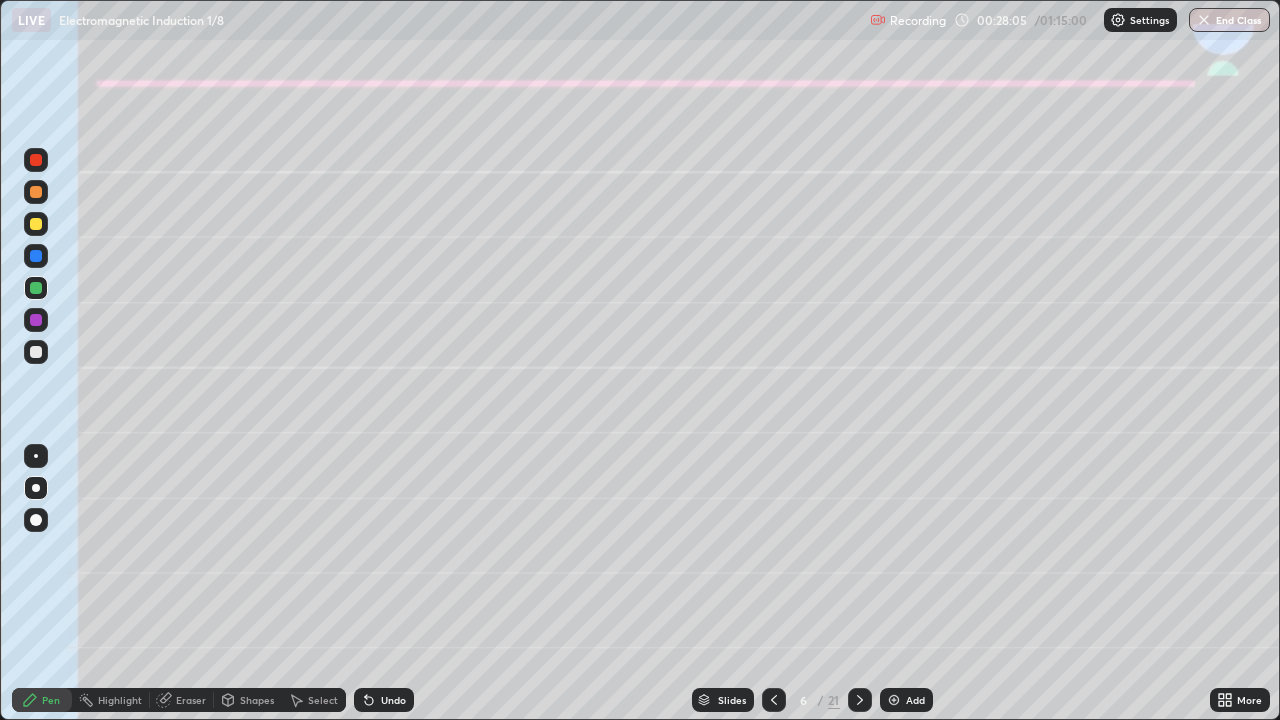 click on "Undo" at bounding box center (393, 700) 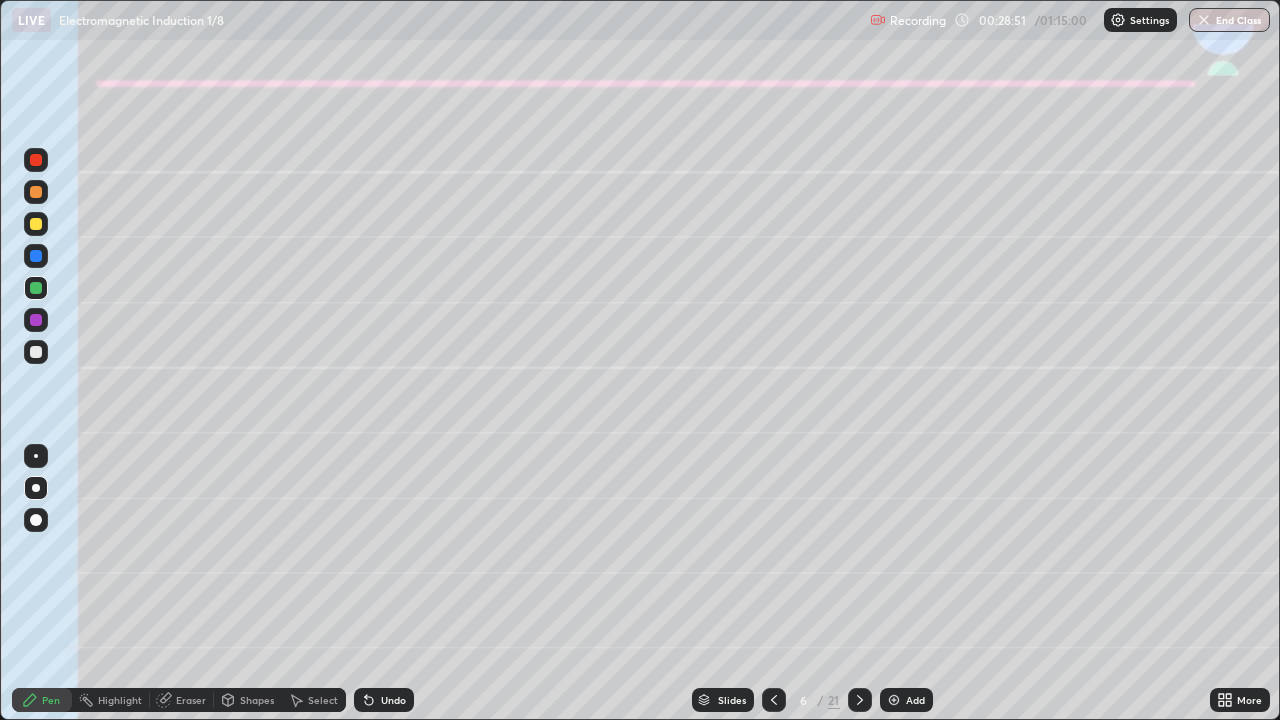 click at bounding box center [36, 352] 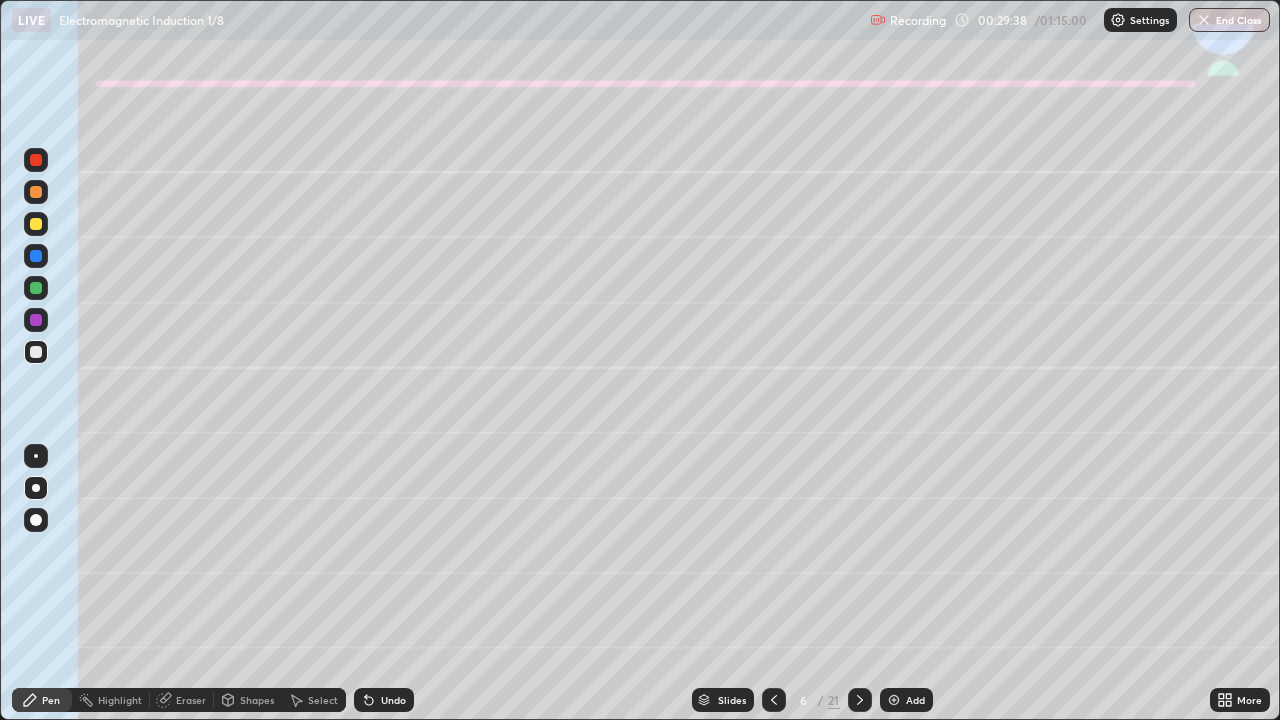 click at bounding box center (36, 288) 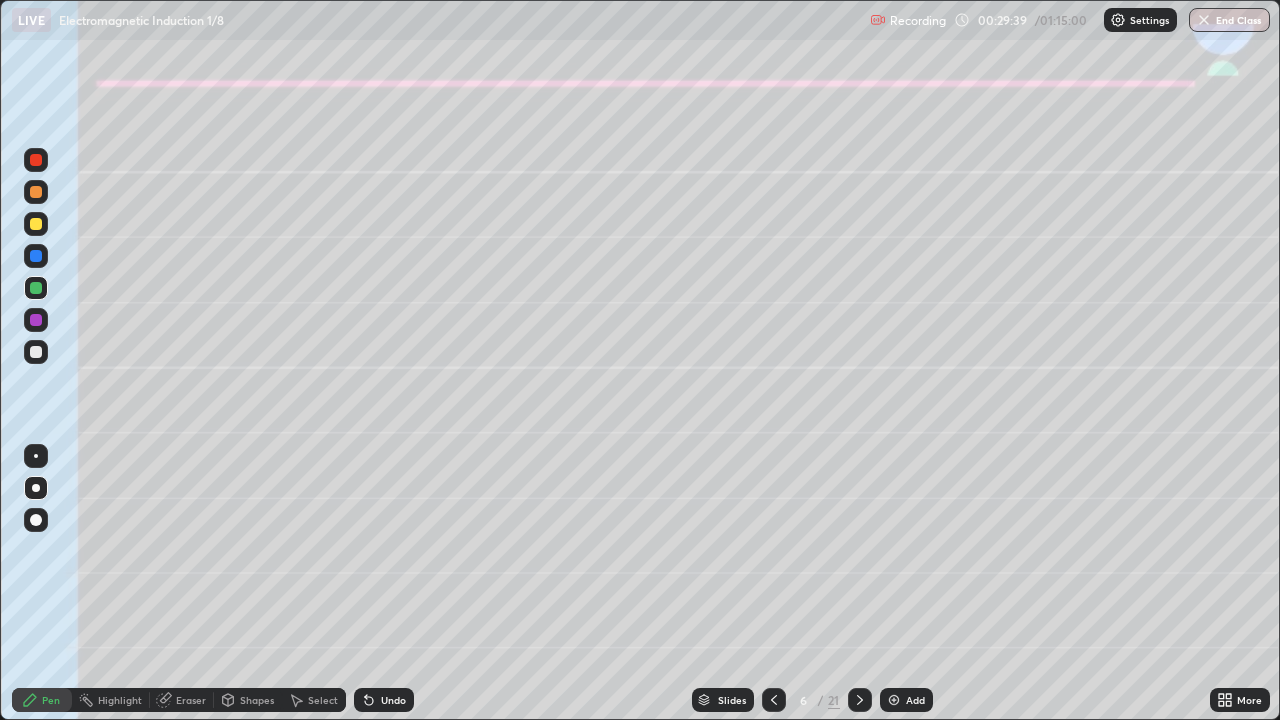 click at bounding box center (36, 256) 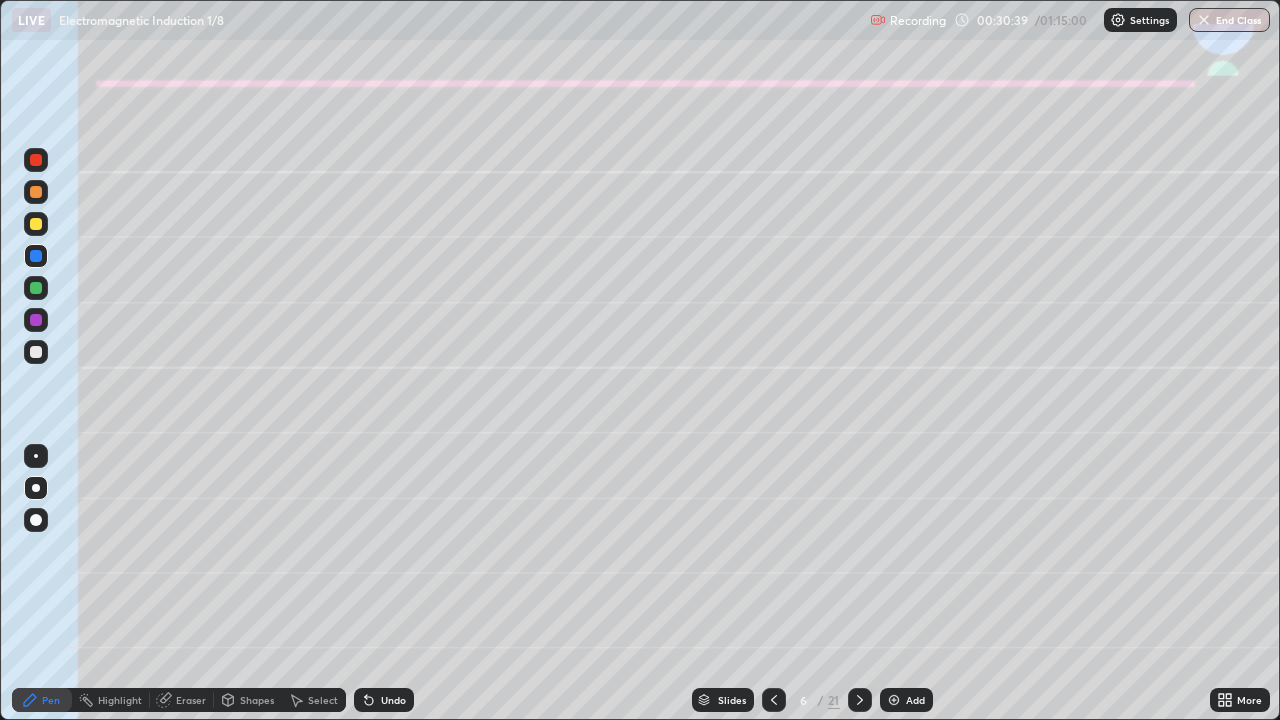 click 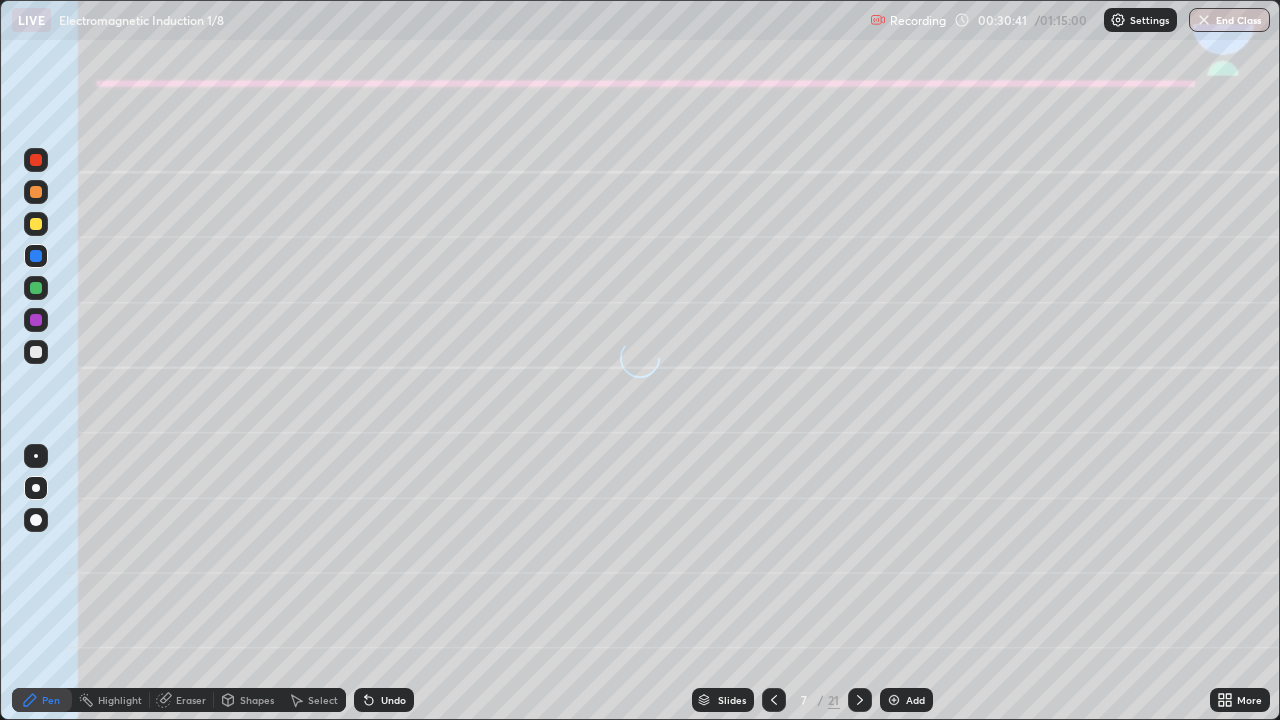 click at bounding box center [36, 192] 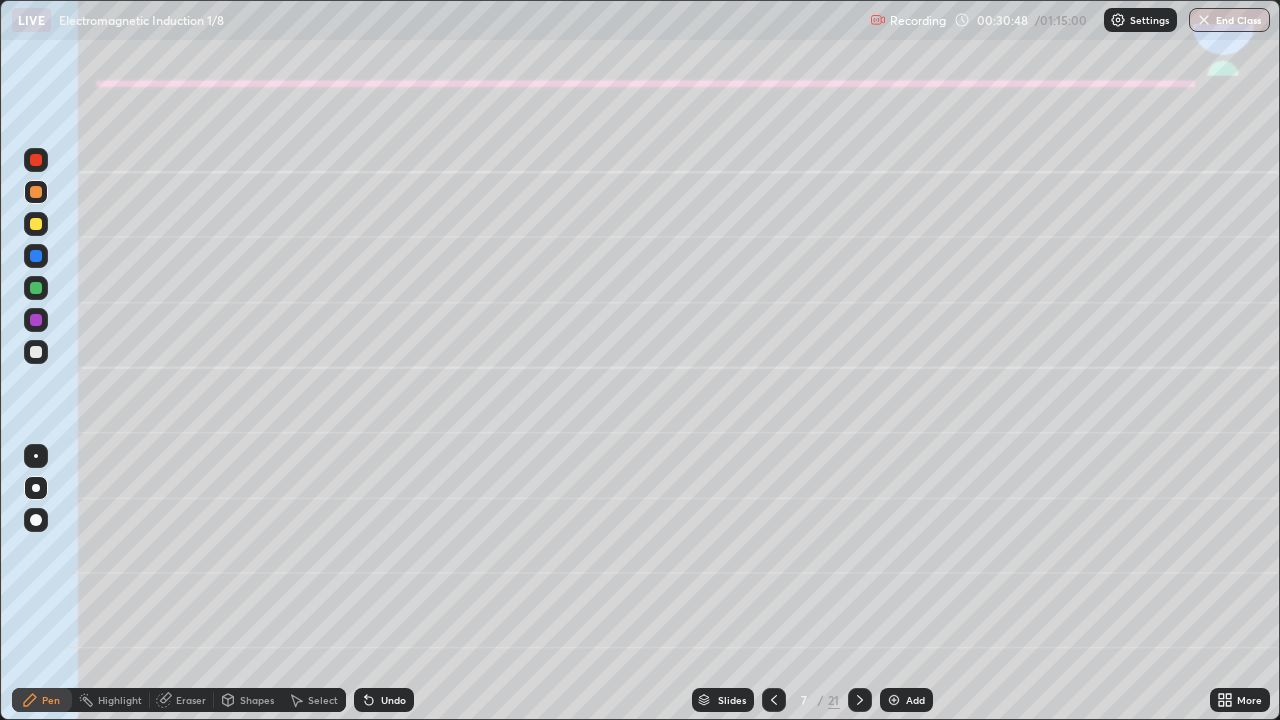 click at bounding box center [36, 288] 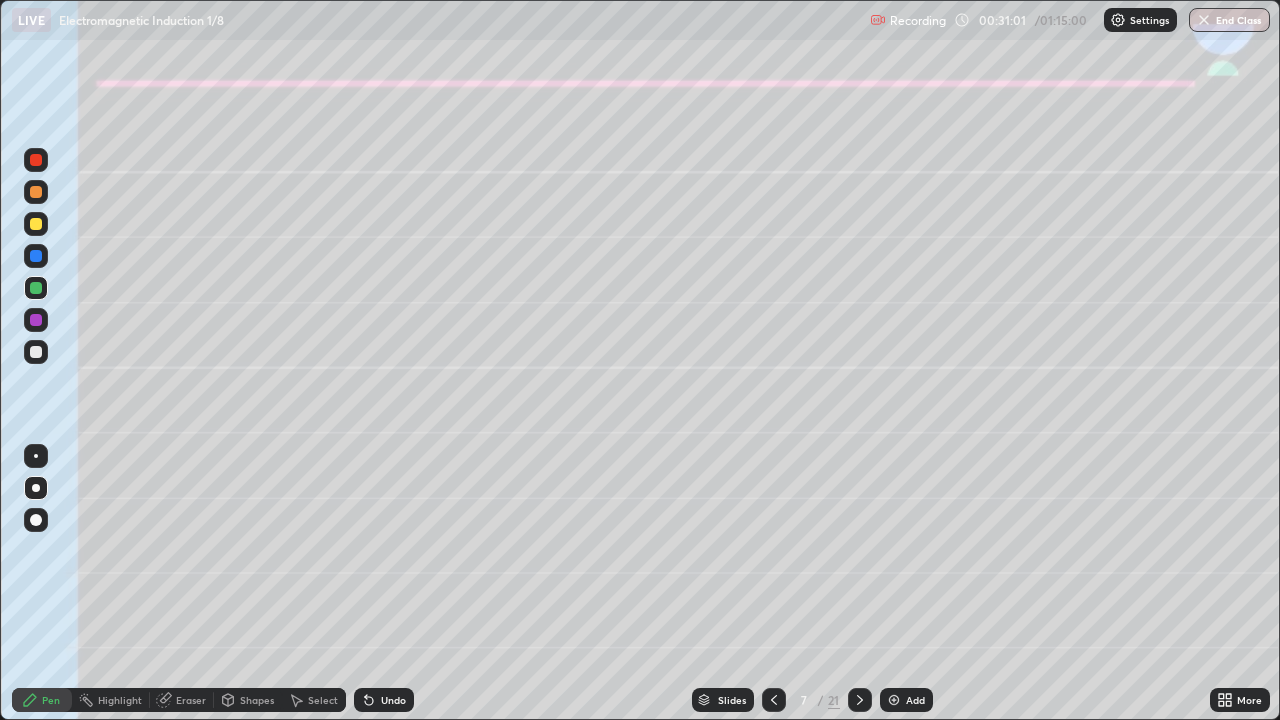 click at bounding box center [36, 288] 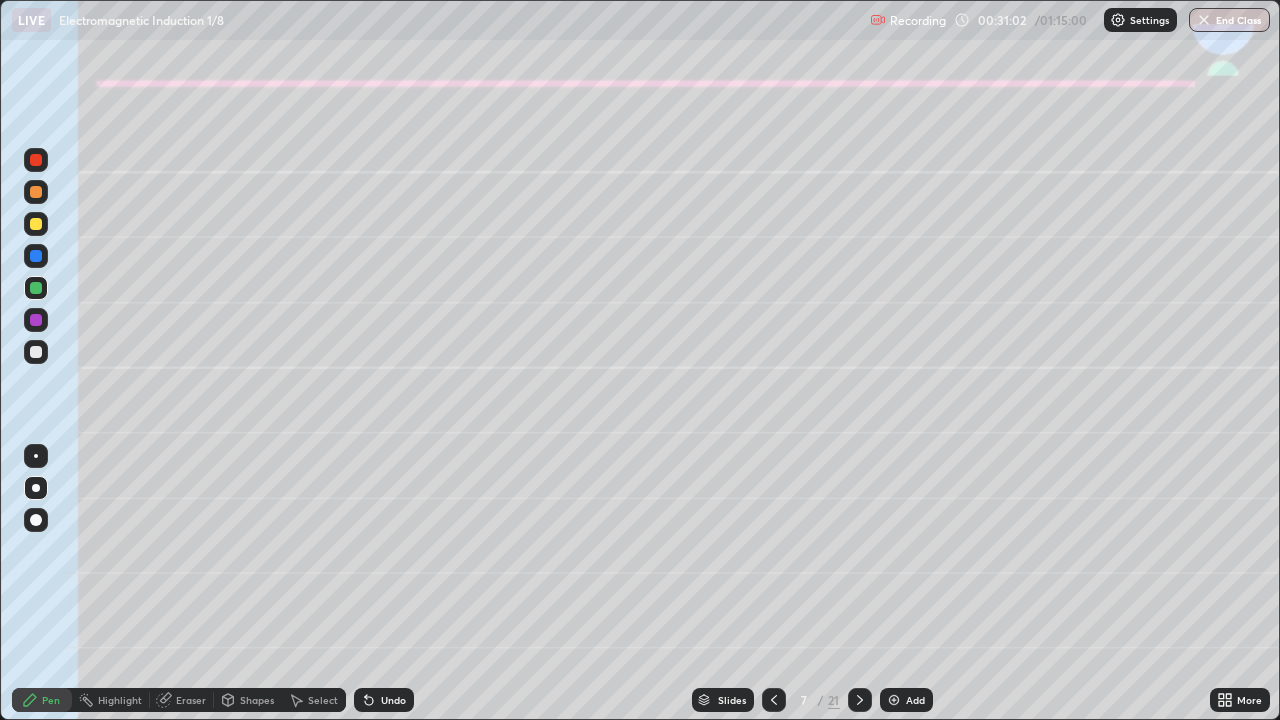 click at bounding box center [36, 320] 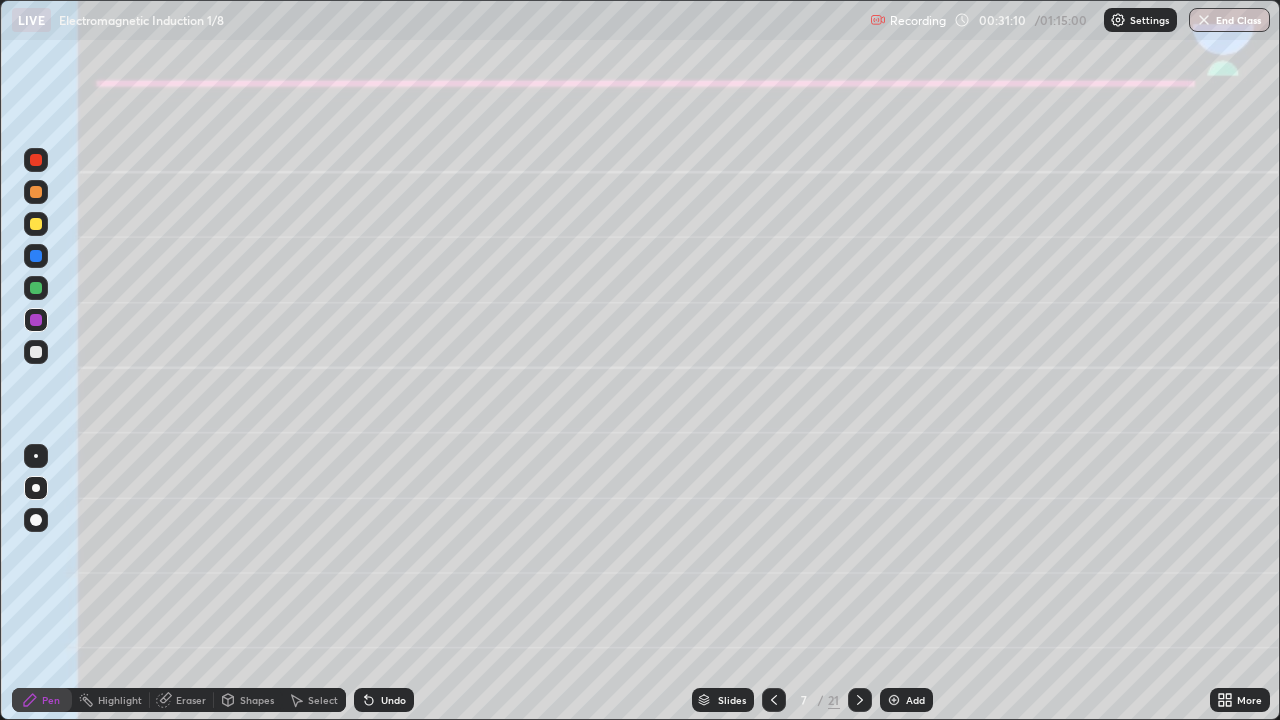 click at bounding box center (36, 288) 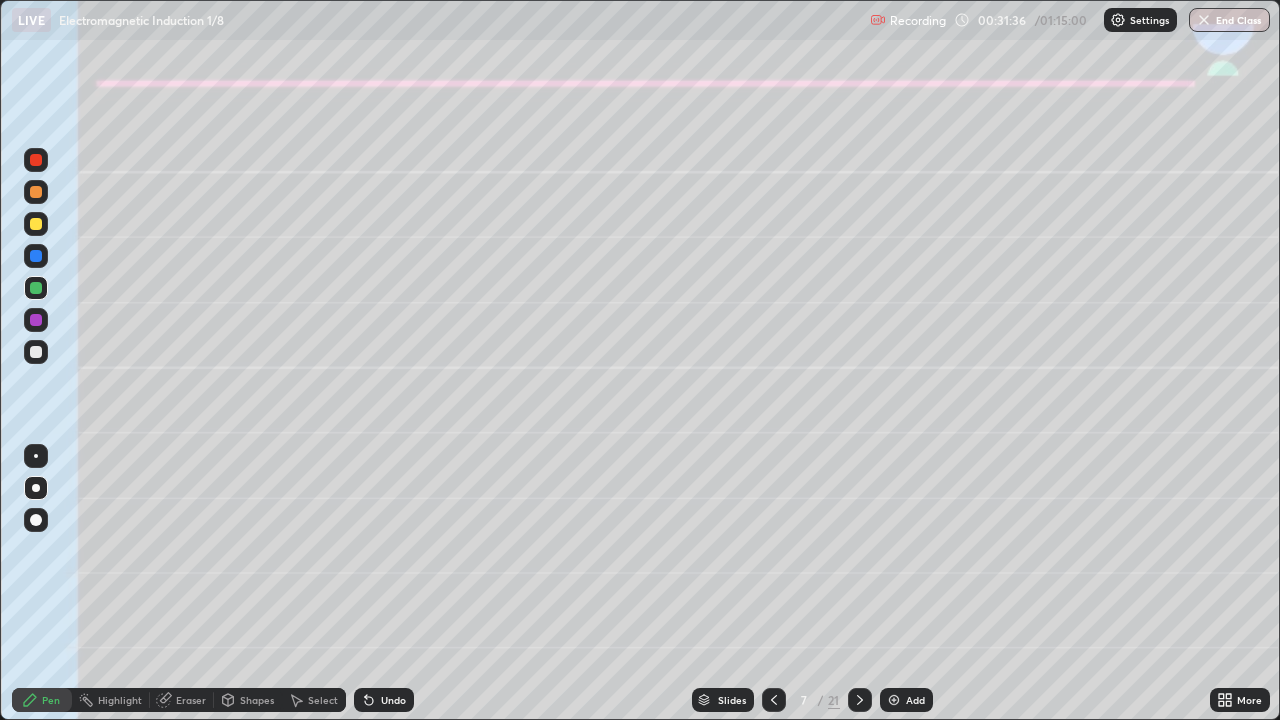 click at bounding box center [36, 352] 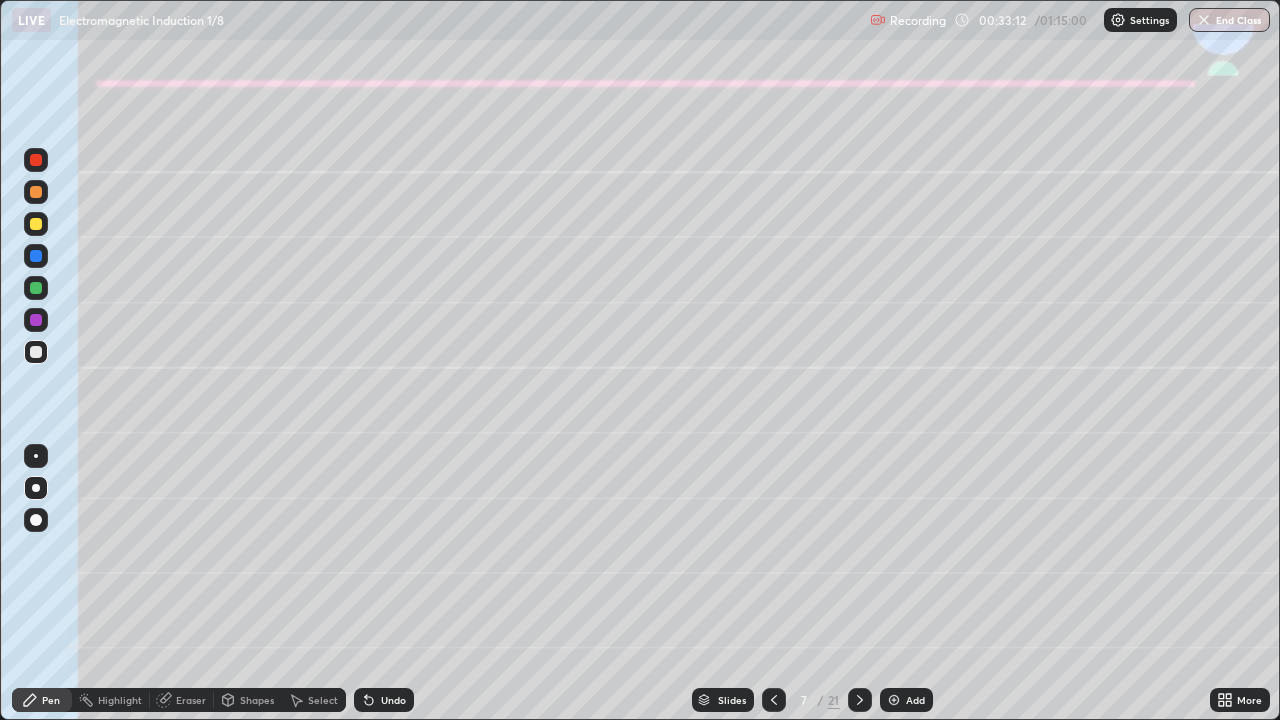 click 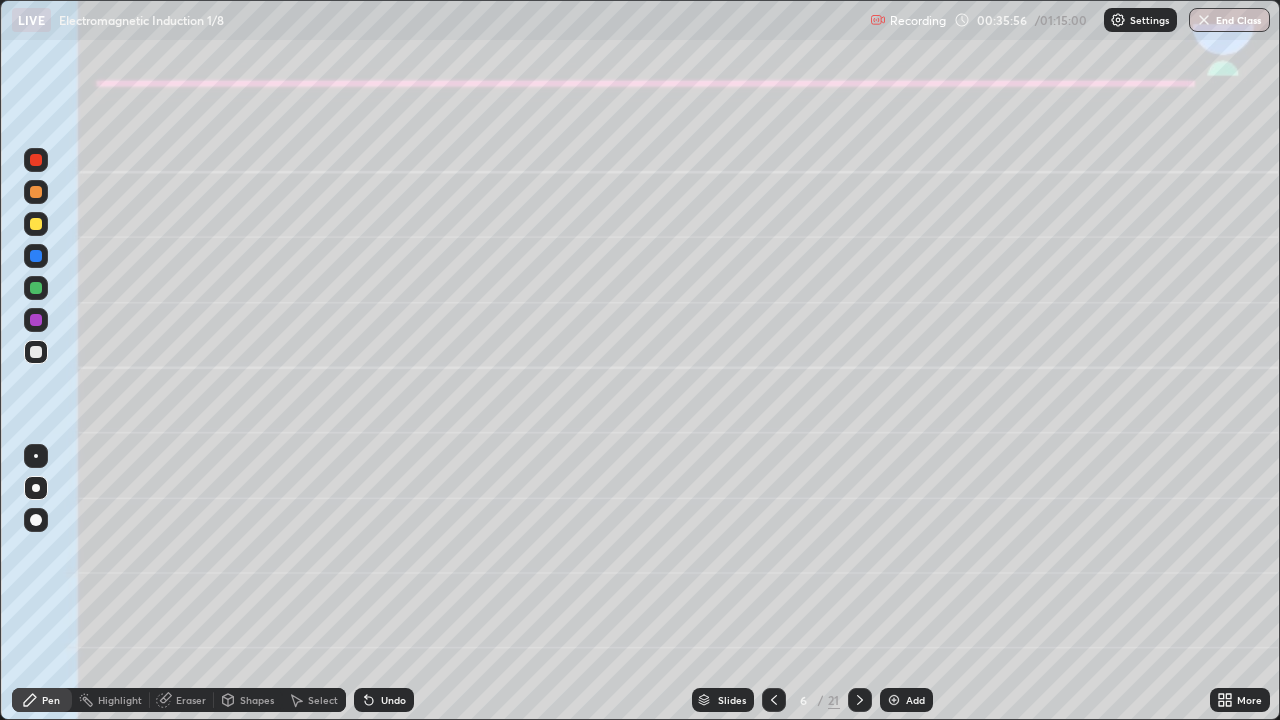 click 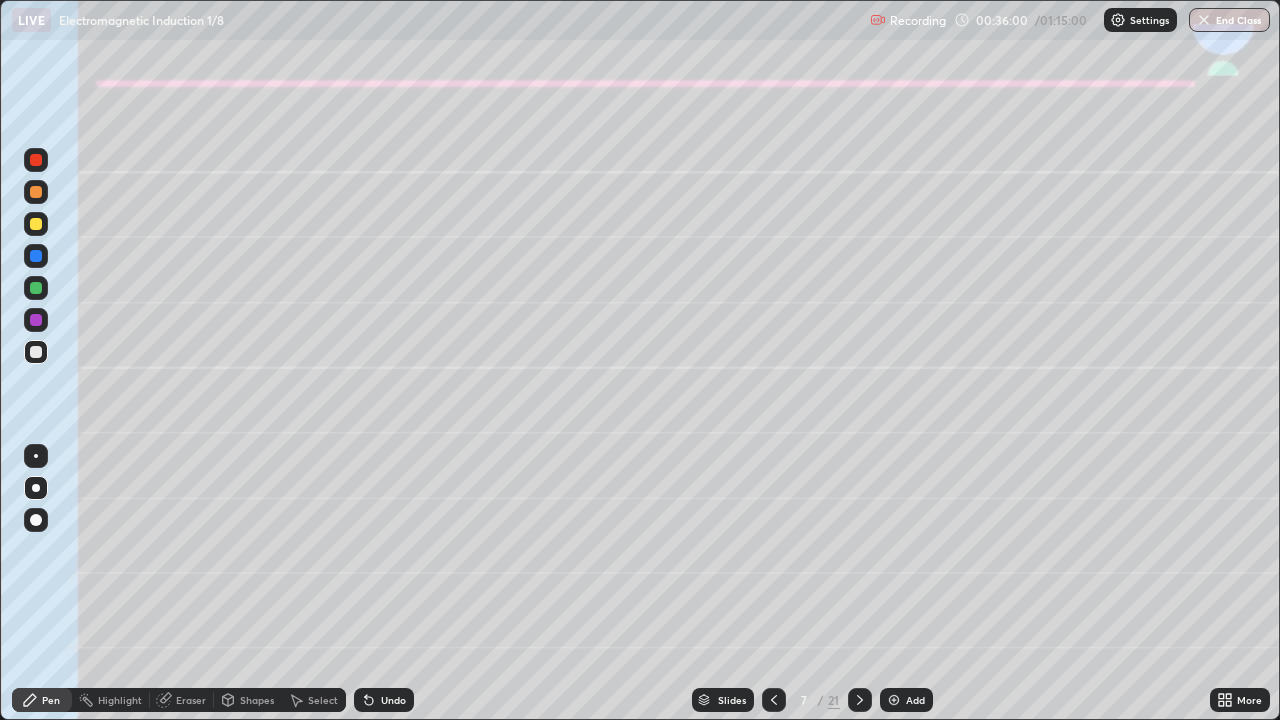 click on "Shapes" at bounding box center (257, 700) 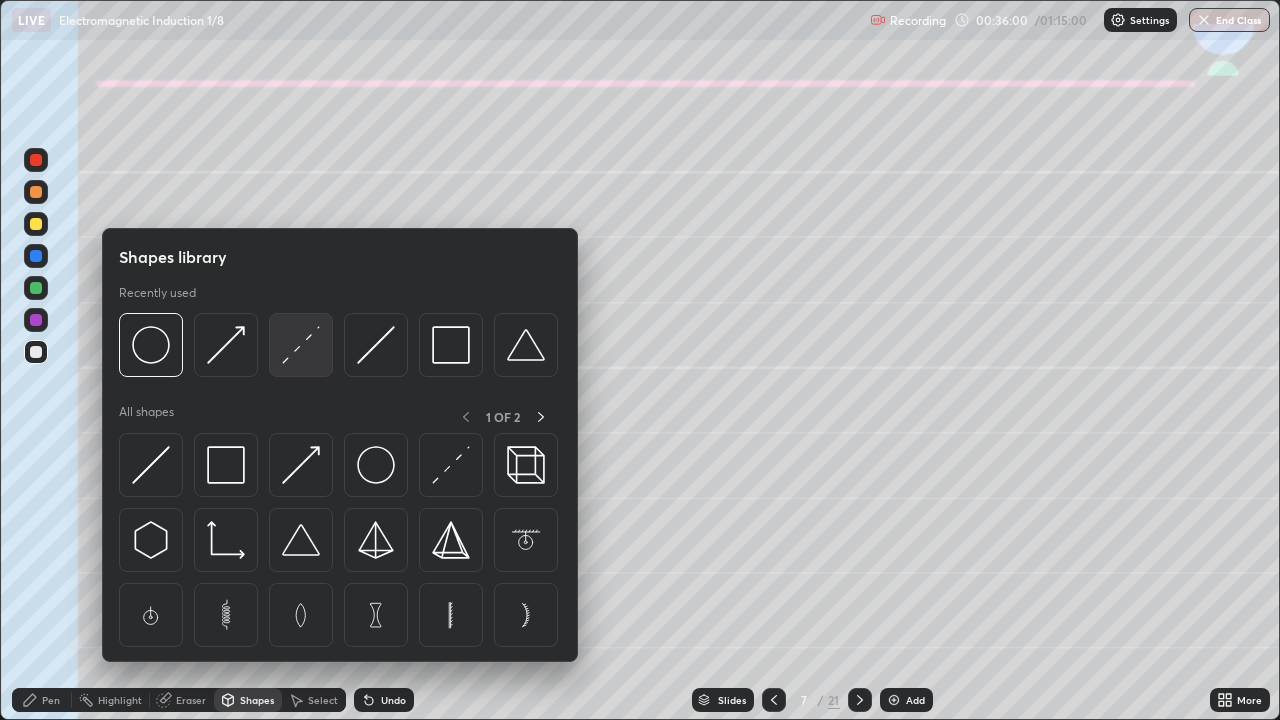 click at bounding box center [301, 345] 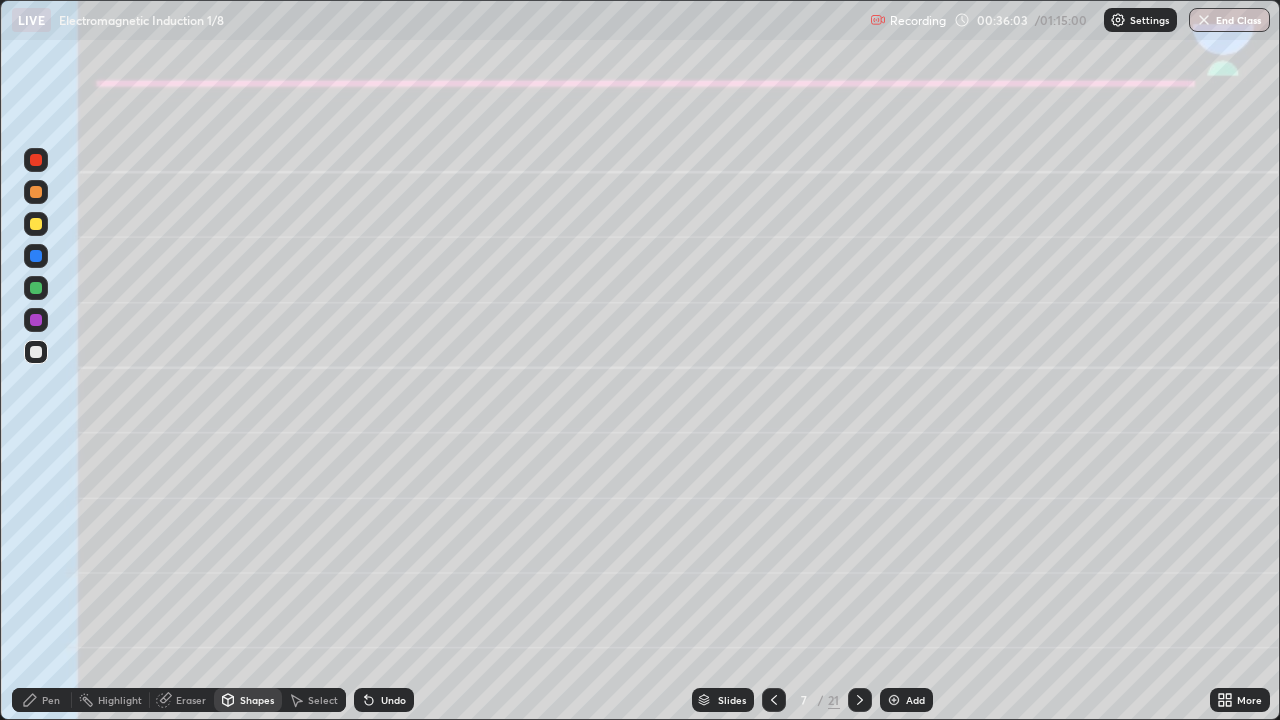 click on "Pen" at bounding box center [51, 700] 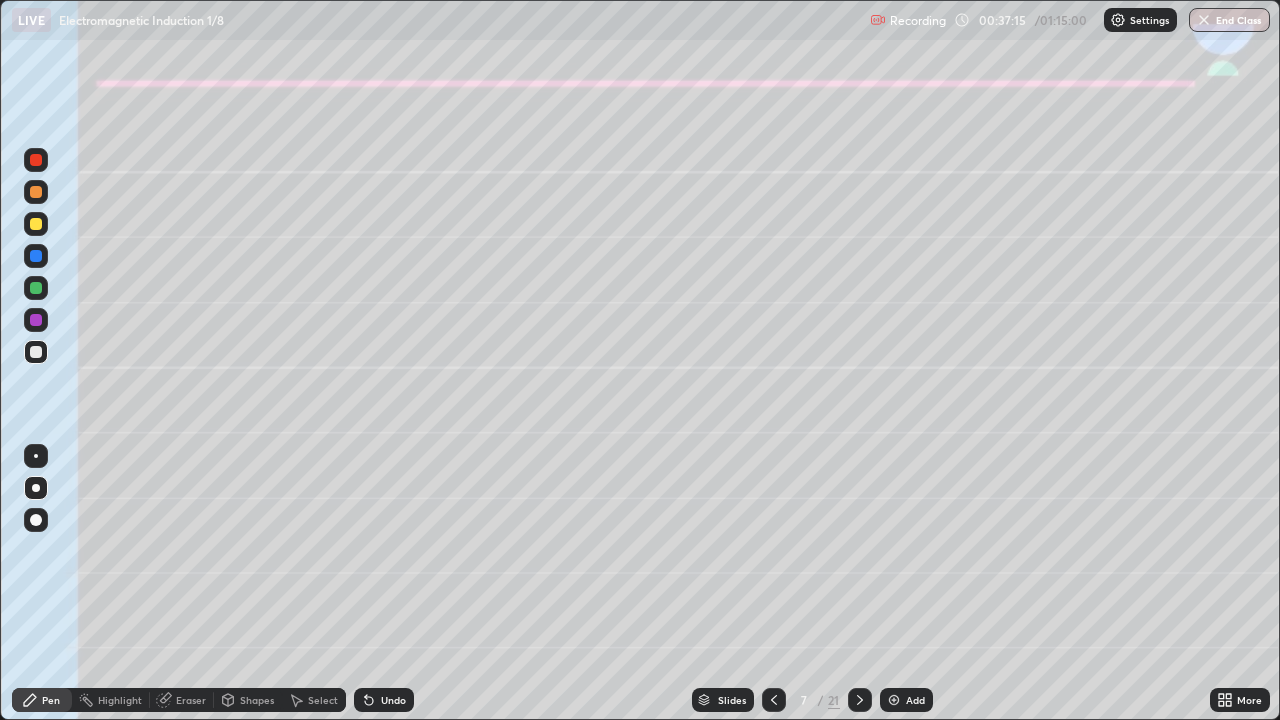 click at bounding box center (36, 224) 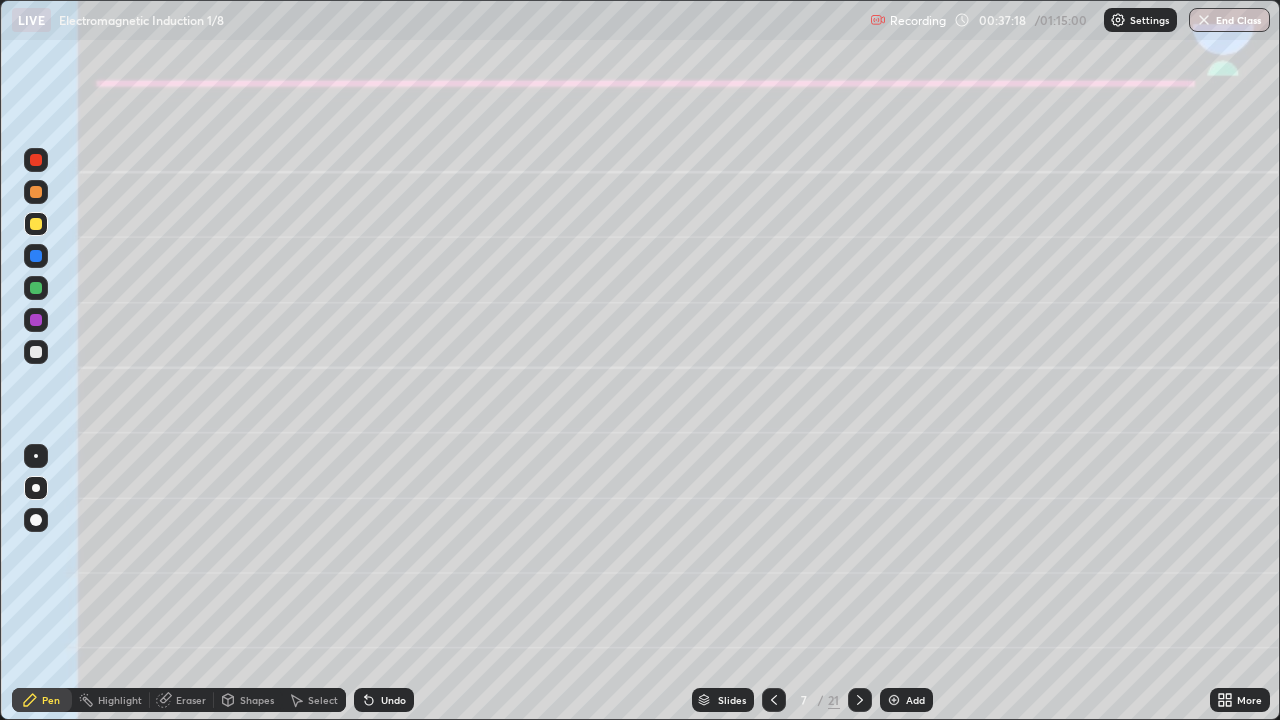 click on "Shapes" at bounding box center [257, 700] 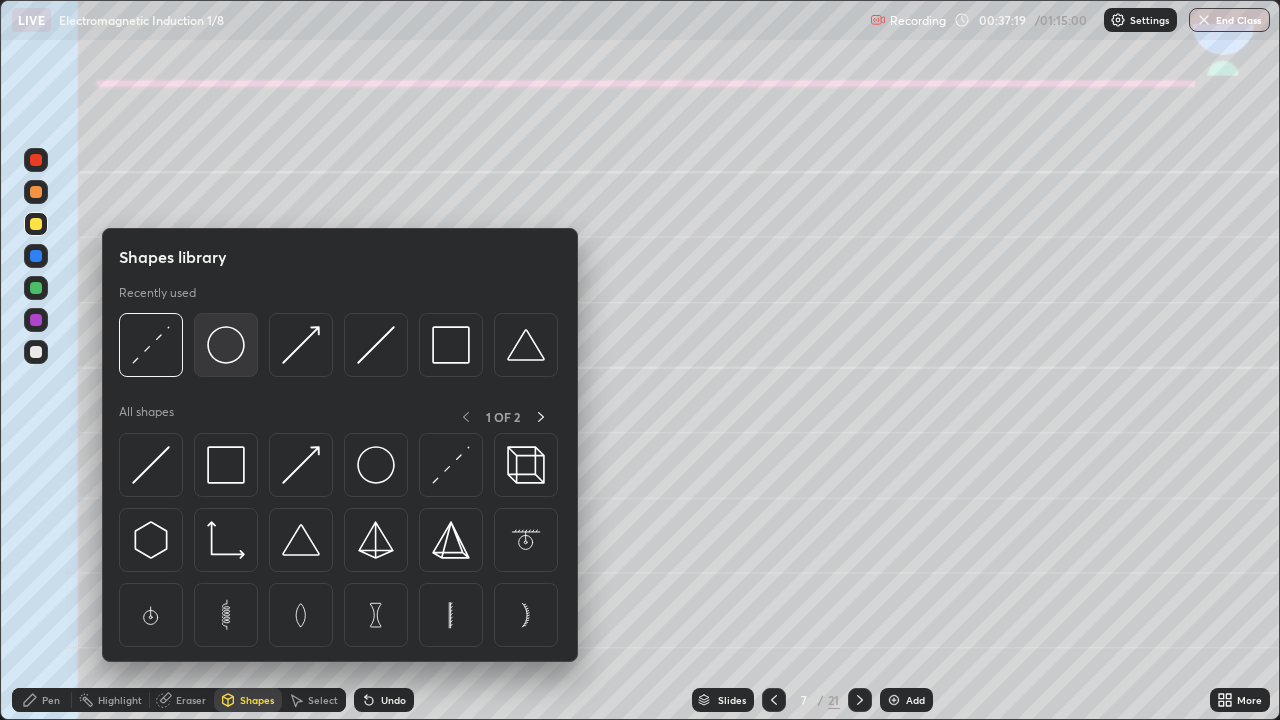 click at bounding box center [226, 345] 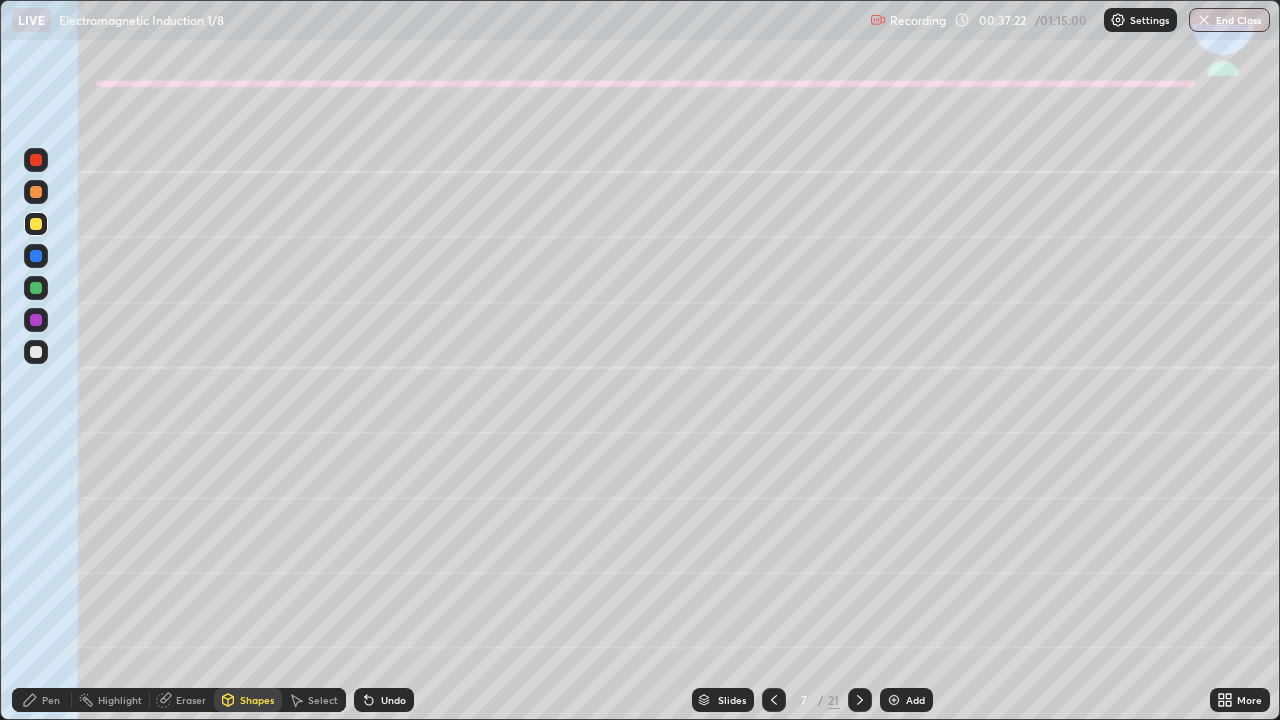 click on "Shapes" at bounding box center [257, 700] 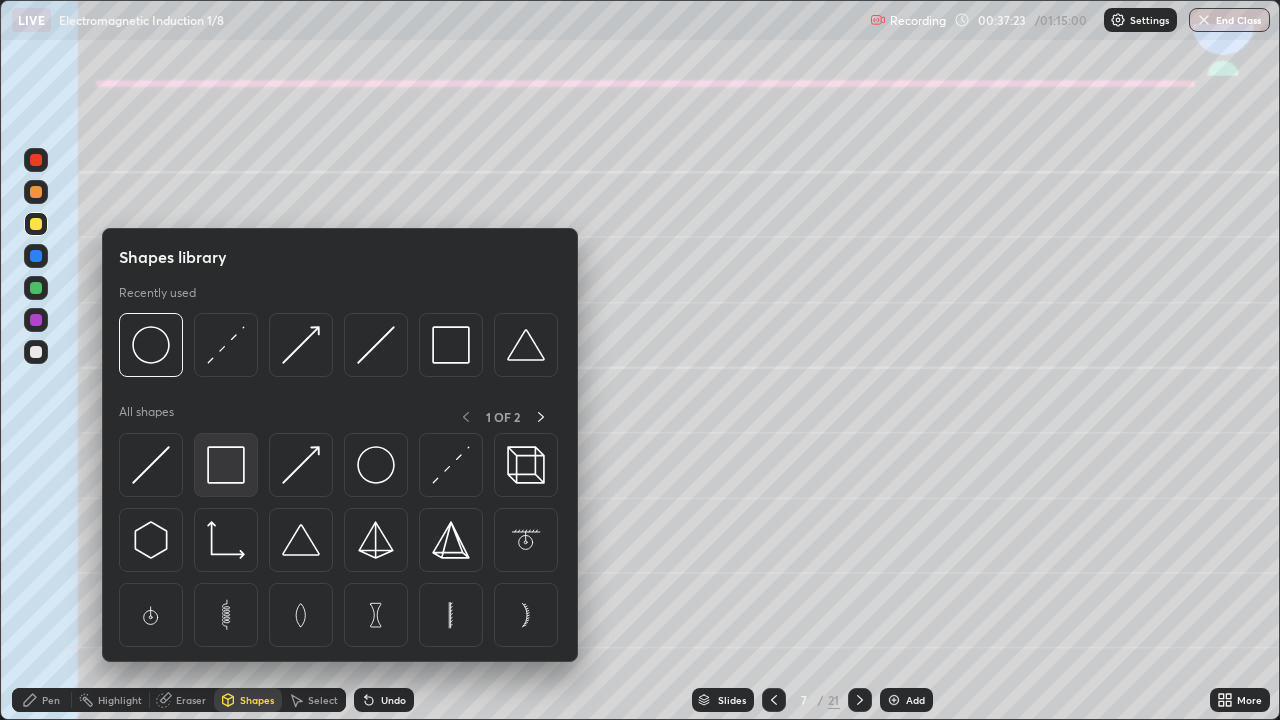 click at bounding box center (226, 465) 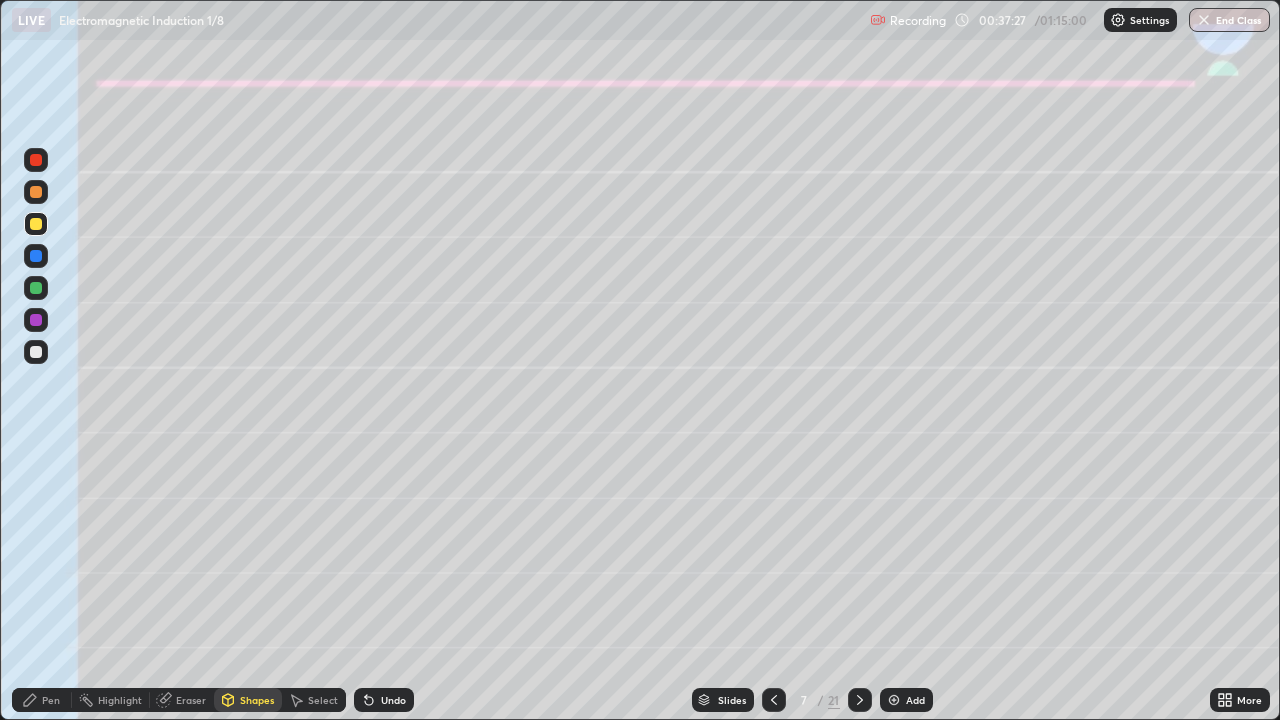 click on "Shapes" at bounding box center (257, 700) 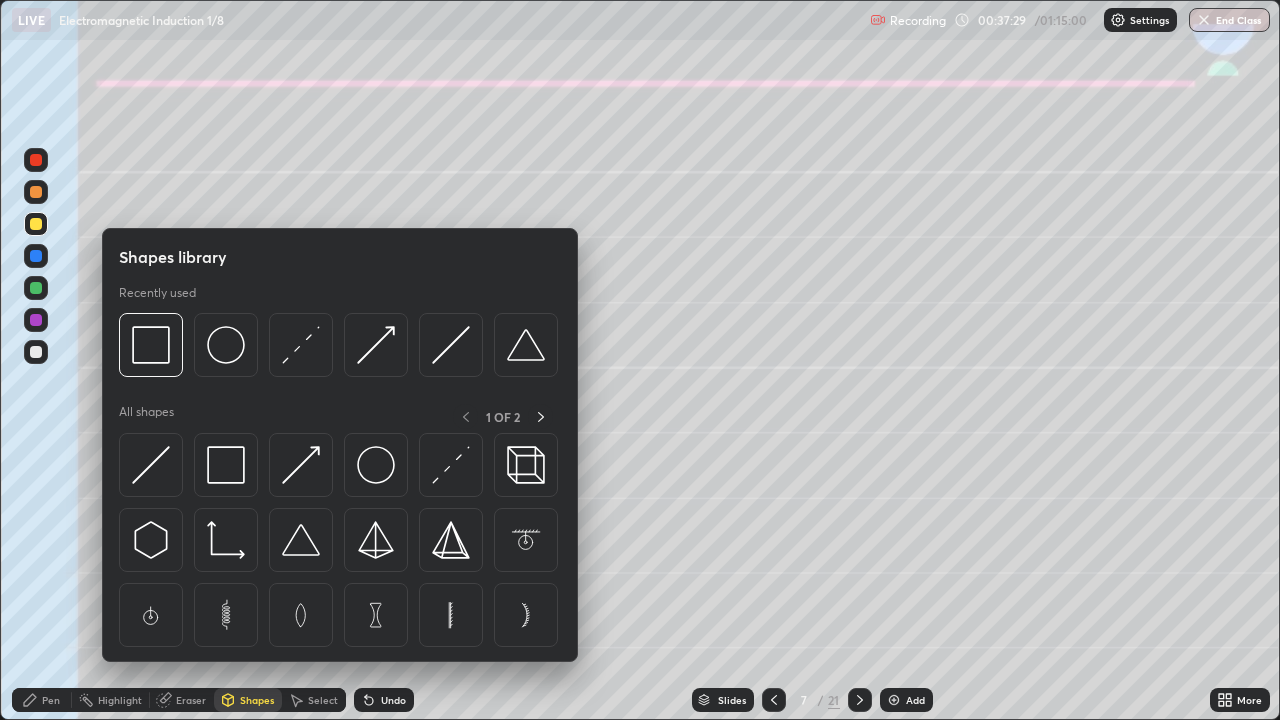click on "Select" at bounding box center (323, 700) 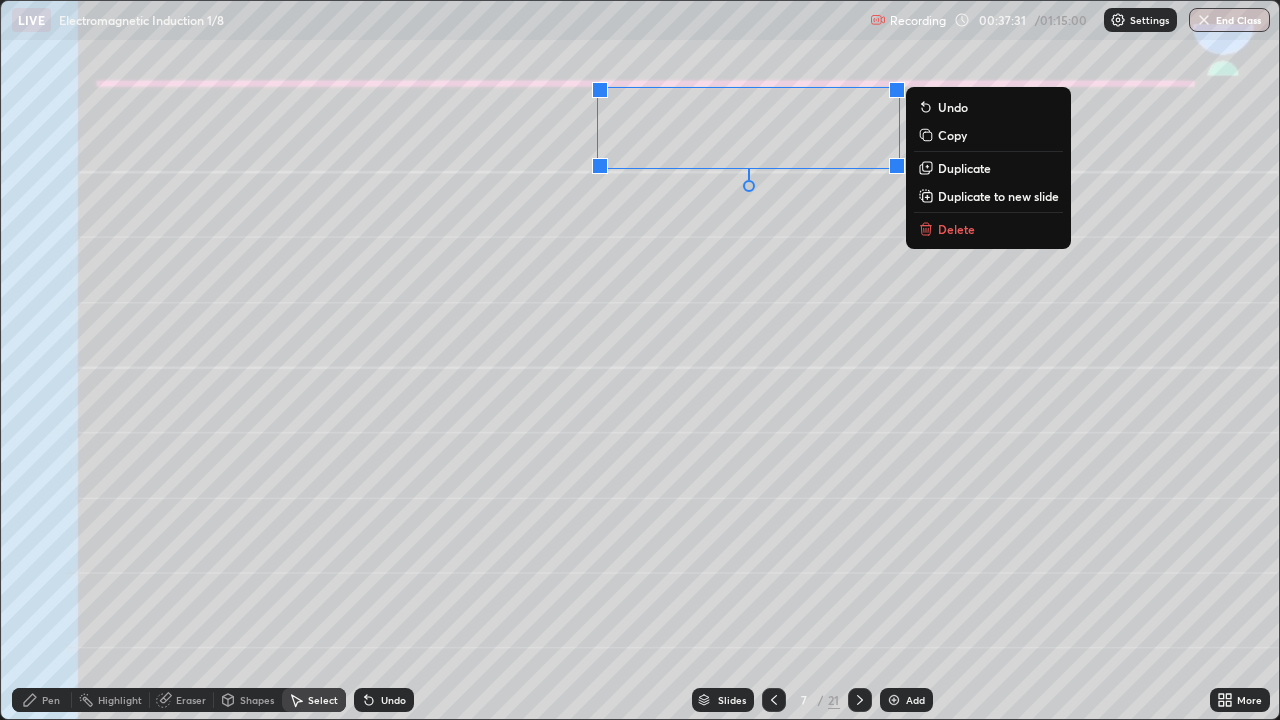 click on "0 ° Undo Copy Duplicate Duplicate to new slide Delete" at bounding box center (640, 360) 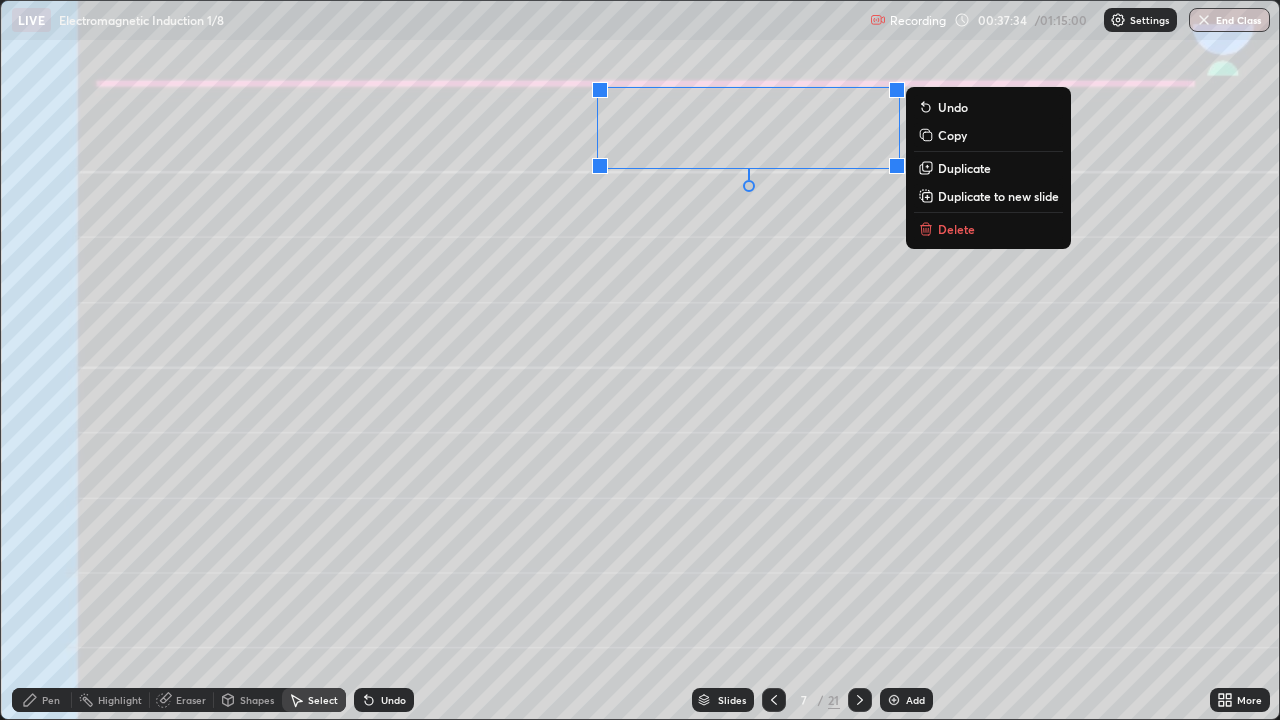 click on "Duplicate" at bounding box center (964, 168) 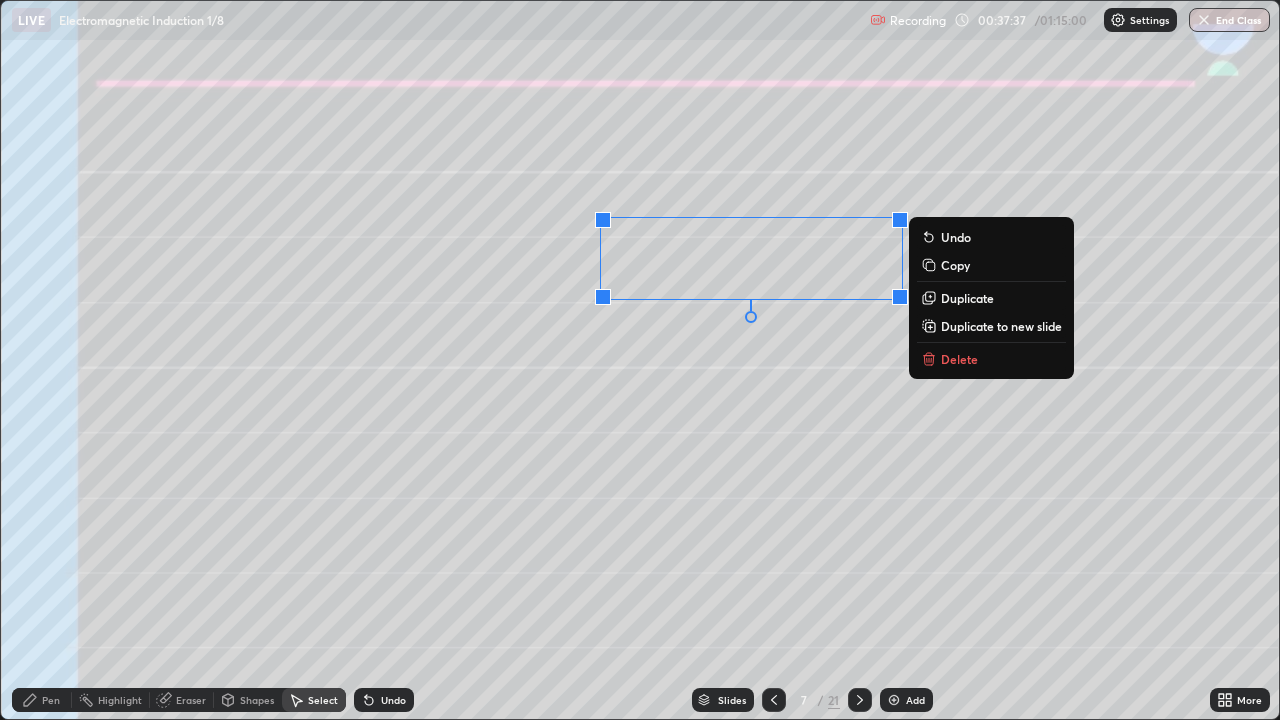 click on "0 ° Undo Copy Duplicate Duplicate to new slide Delete" at bounding box center (640, 360) 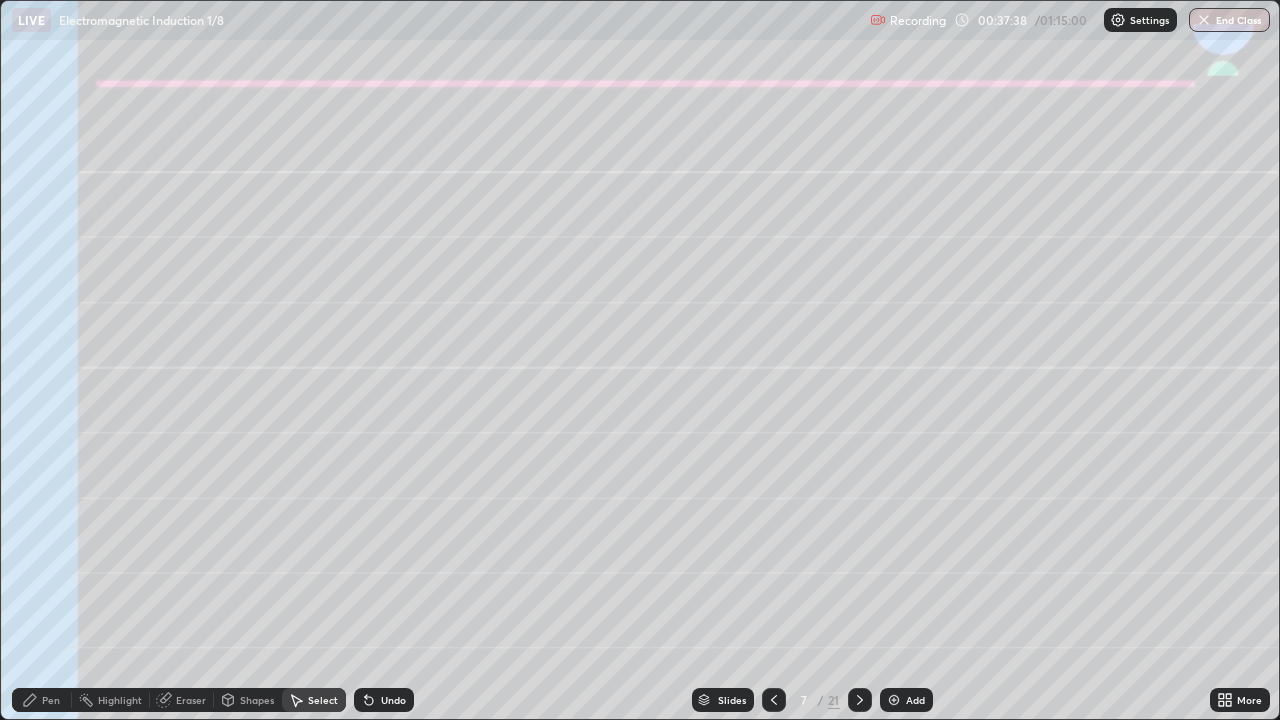 click on "Pen" at bounding box center (51, 700) 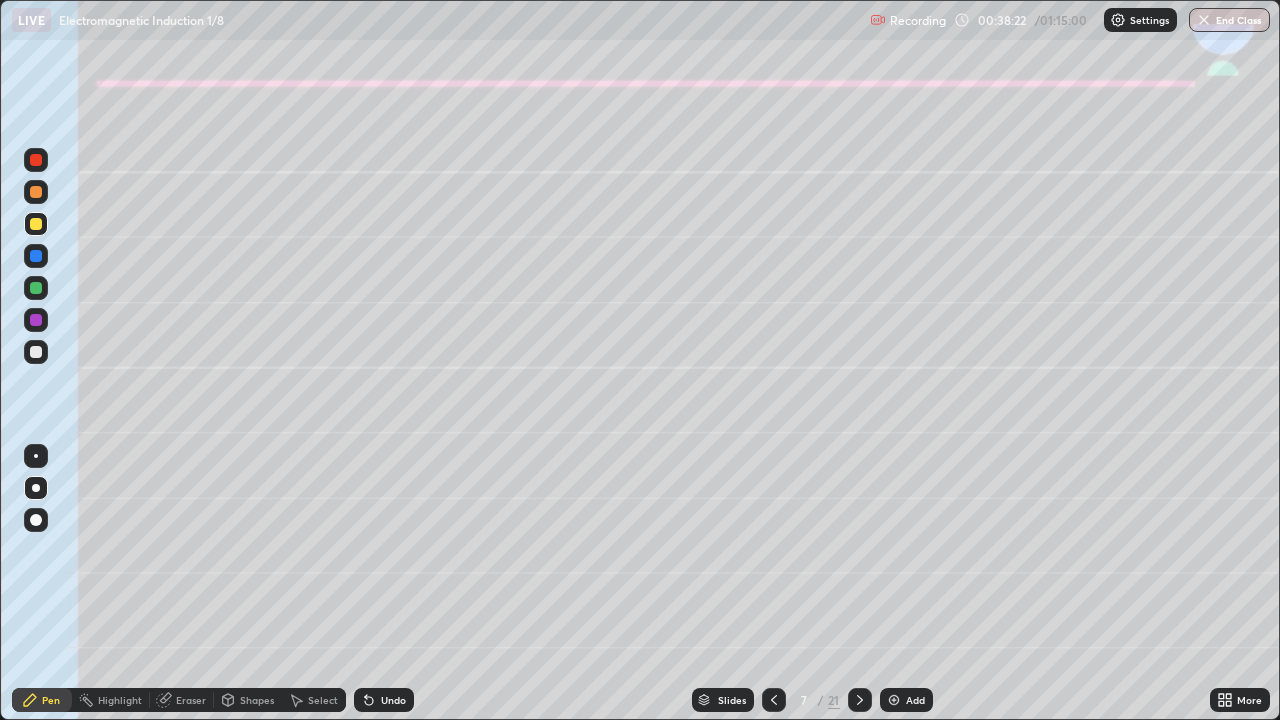 click on "Undo" at bounding box center (393, 700) 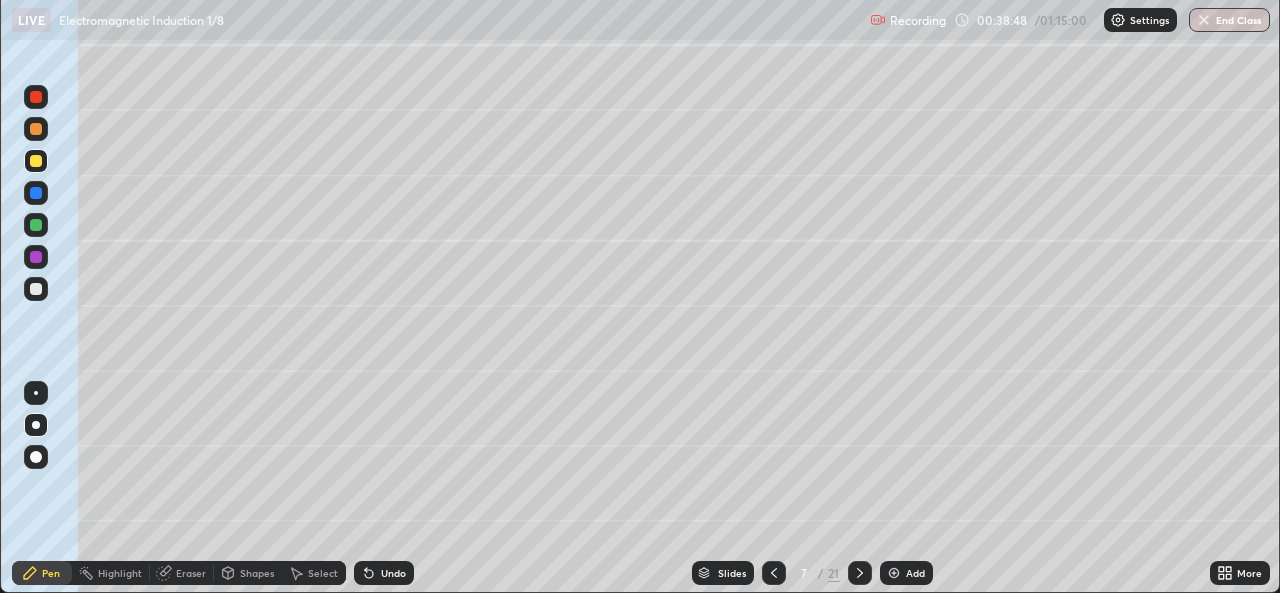 scroll, scrollTop: 593, scrollLeft: 1280, axis: both 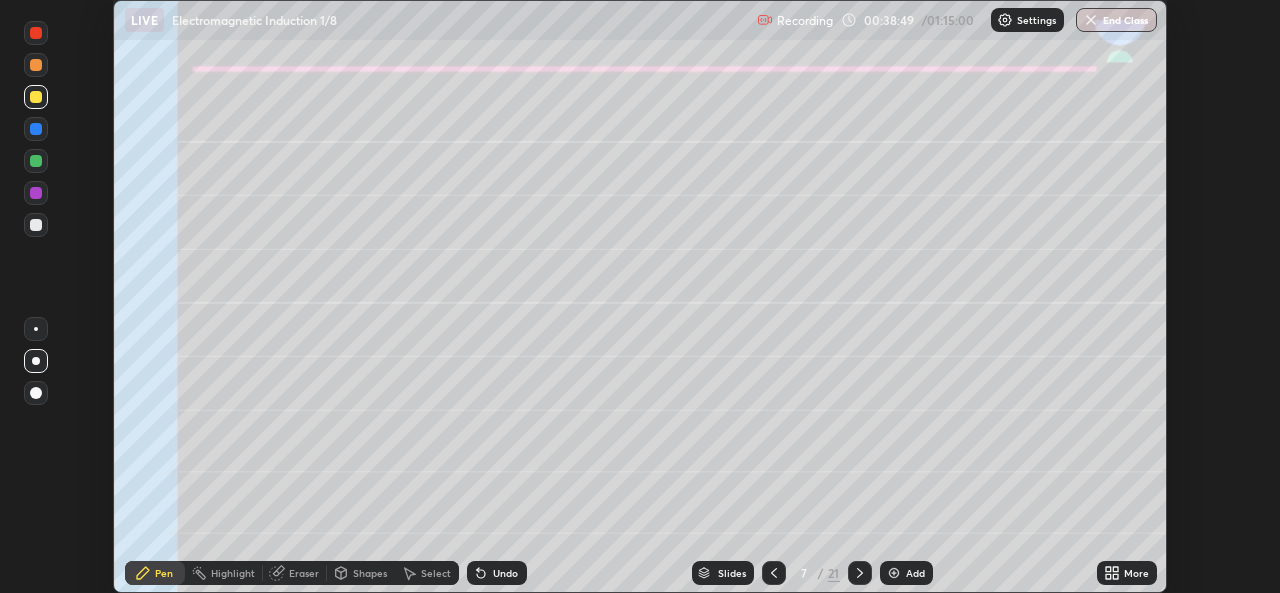 click 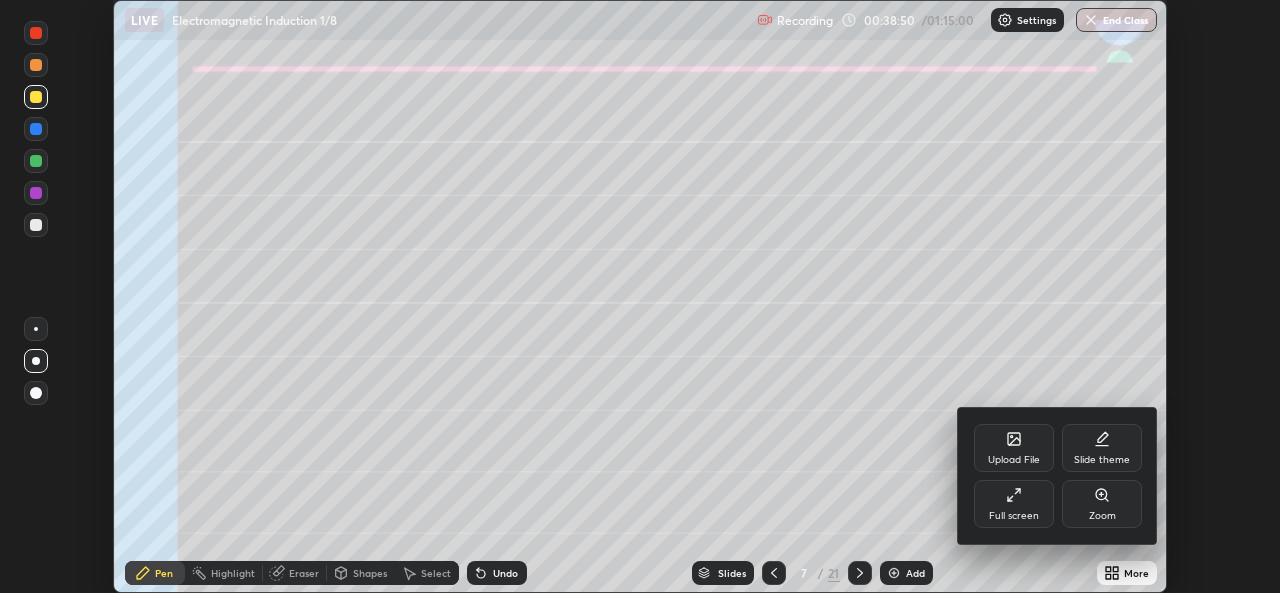 click on "Full screen" at bounding box center [1014, 504] 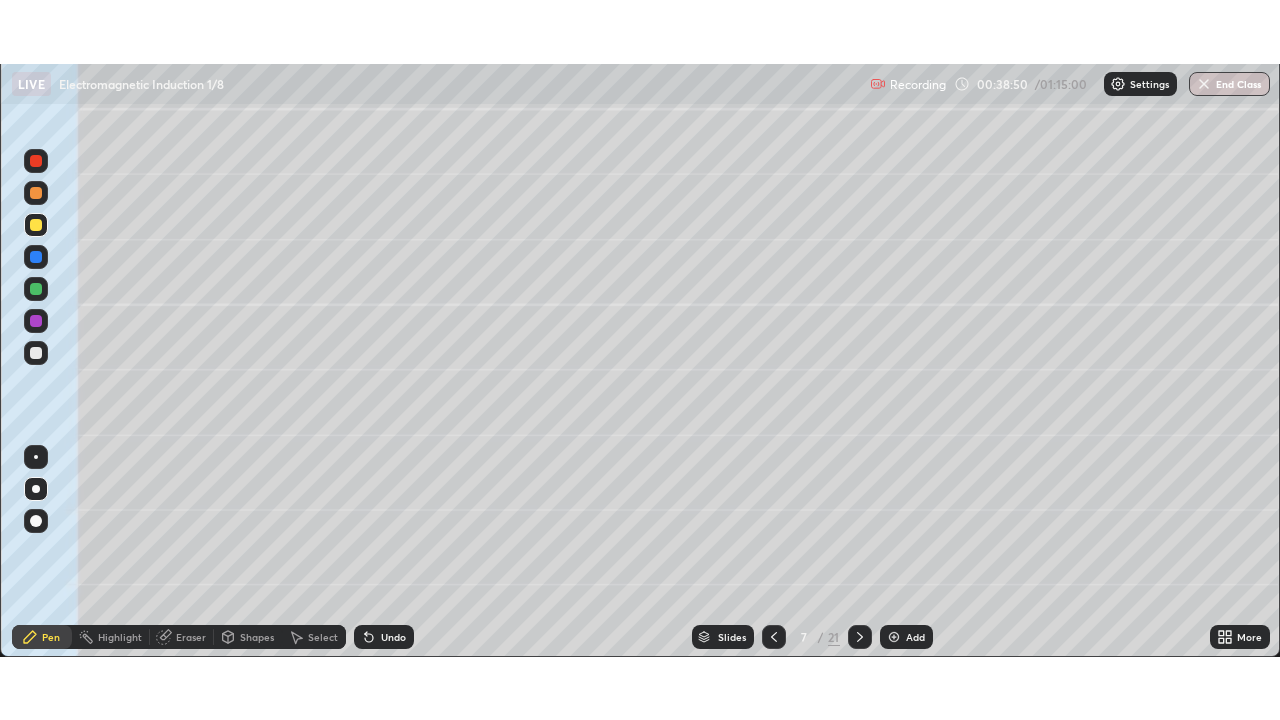 scroll, scrollTop: 99280, scrollLeft: 98720, axis: both 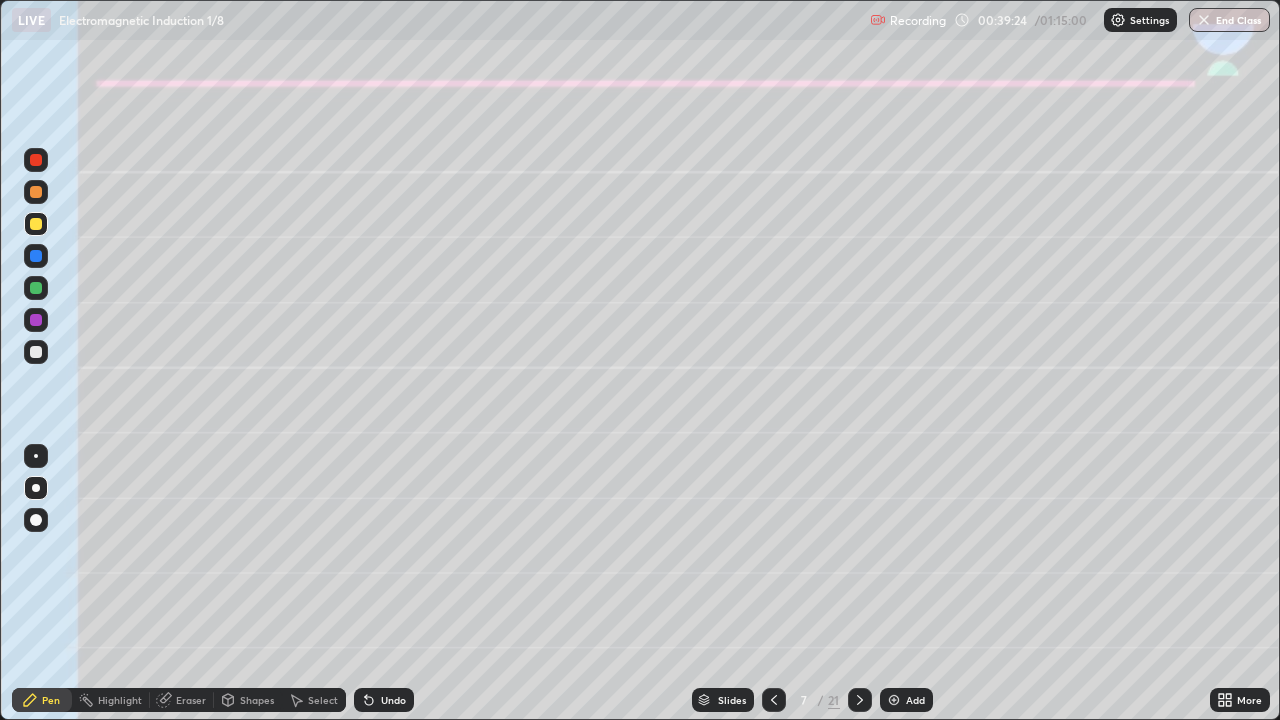 click at bounding box center (36, 352) 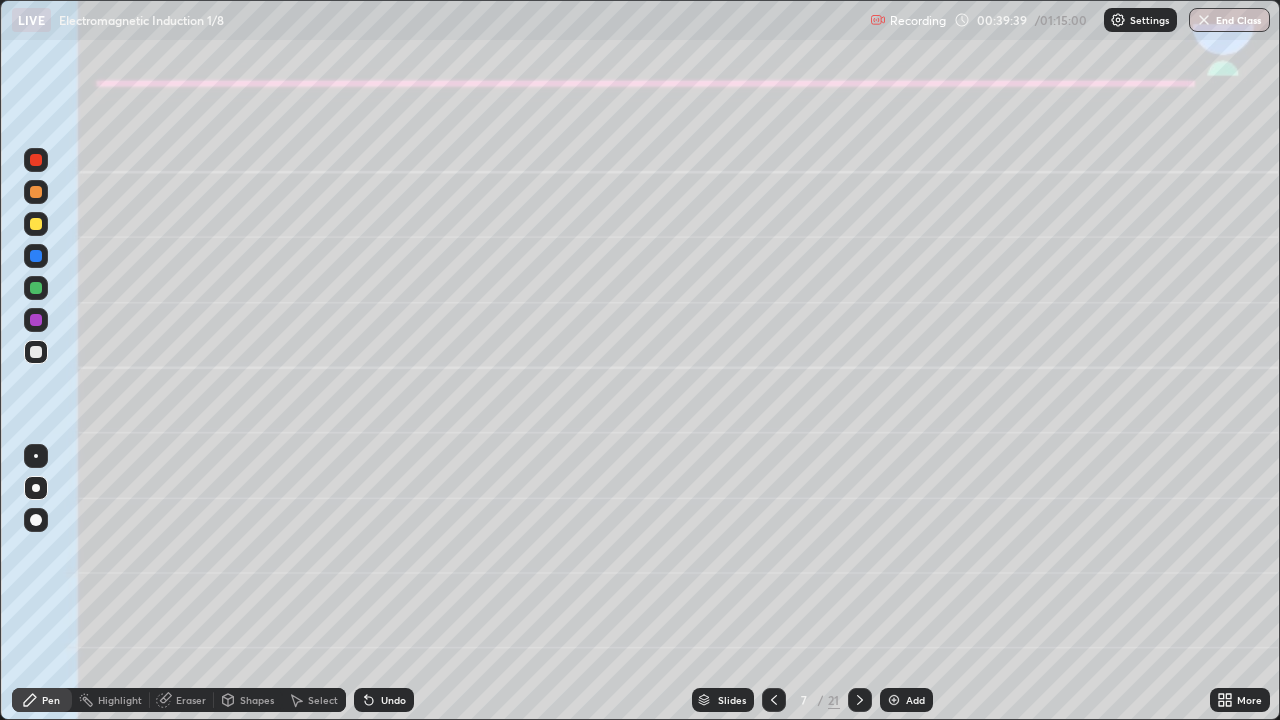 click on "Undo" at bounding box center [393, 700] 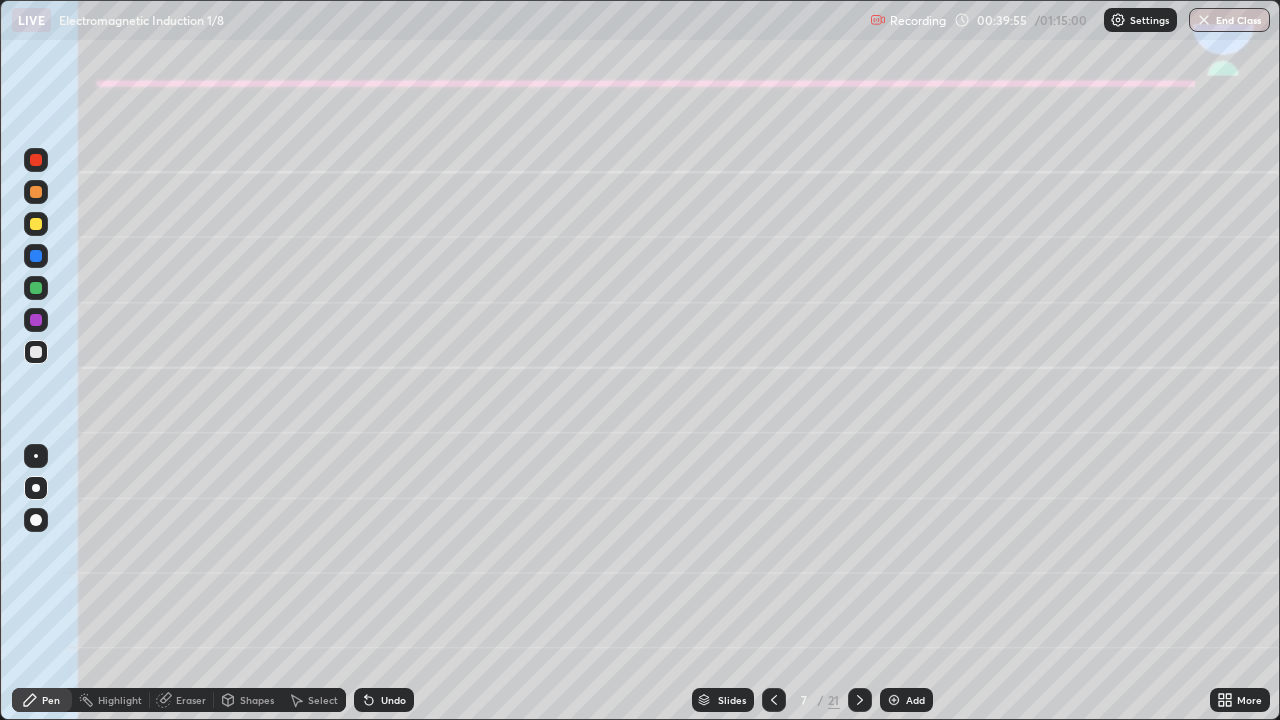 click on "Undo" at bounding box center [393, 700] 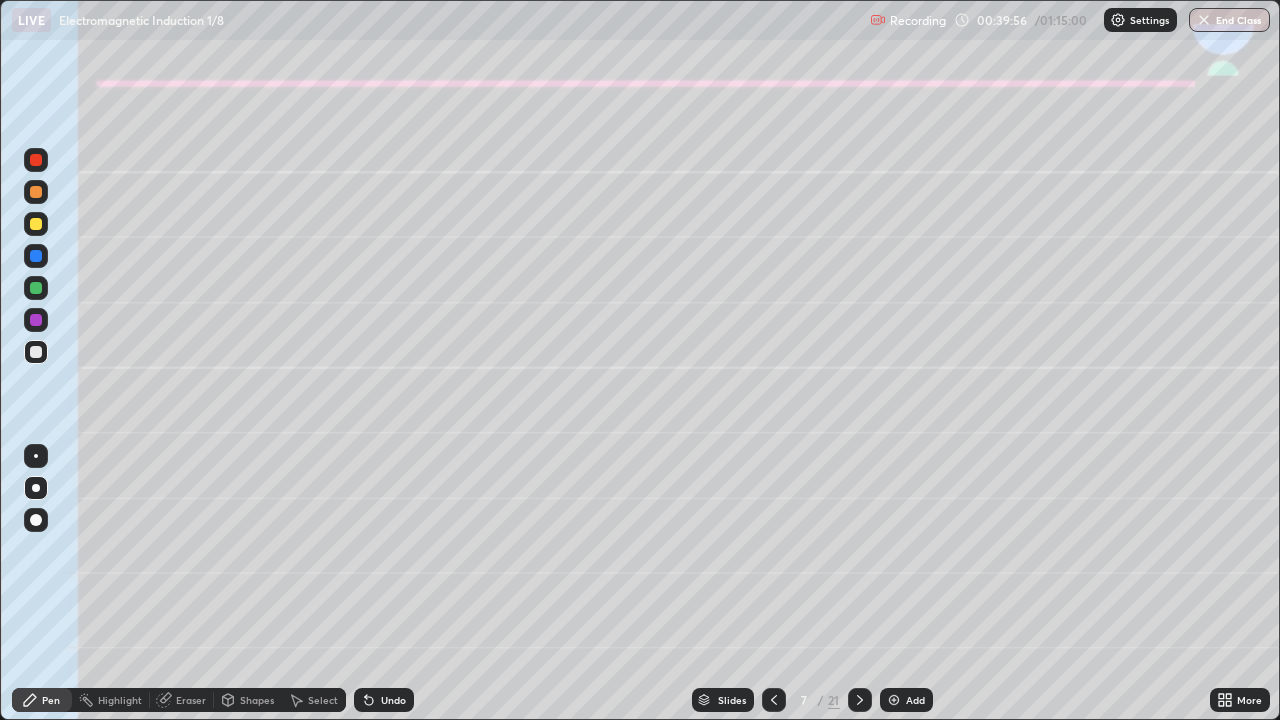 click on "Undo" at bounding box center (384, 700) 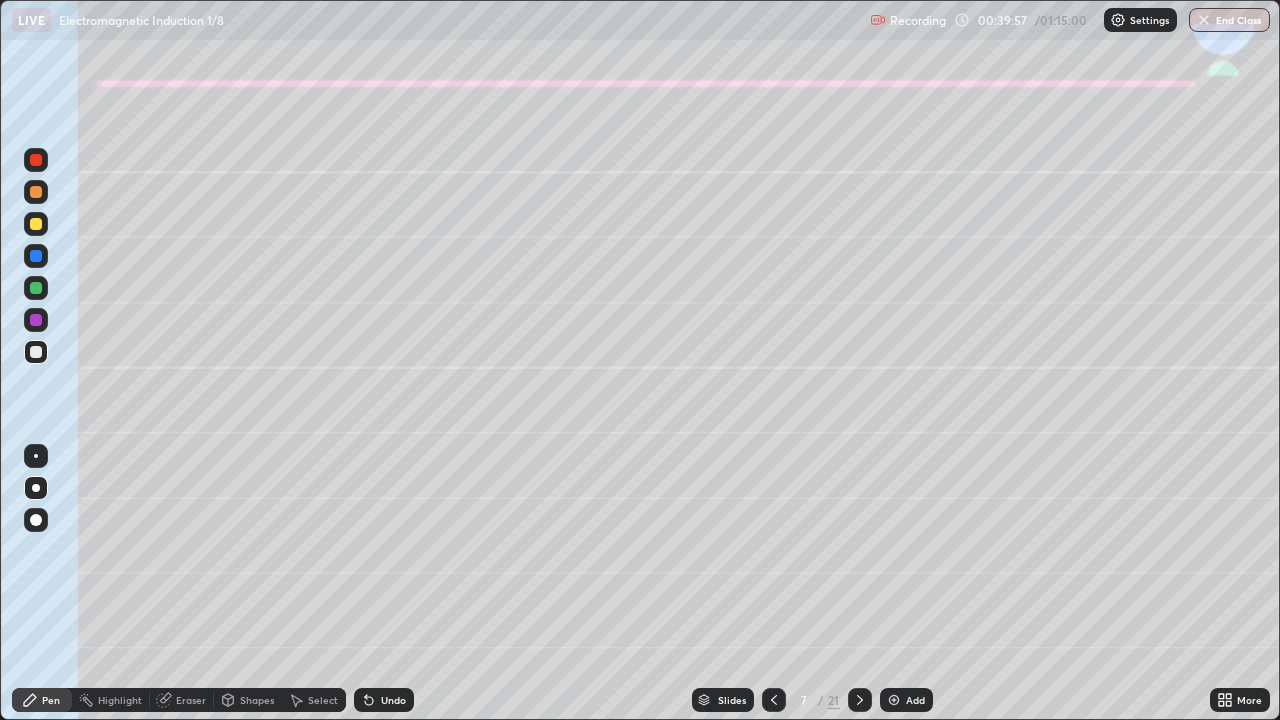 click 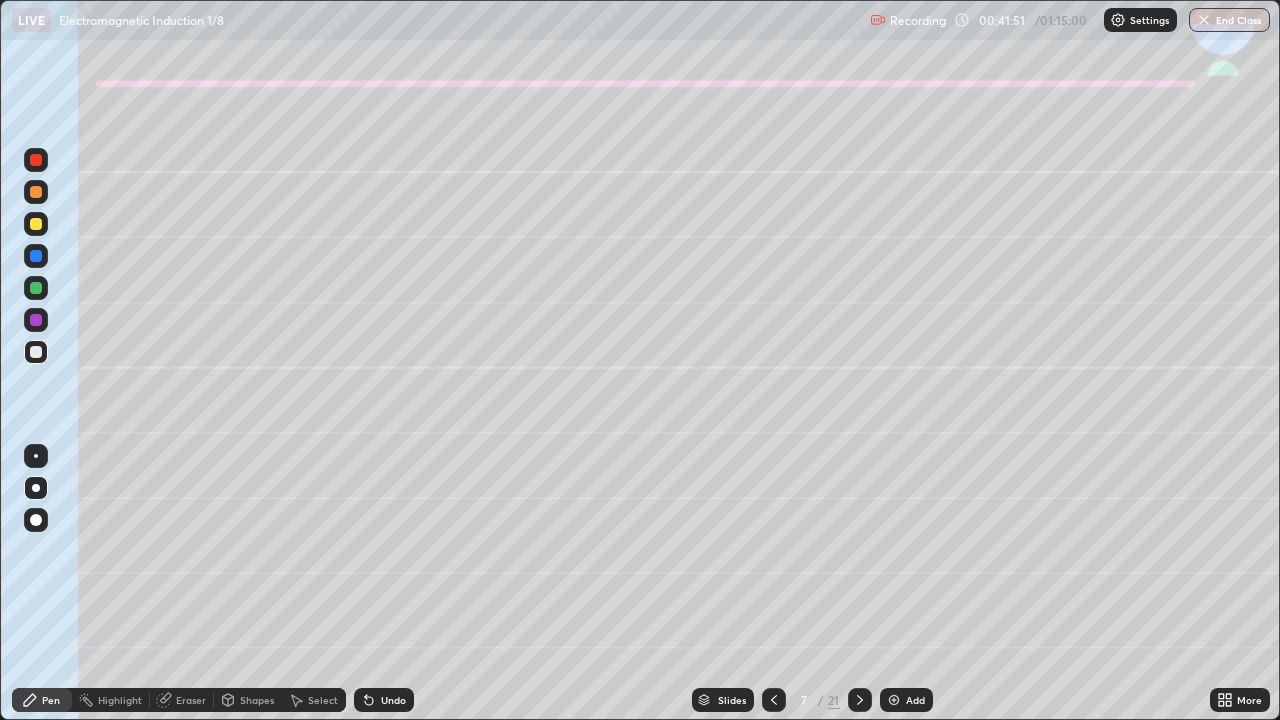 click at bounding box center [36, 192] 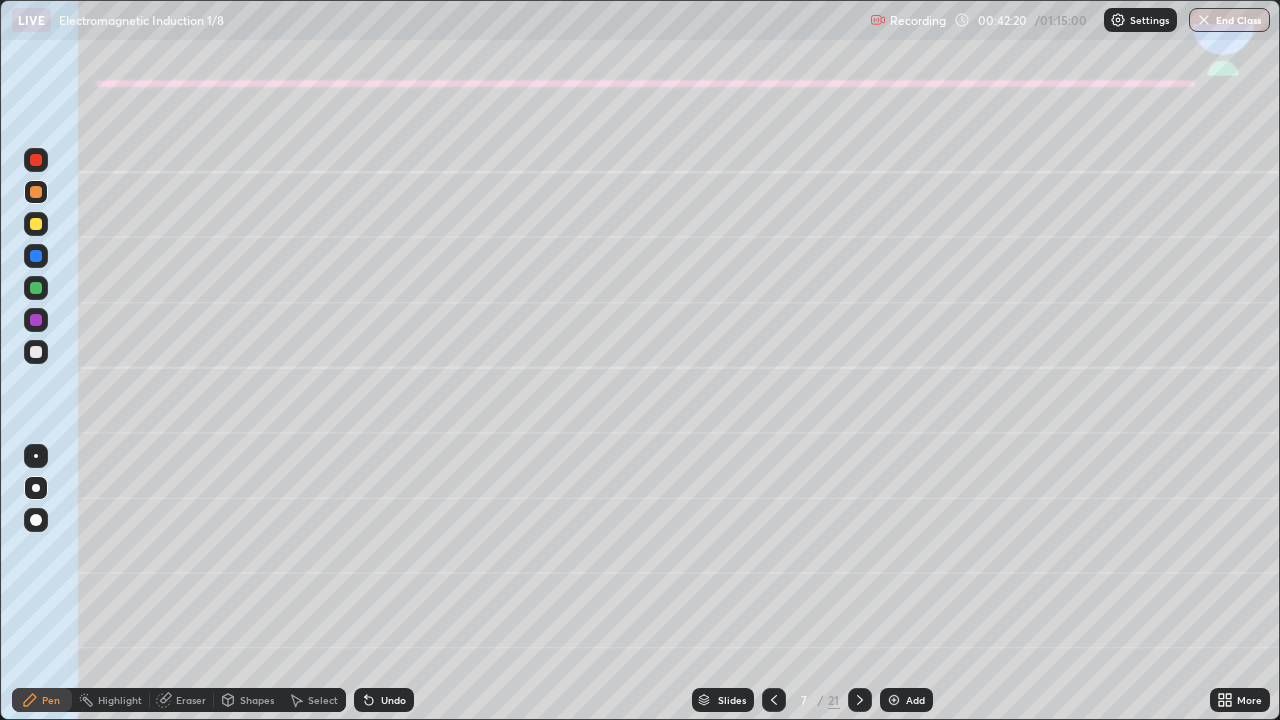 click on "Eraser" at bounding box center [182, 700] 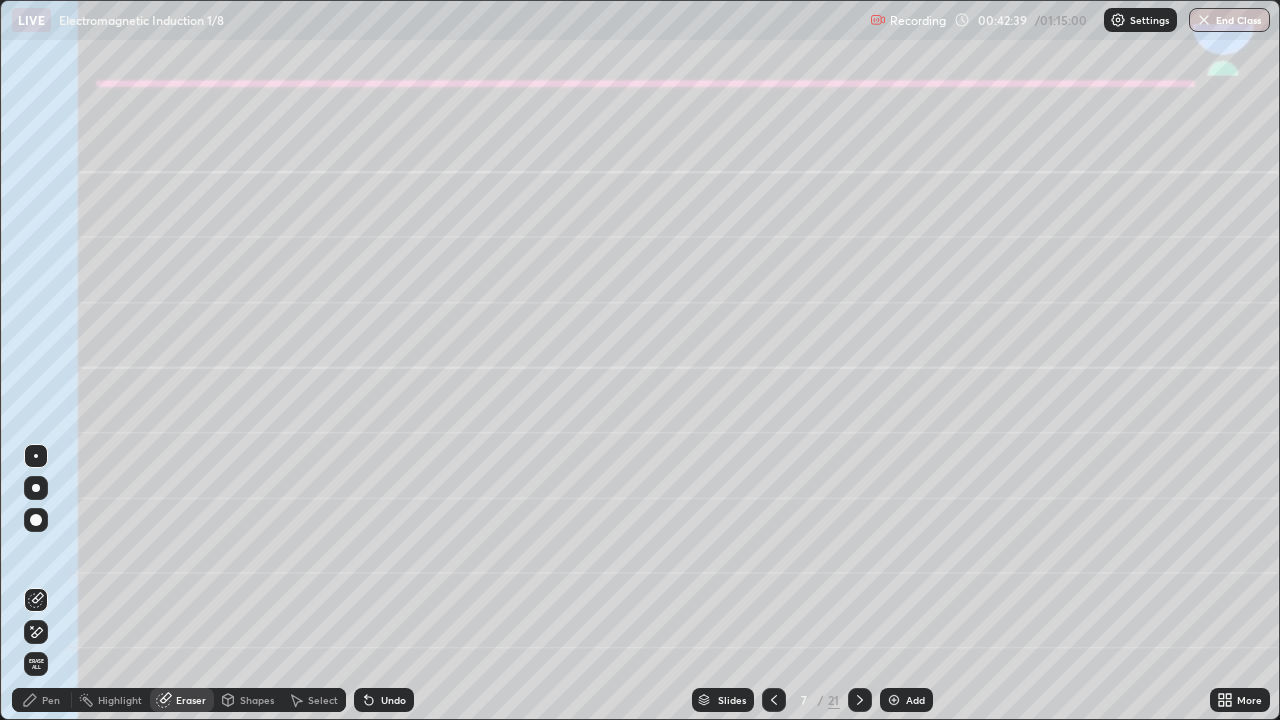 click on "Pen" at bounding box center (42, 700) 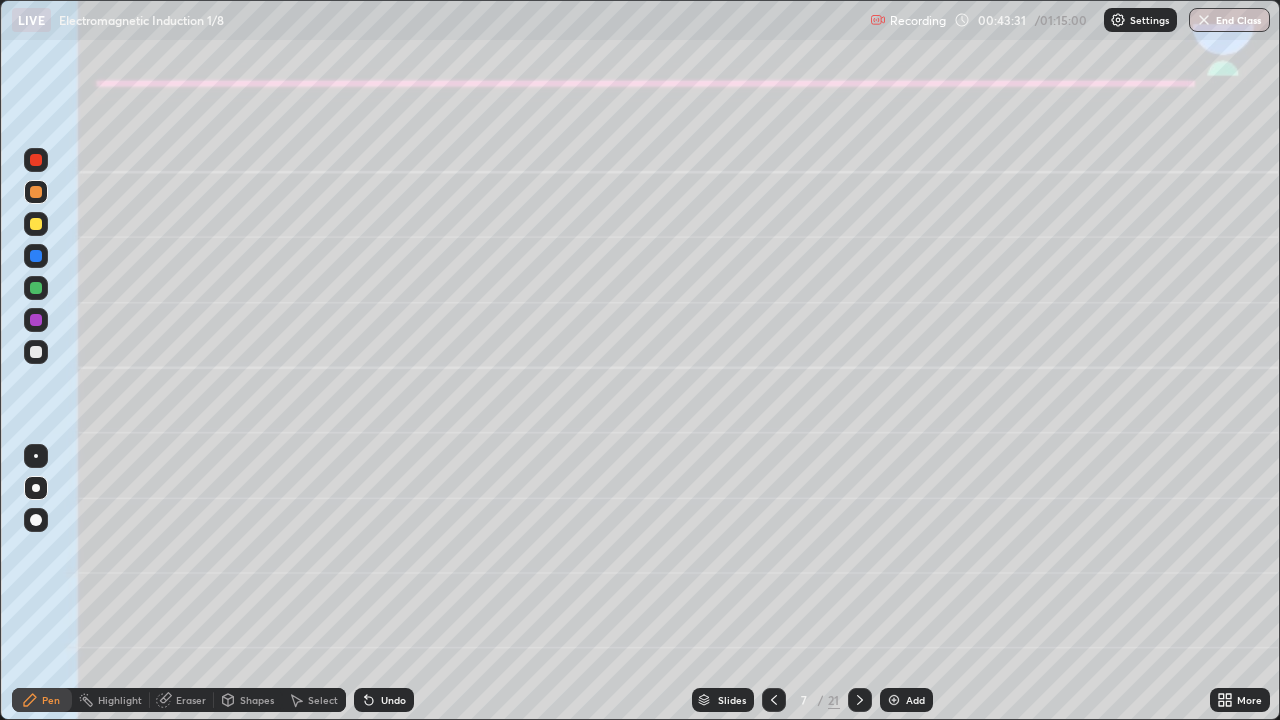 click on "Eraser" at bounding box center (191, 700) 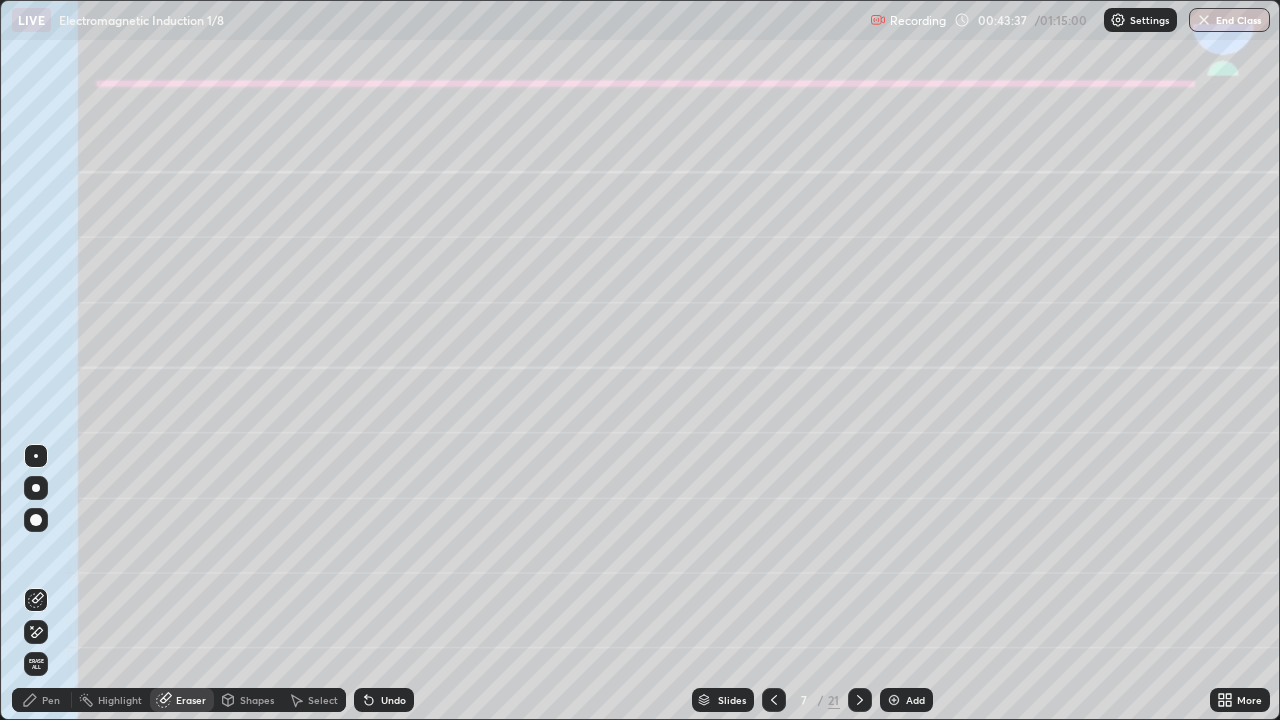 click 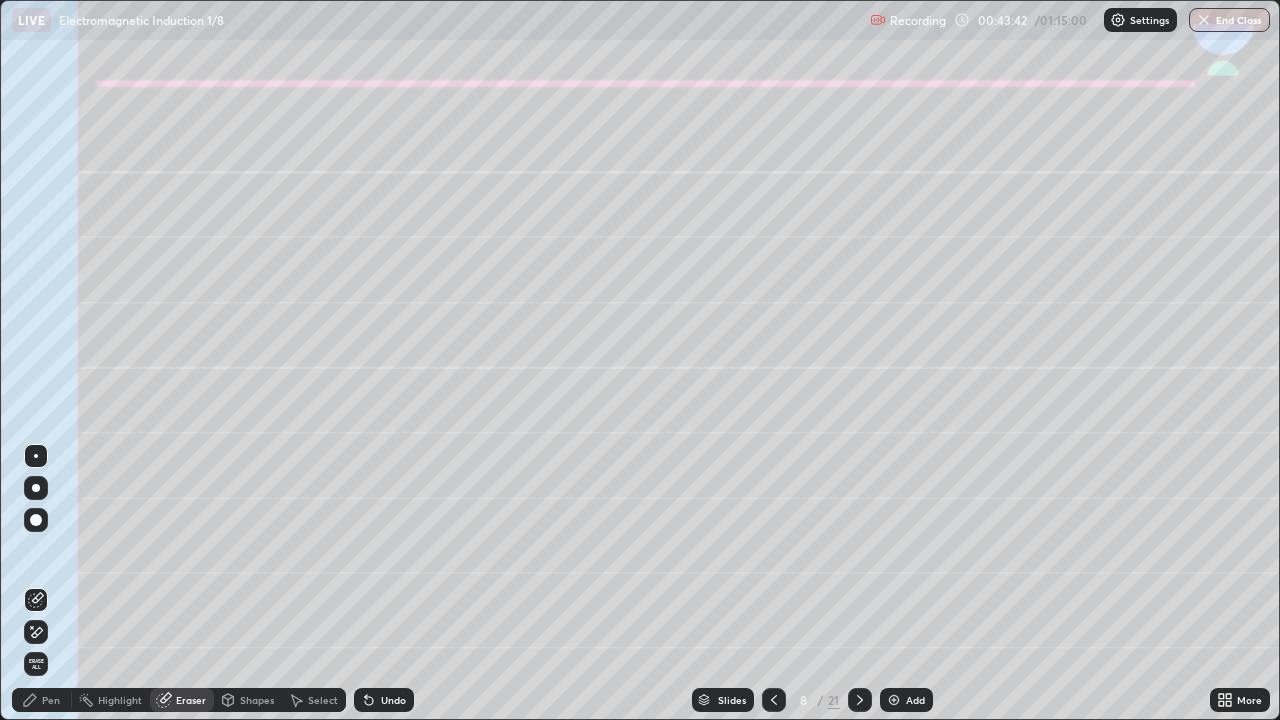 click at bounding box center [36, 488] 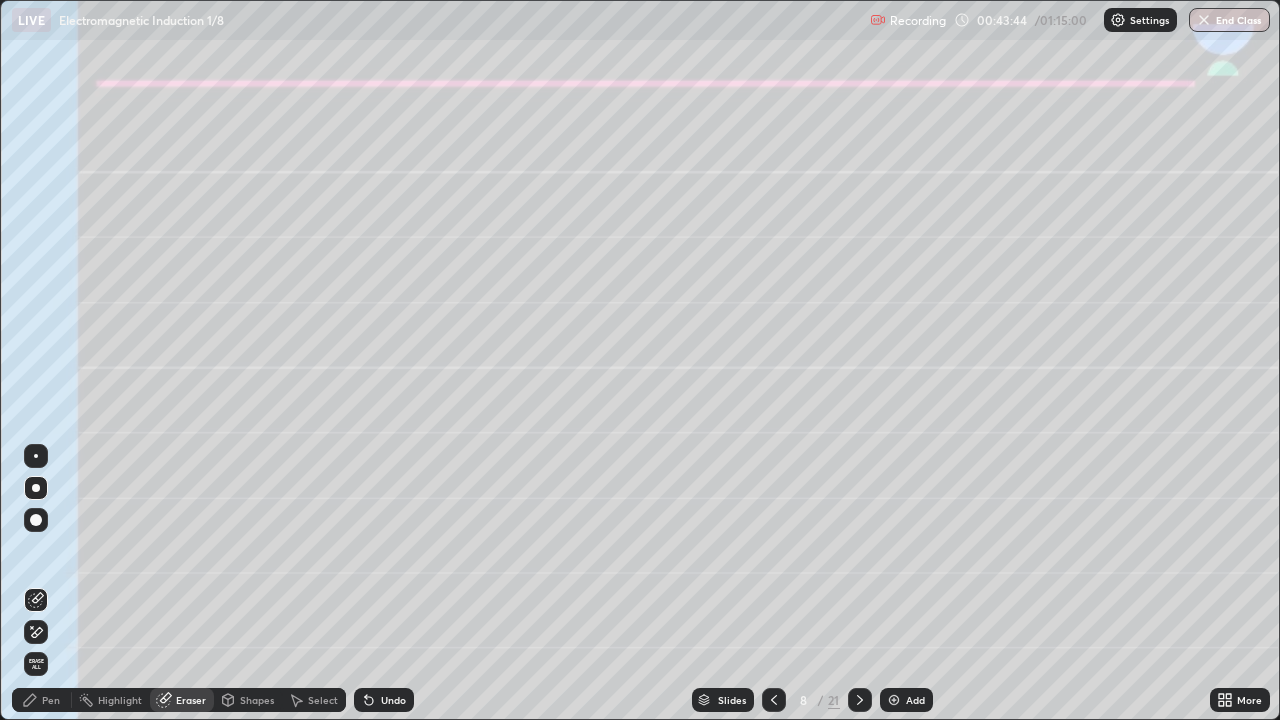 click on "Pen" at bounding box center [42, 700] 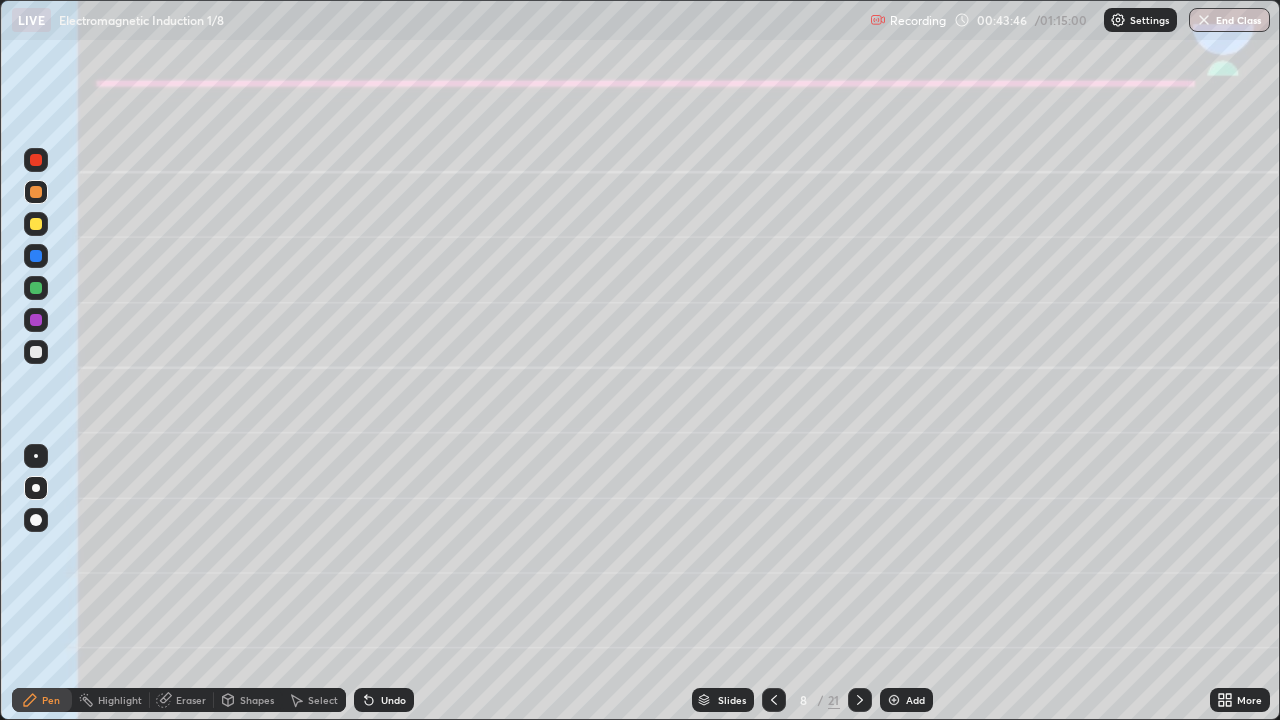 click at bounding box center [36, 224] 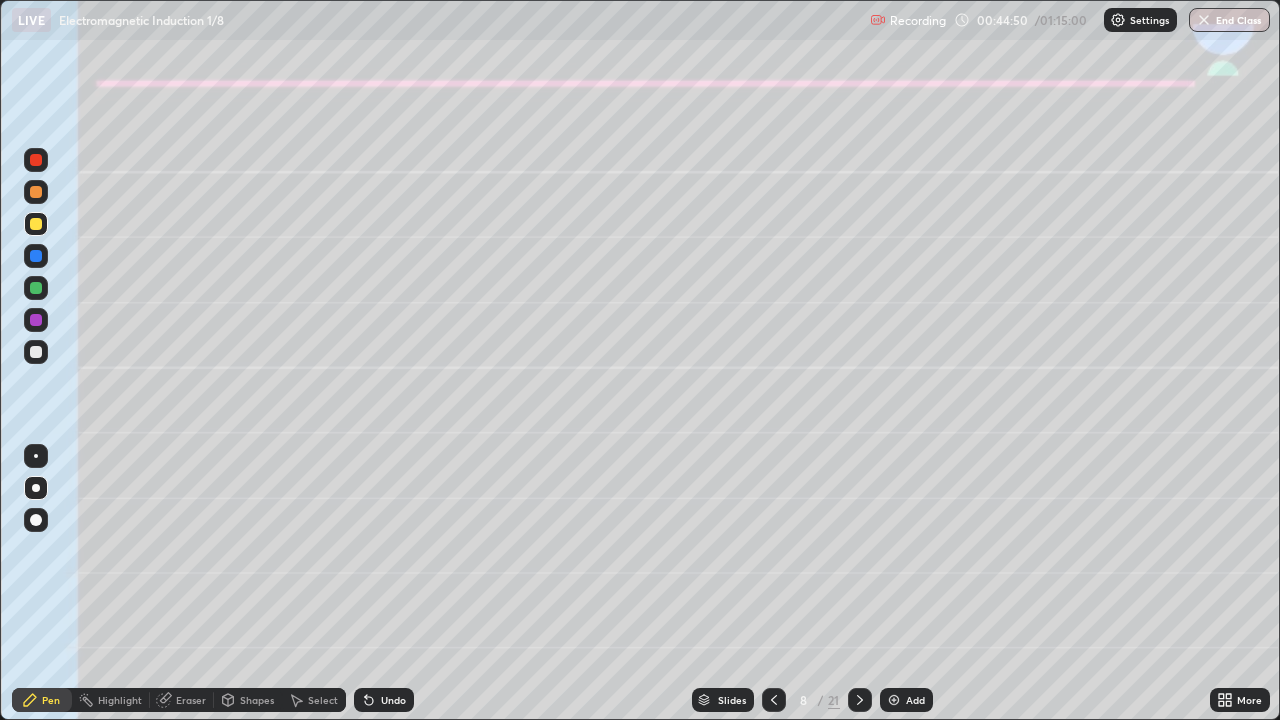 click at bounding box center (36, 288) 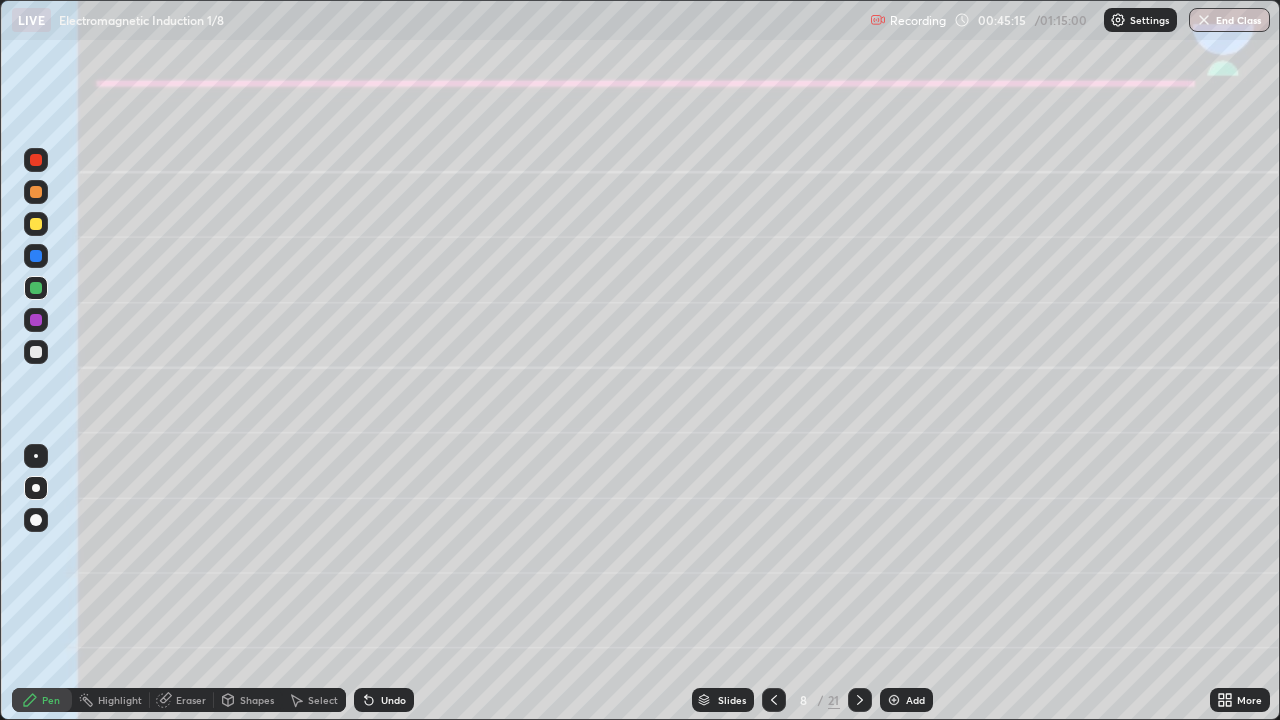 click at bounding box center [36, 352] 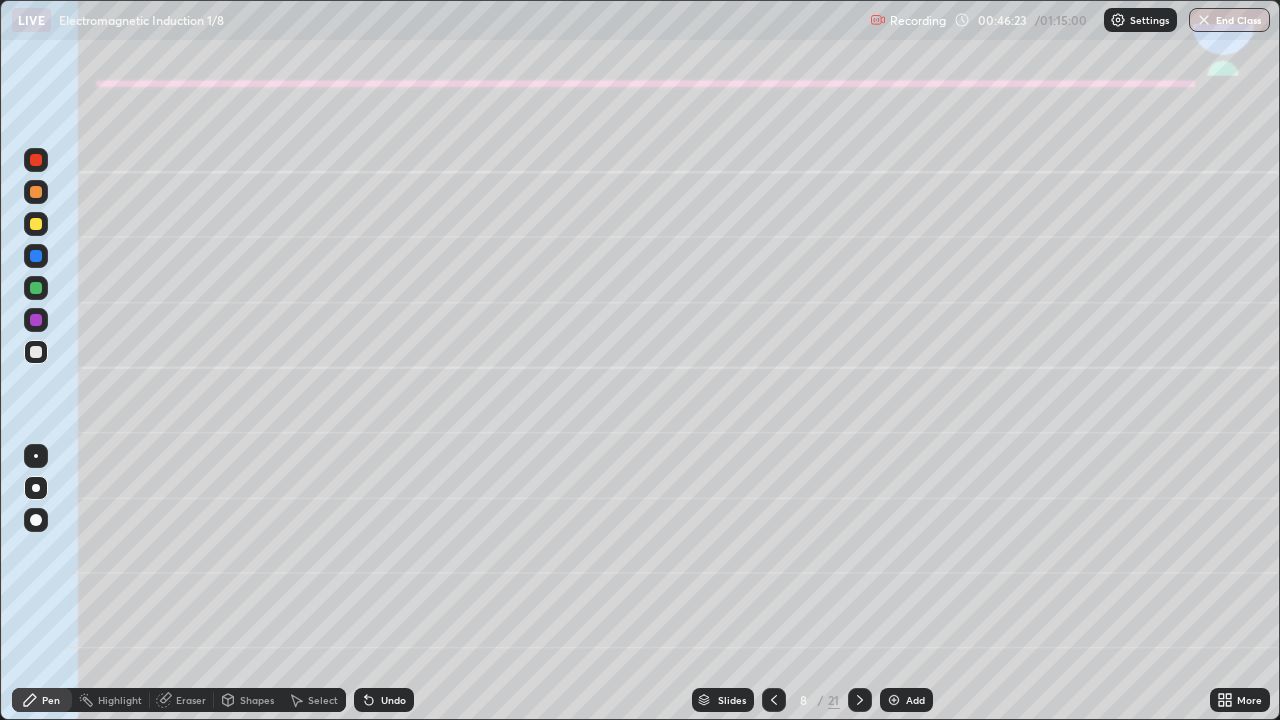 click at bounding box center [36, 224] 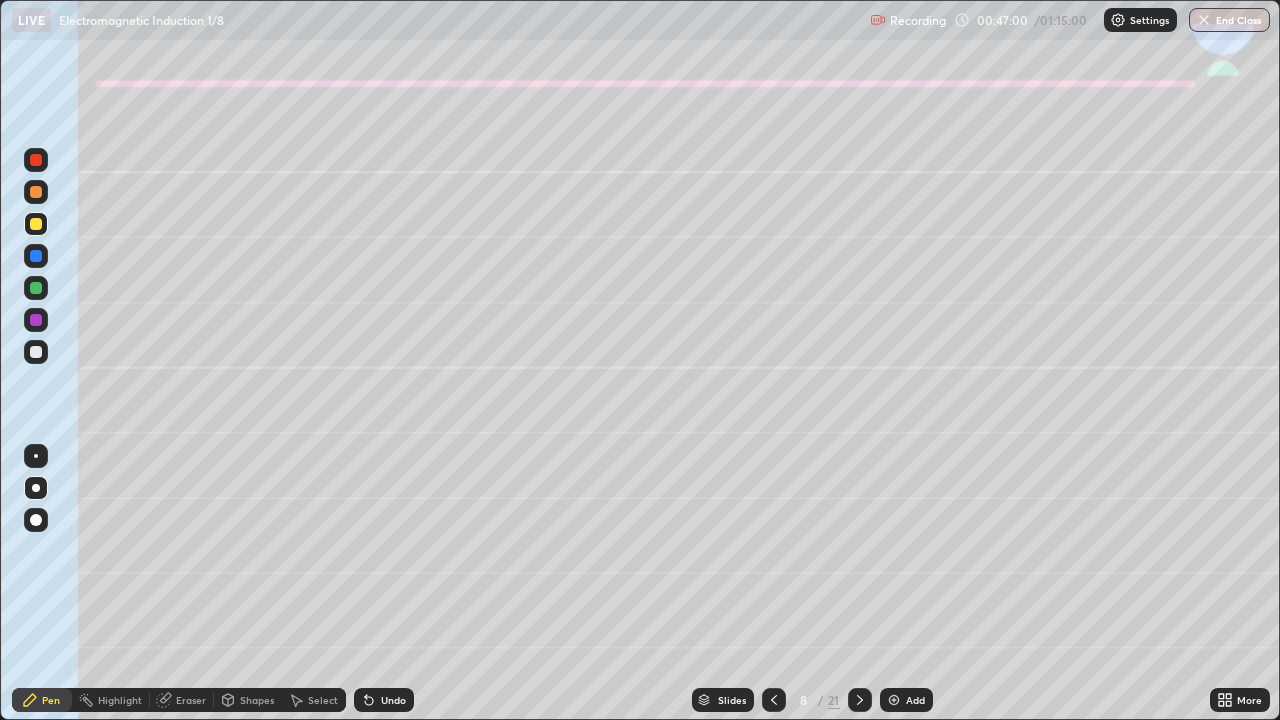 click at bounding box center [36, 224] 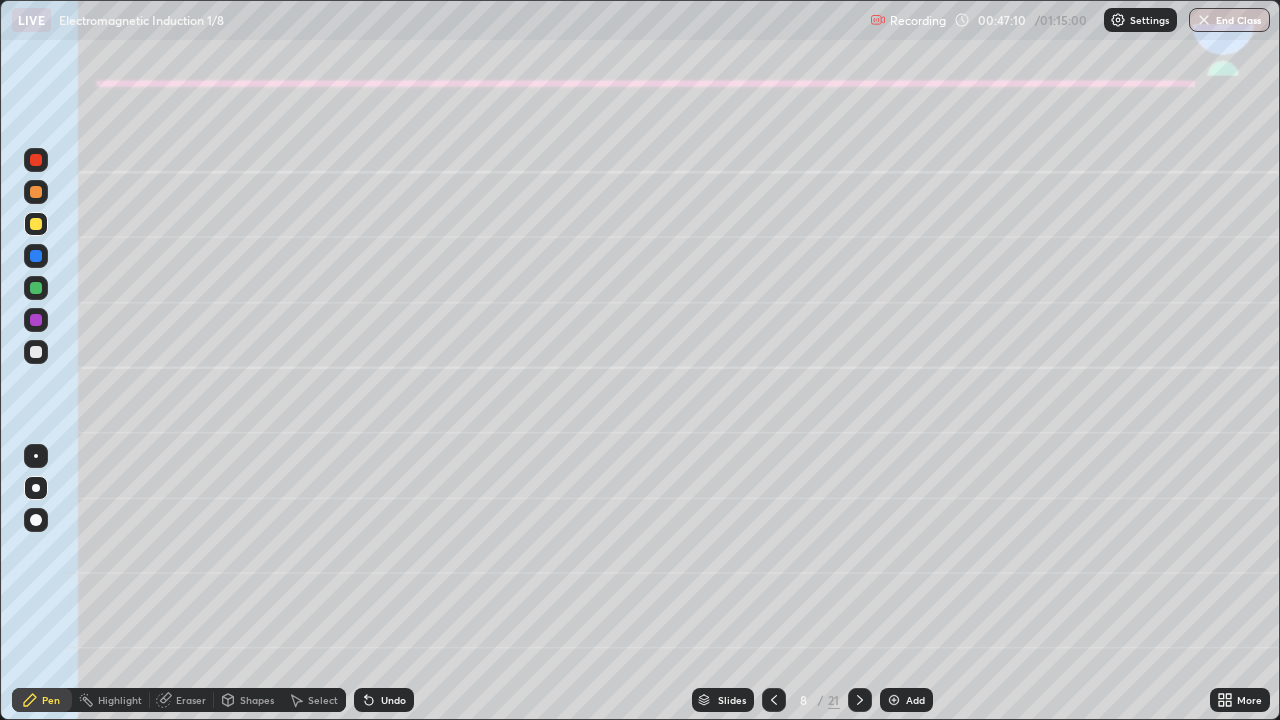 click on "Shapes" at bounding box center (257, 700) 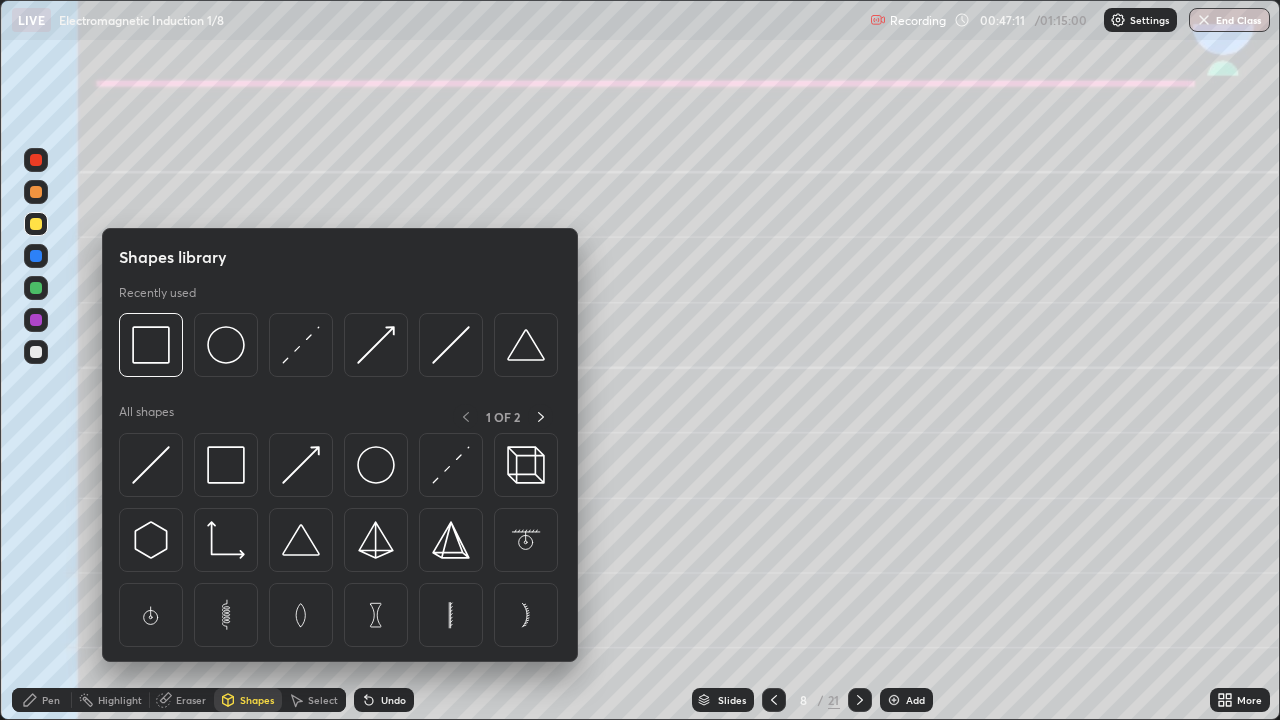 click at bounding box center [36, 412] 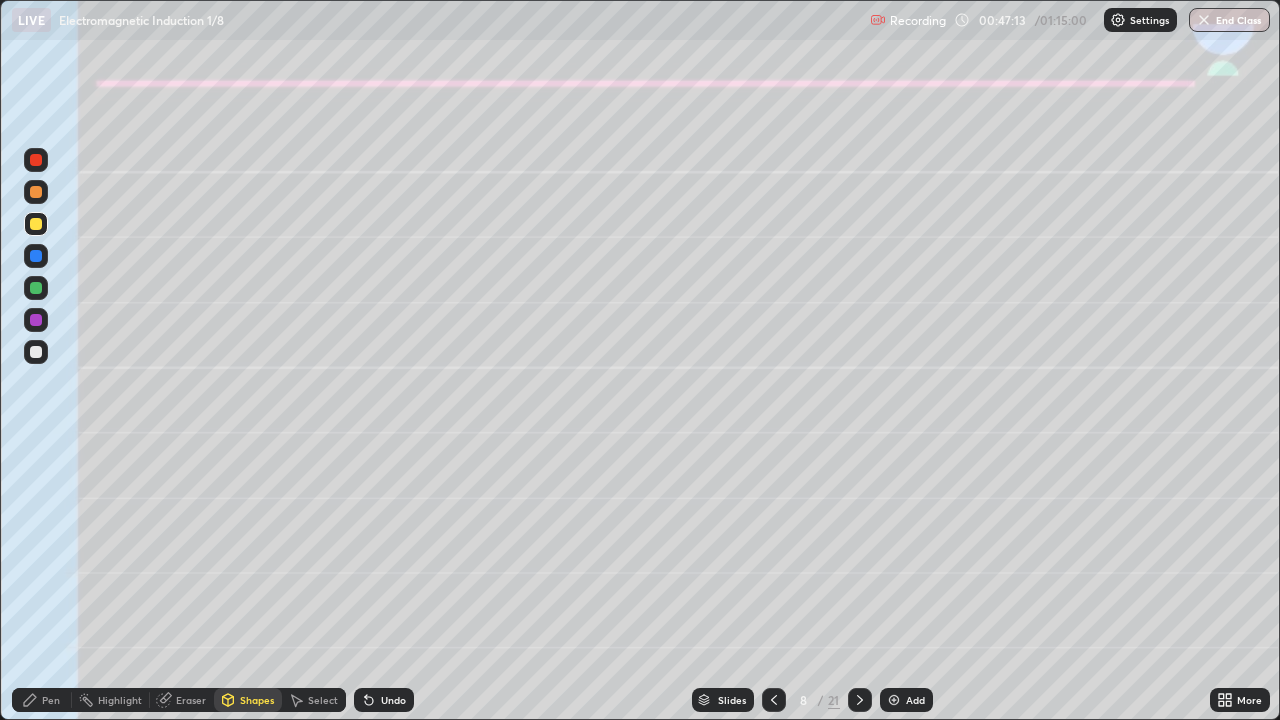 click on "Undo" at bounding box center [384, 700] 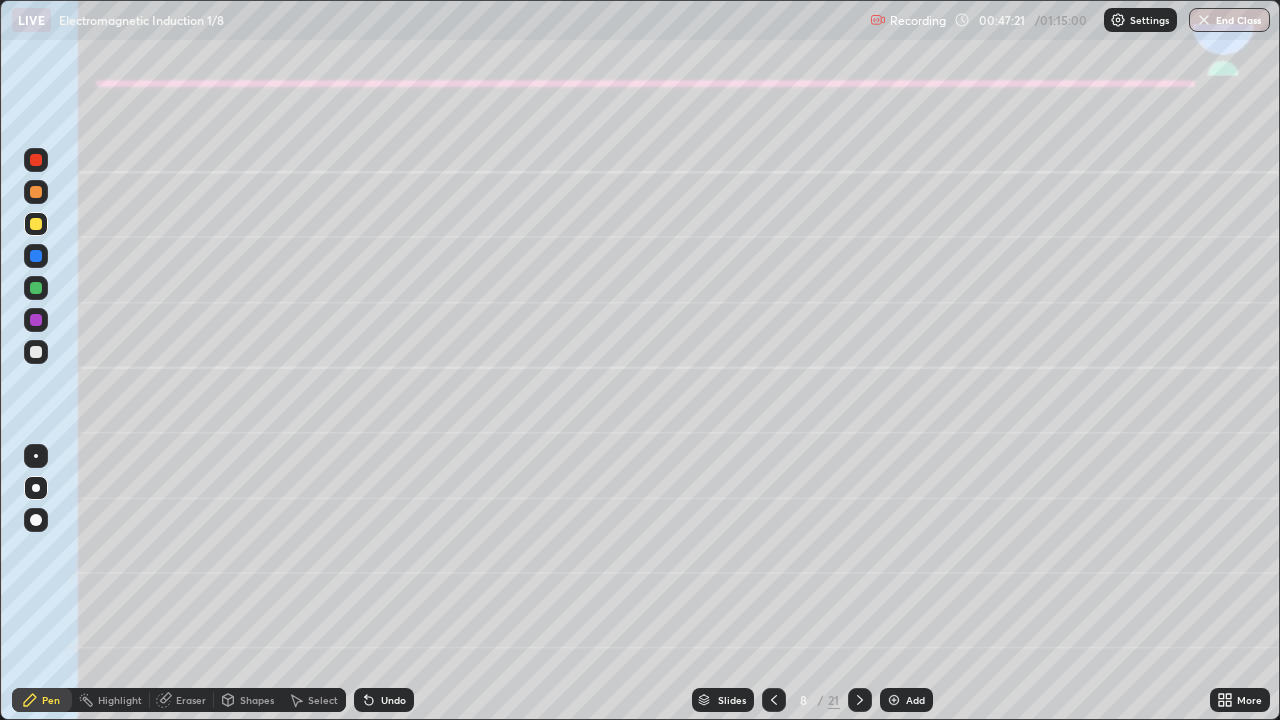 click on "Shapes" at bounding box center (257, 700) 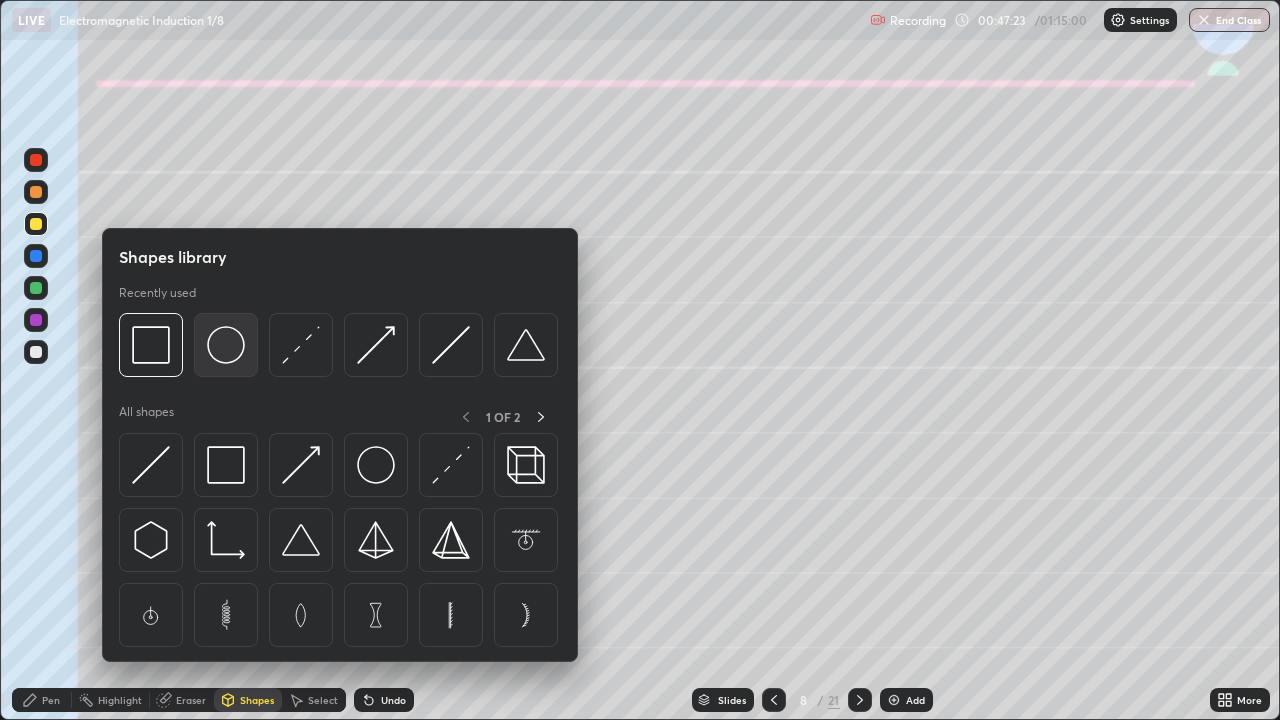 click at bounding box center [226, 345] 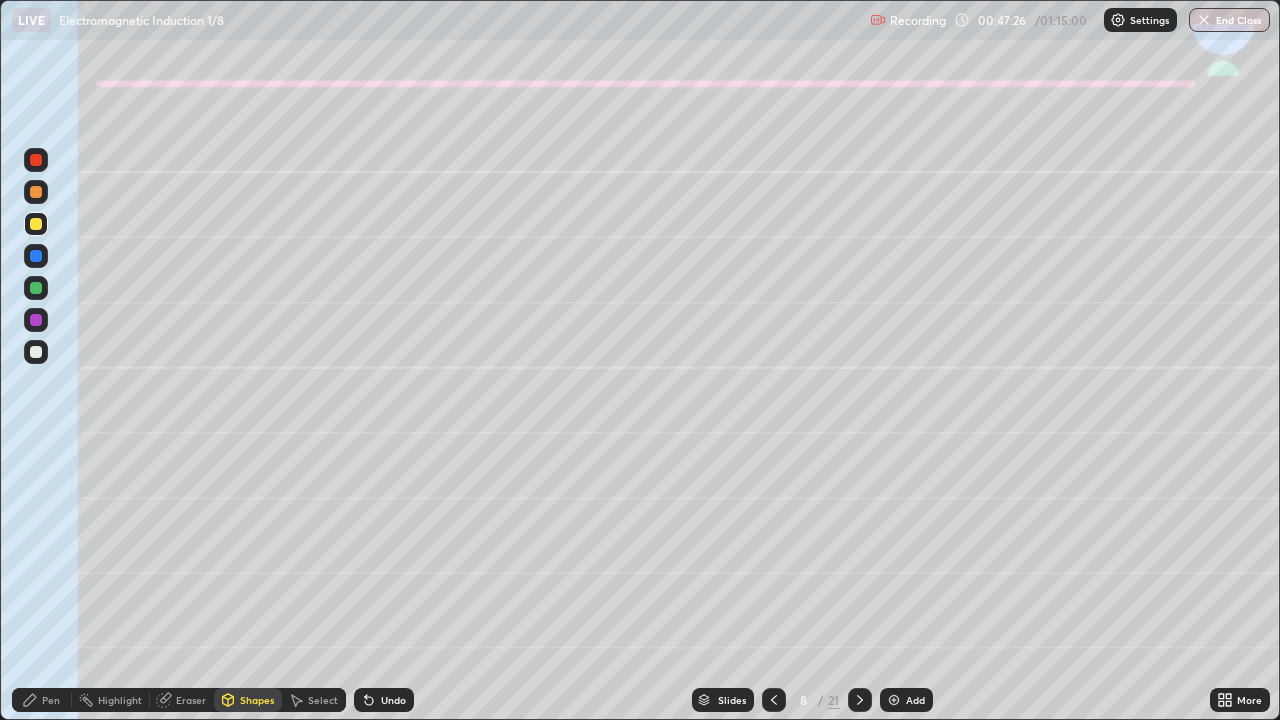 click 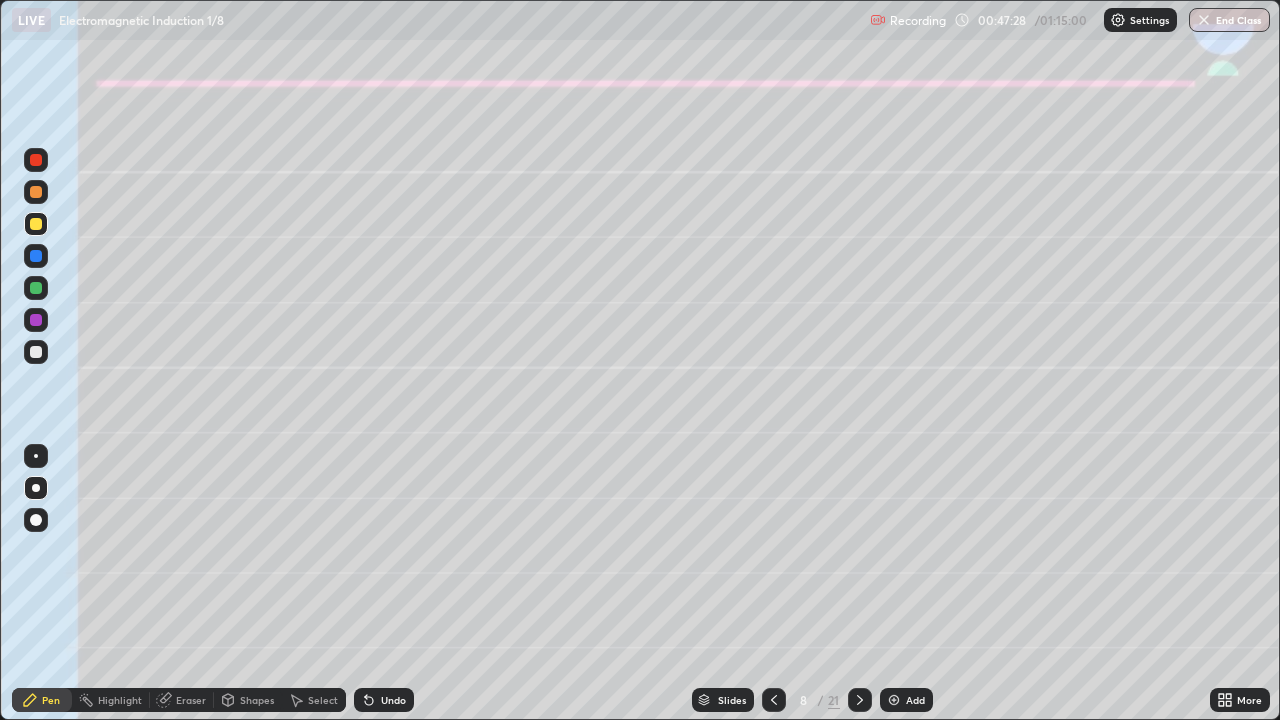 click at bounding box center [36, 352] 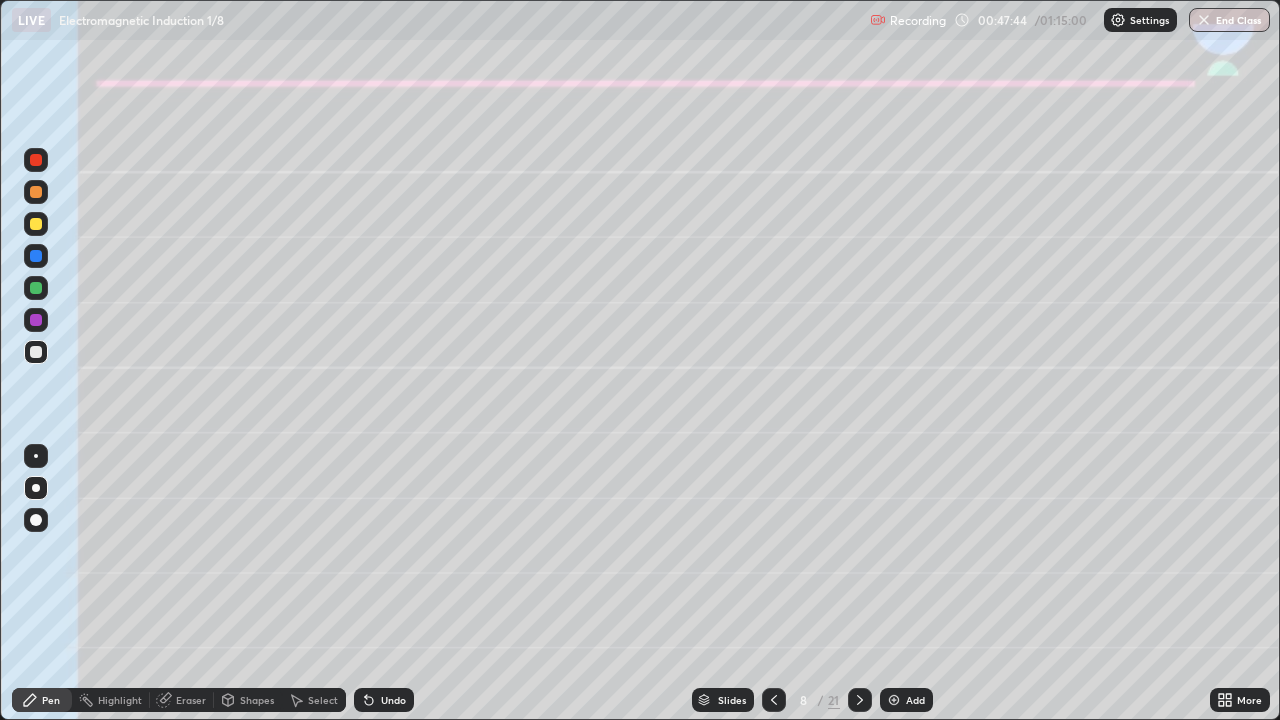 click at bounding box center (36, 320) 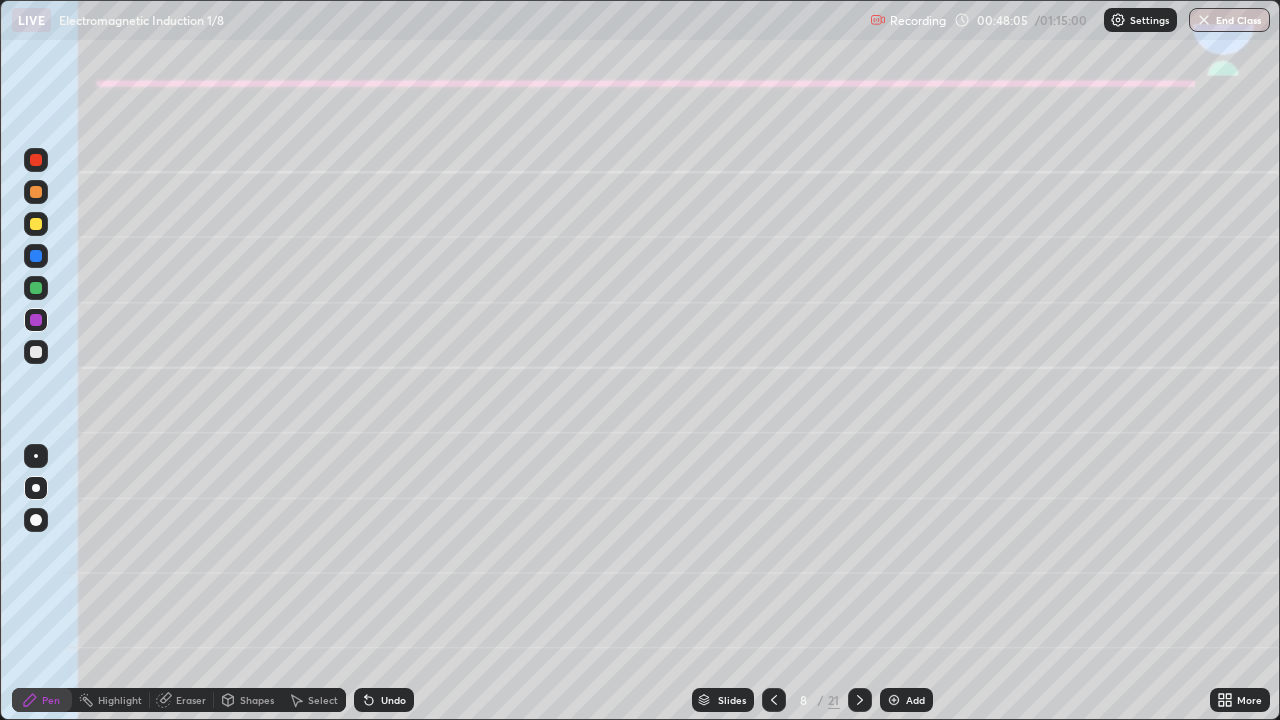 click 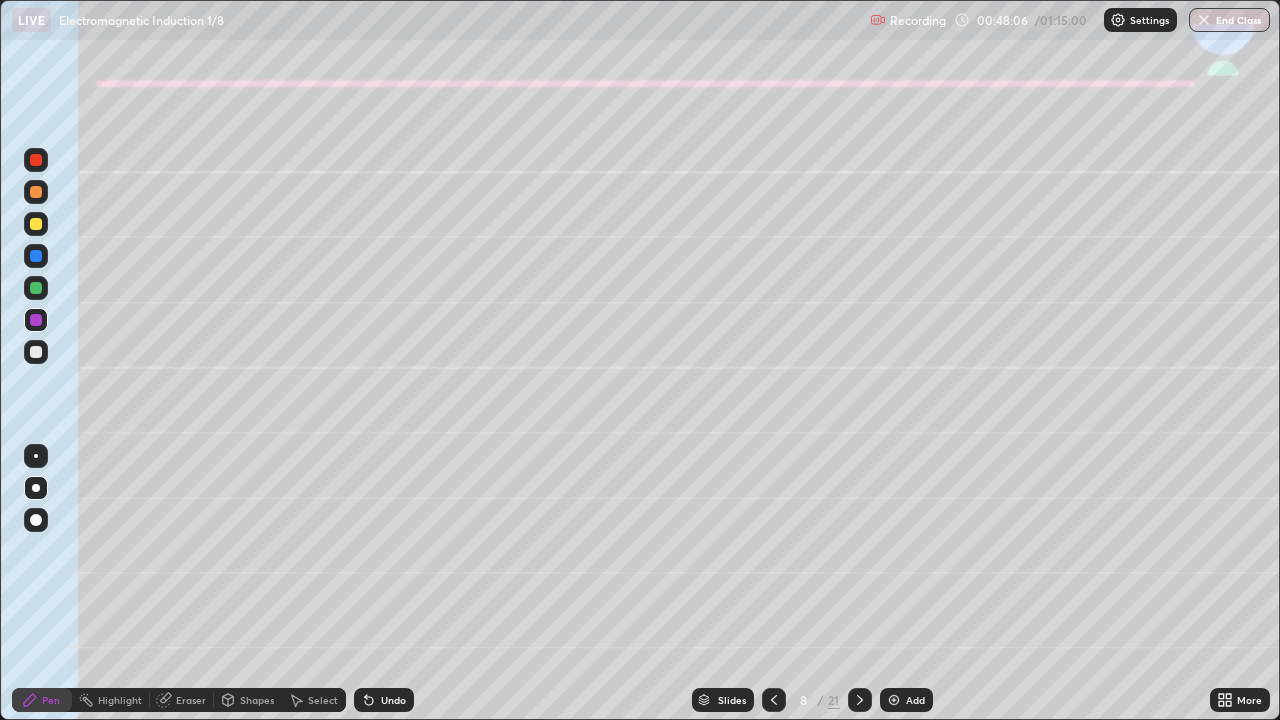 click 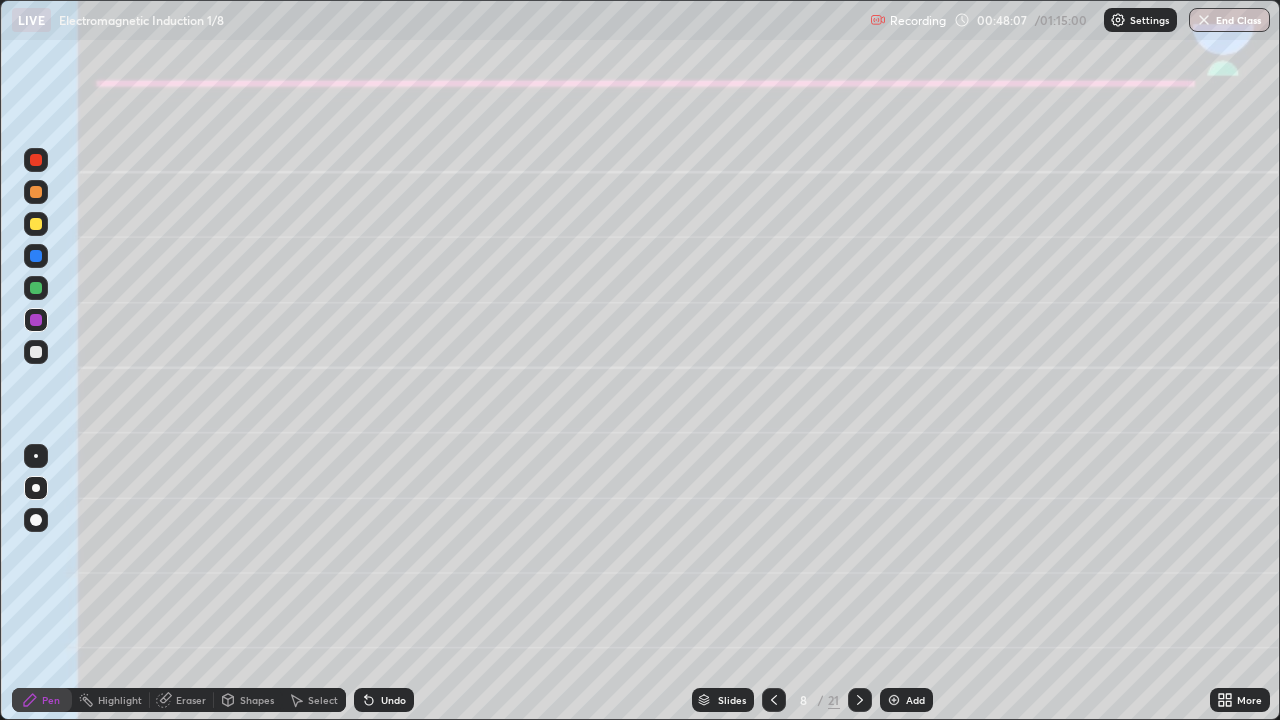 click 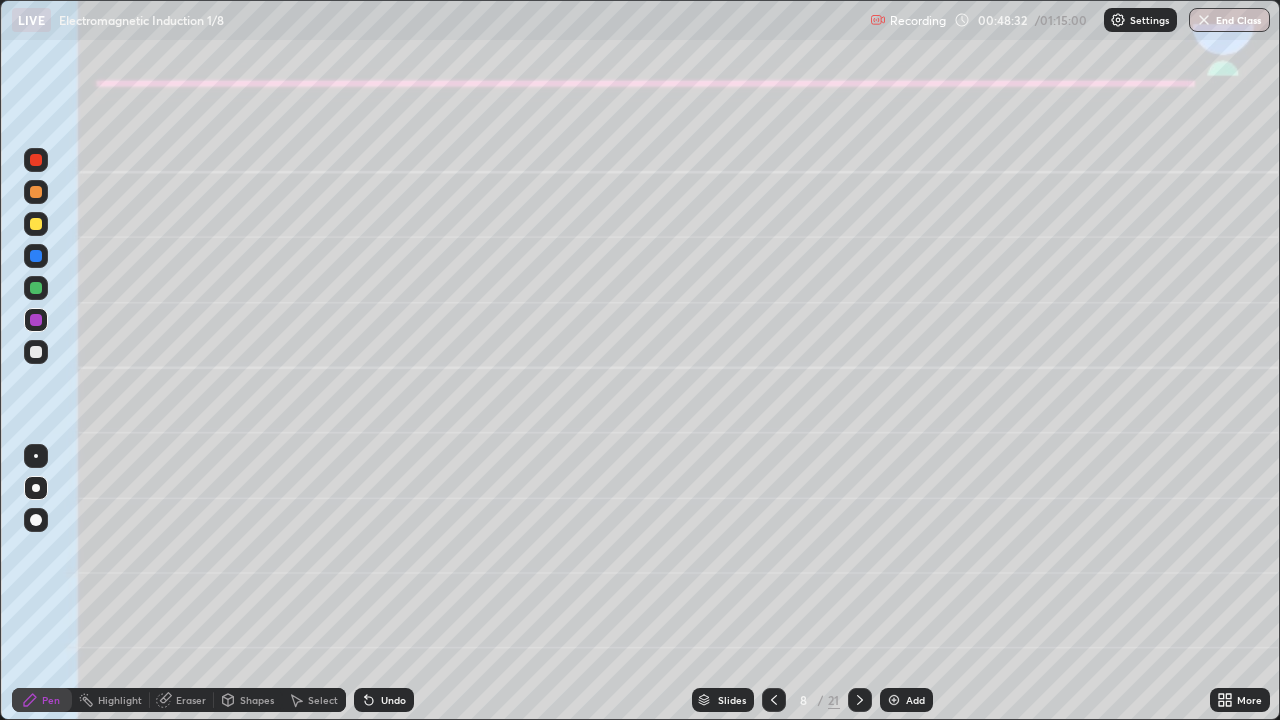click at bounding box center [36, 288] 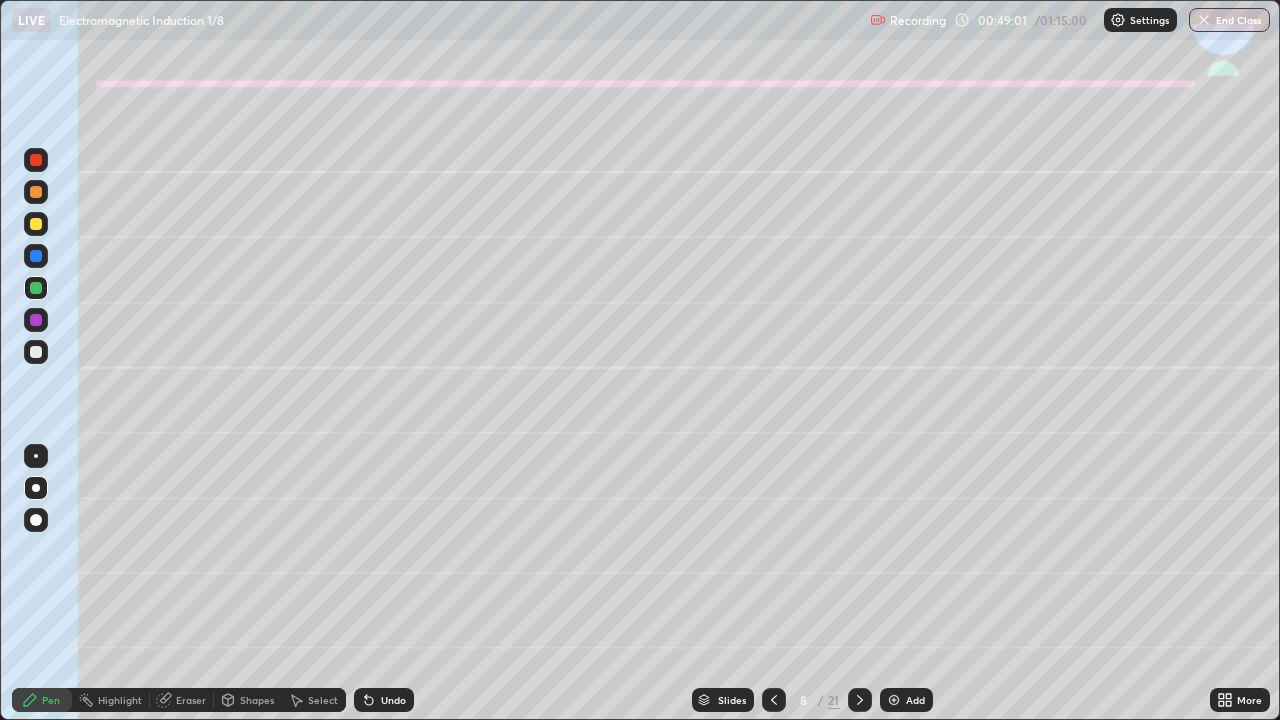 click on "Eraser" at bounding box center (191, 700) 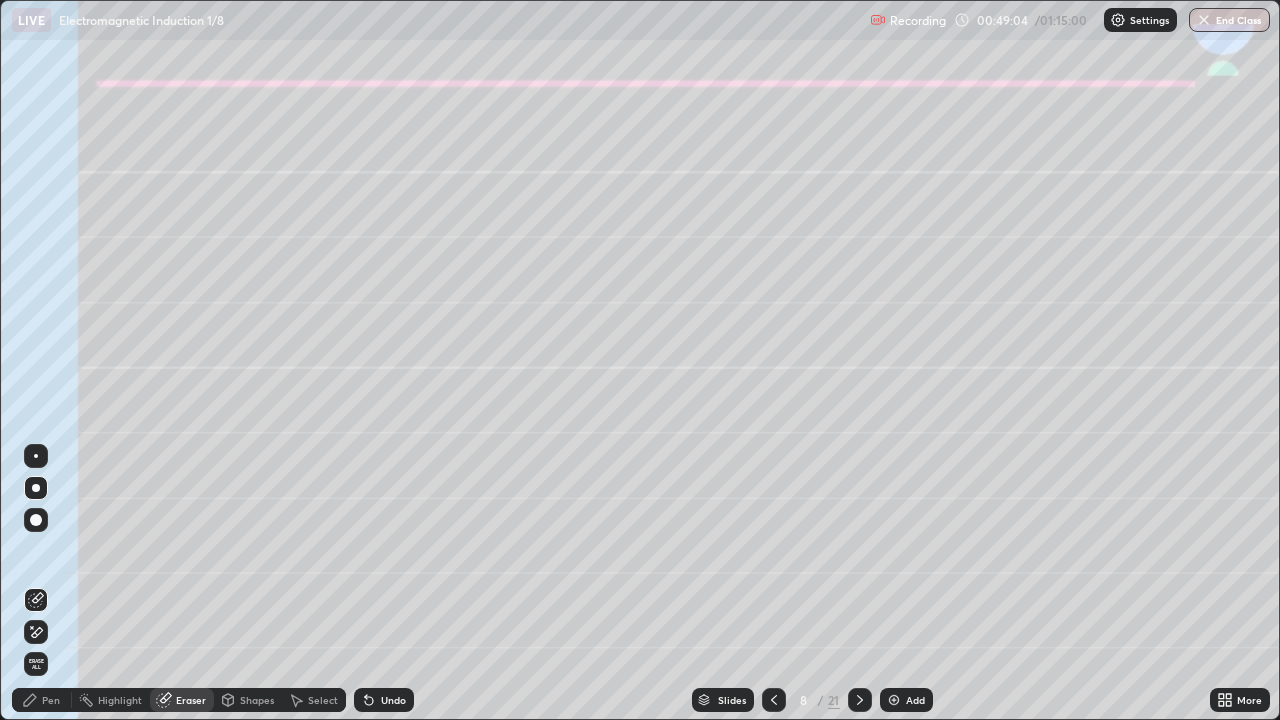 click on "Pen" at bounding box center (51, 700) 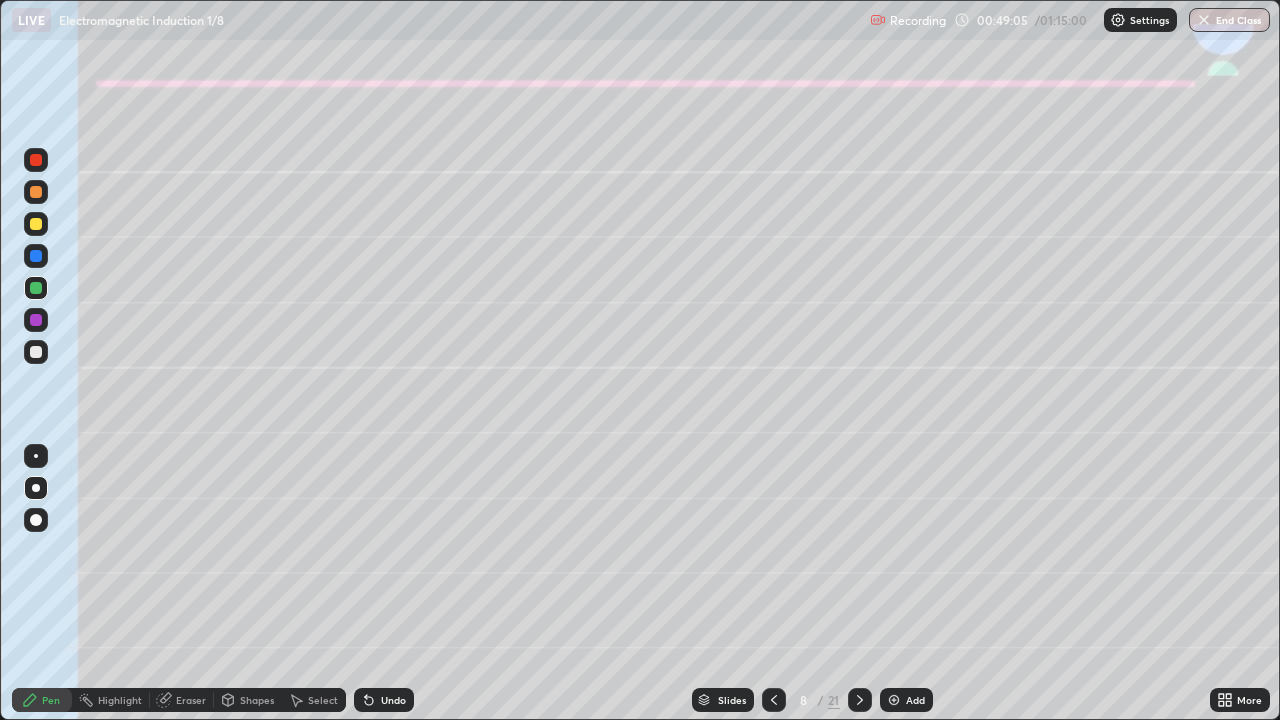 click at bounding box center (36, 320) 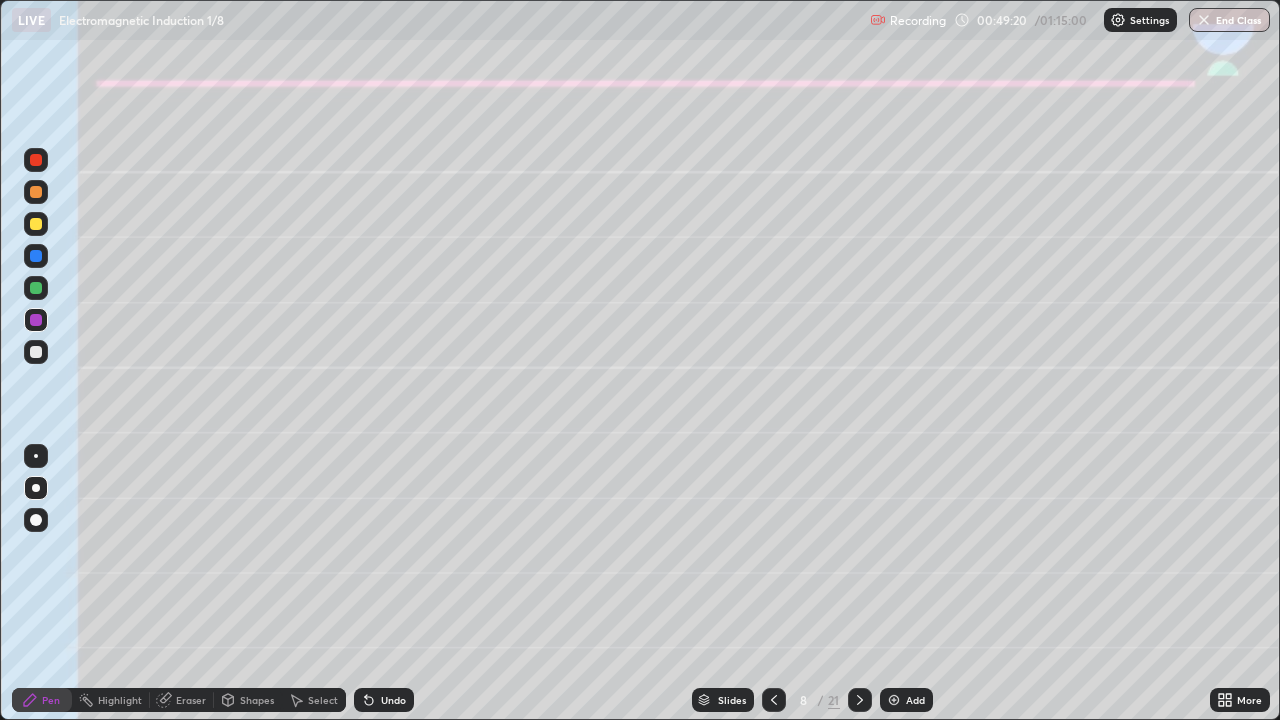 click on "Eraser" at bounding box center (191, 700) 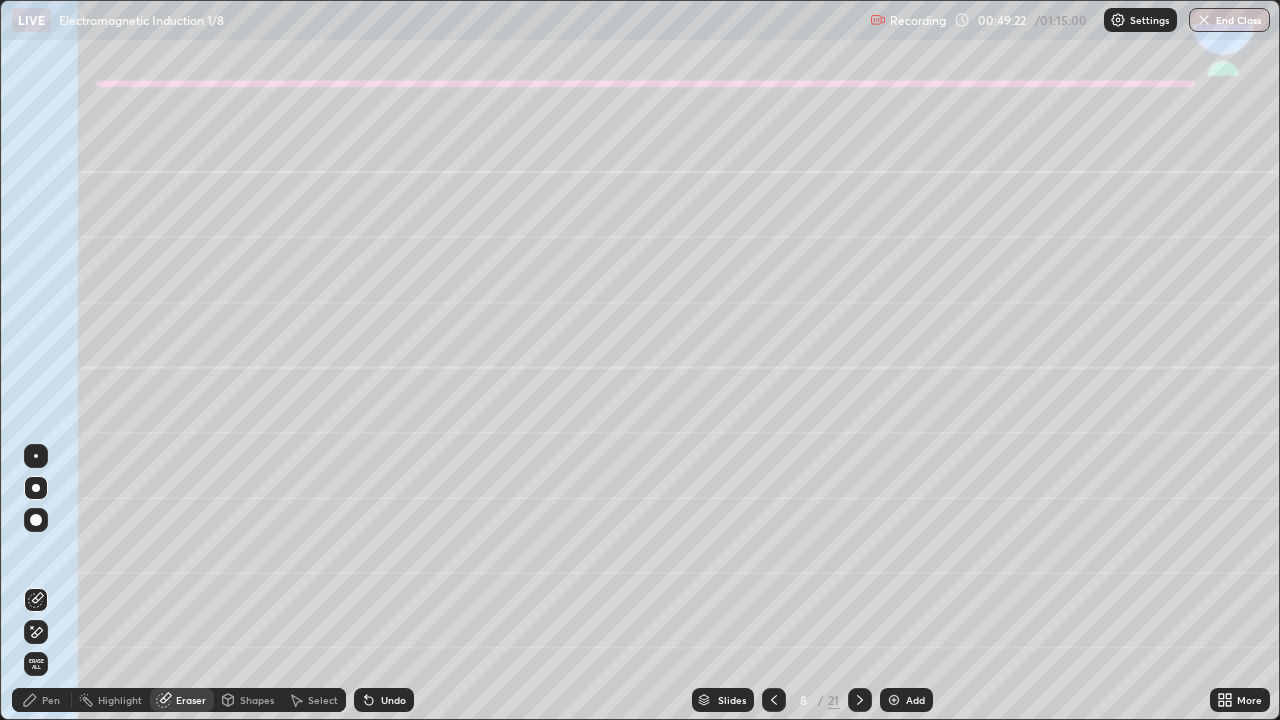 click on "Pen" at bounding box center (51, 700) 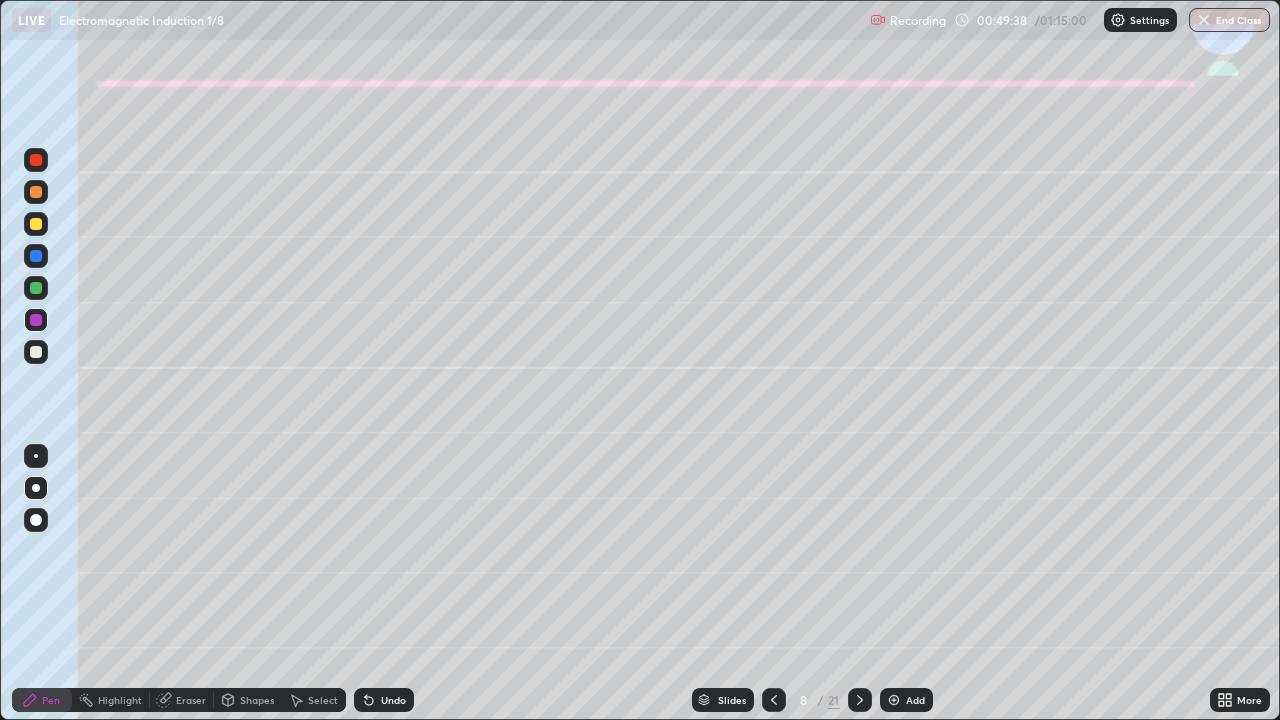 click at bounding box center (36, 352) 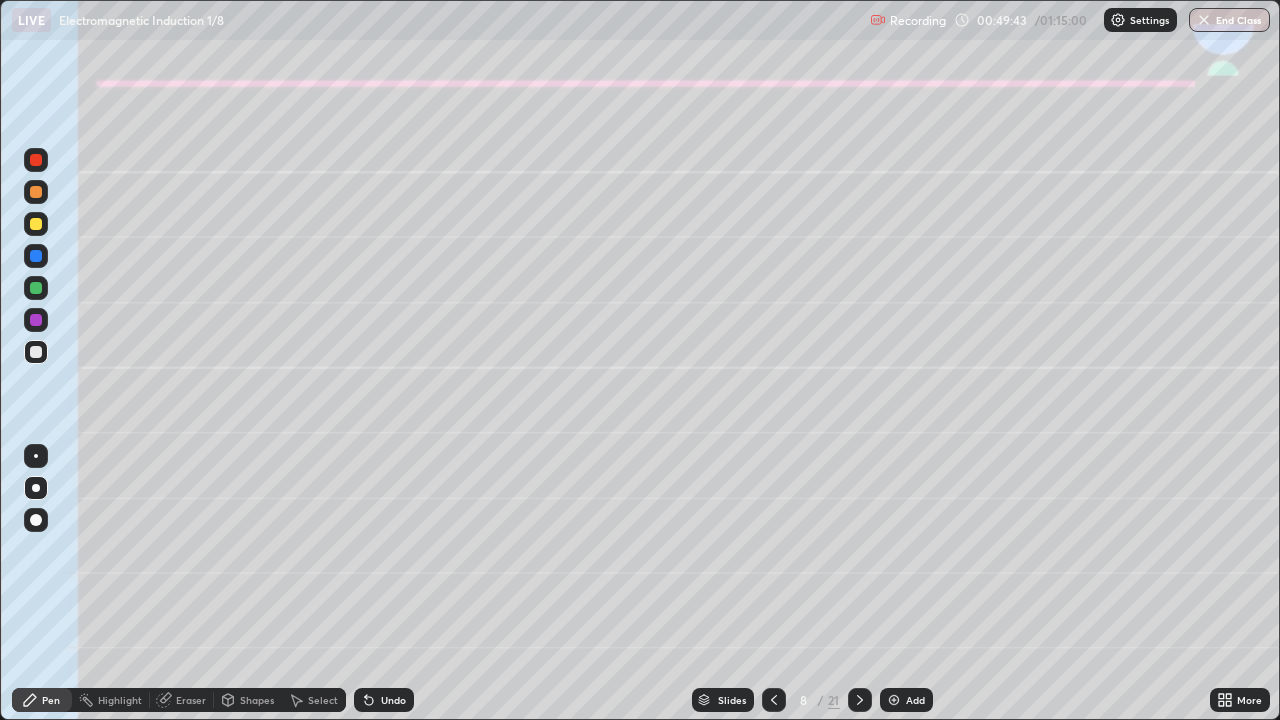click at bounding box center [36, 288] 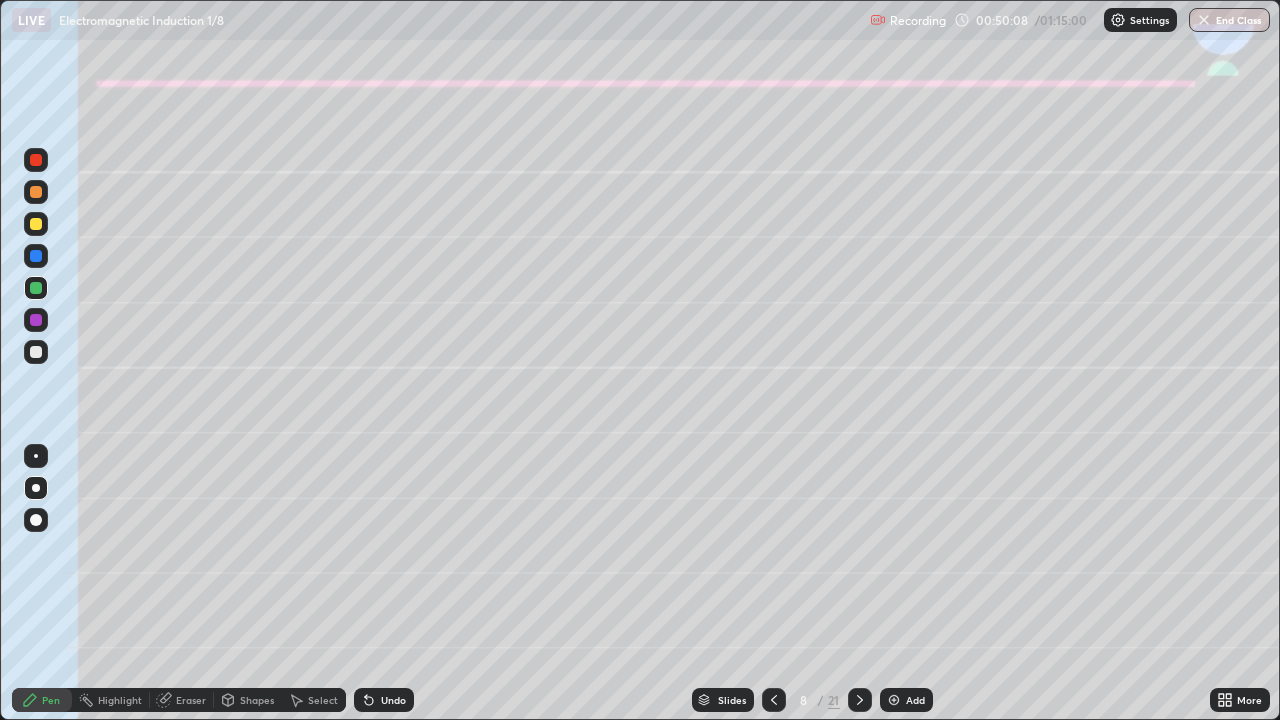 click at bounding box center (36, 352) 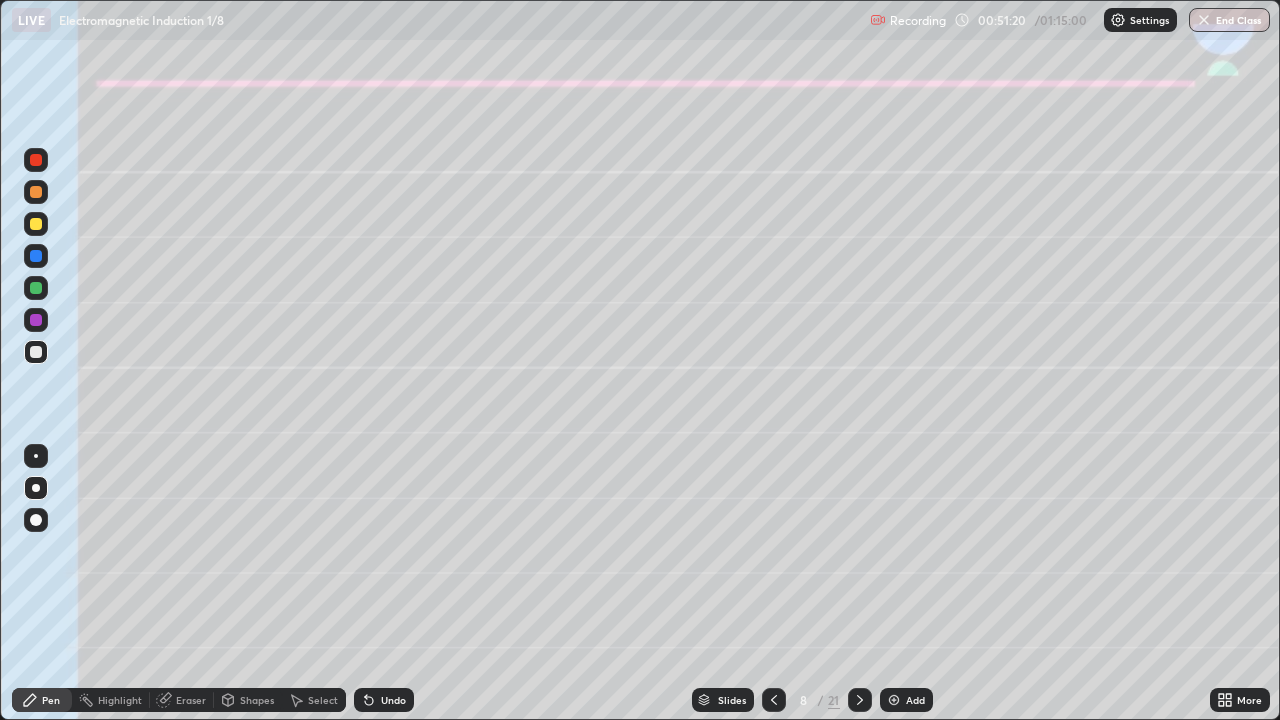 click at bounding box center [36, 352] 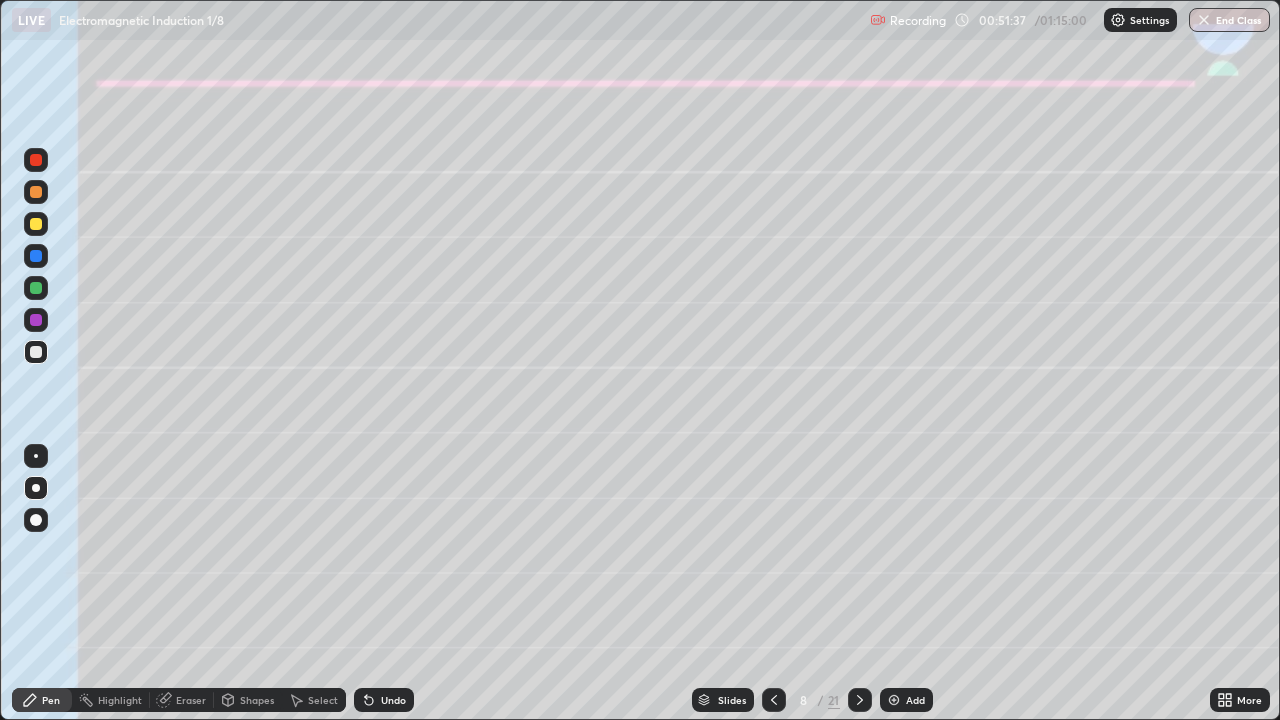 click at bounding box center [36, 224] 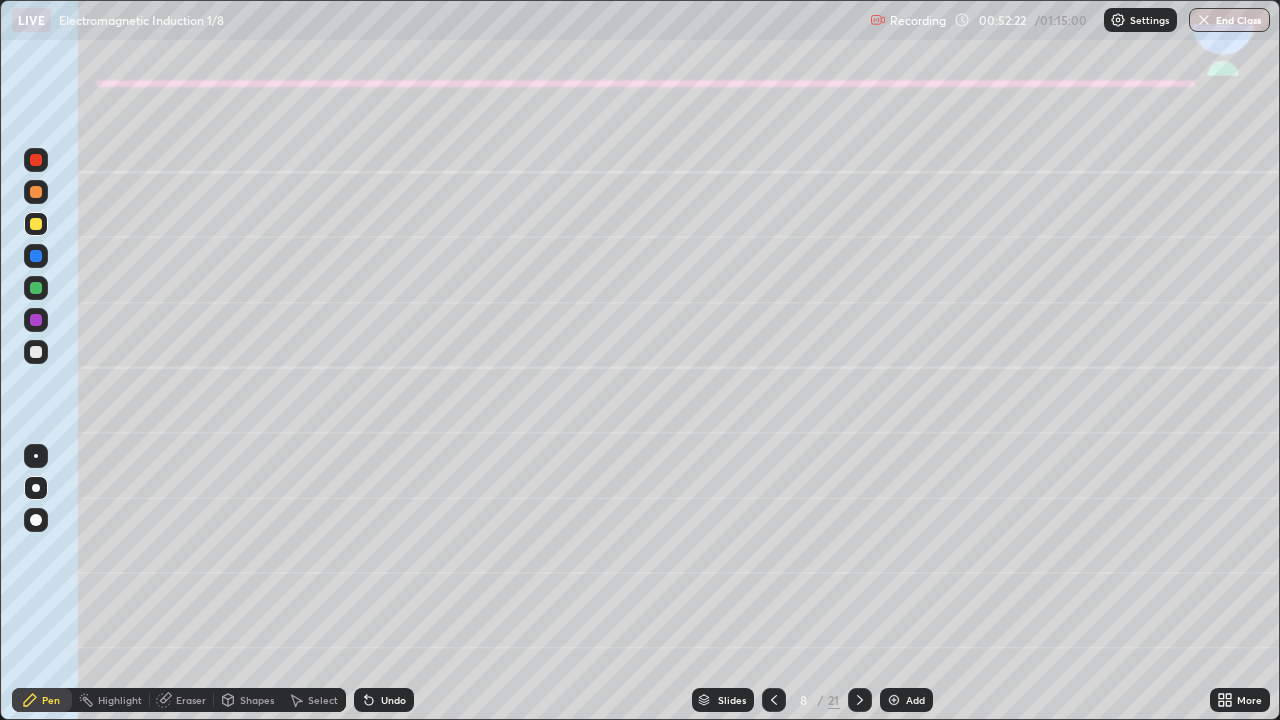 click at bounding box center (36, 352) 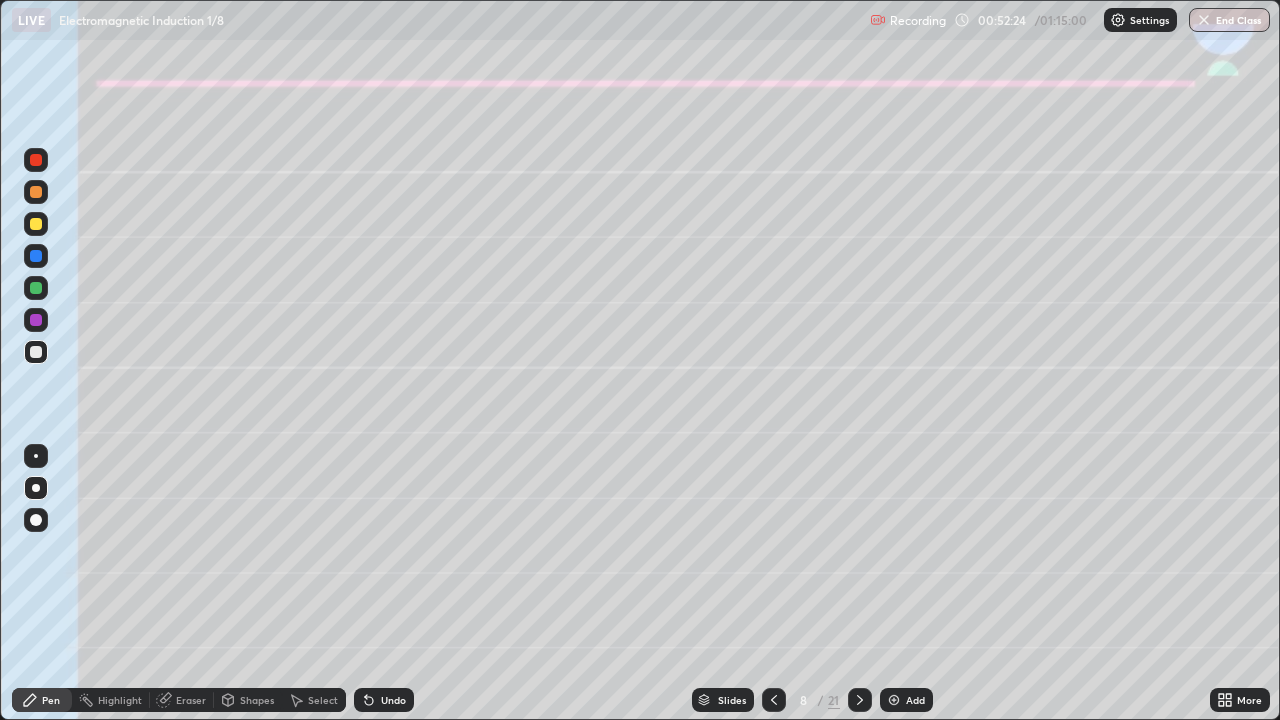 click at bounding box center (36, 256) 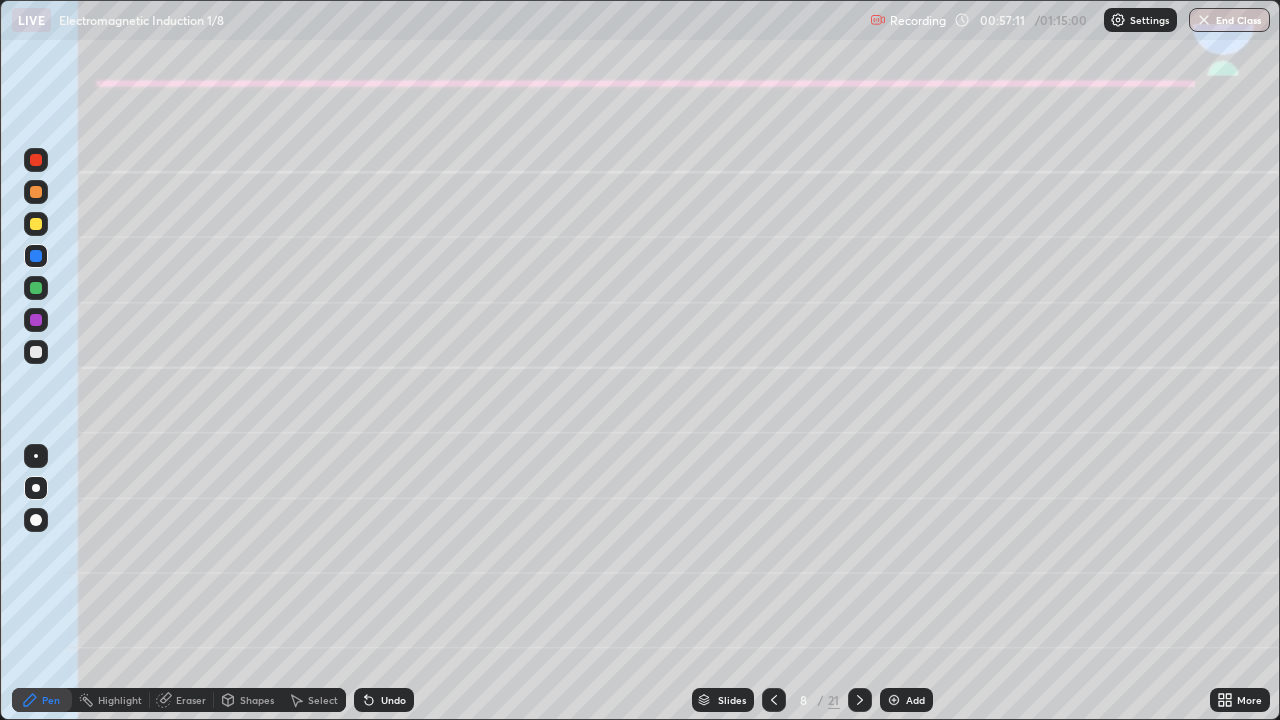 click on "End Class" at bounding box center [1229, 20] 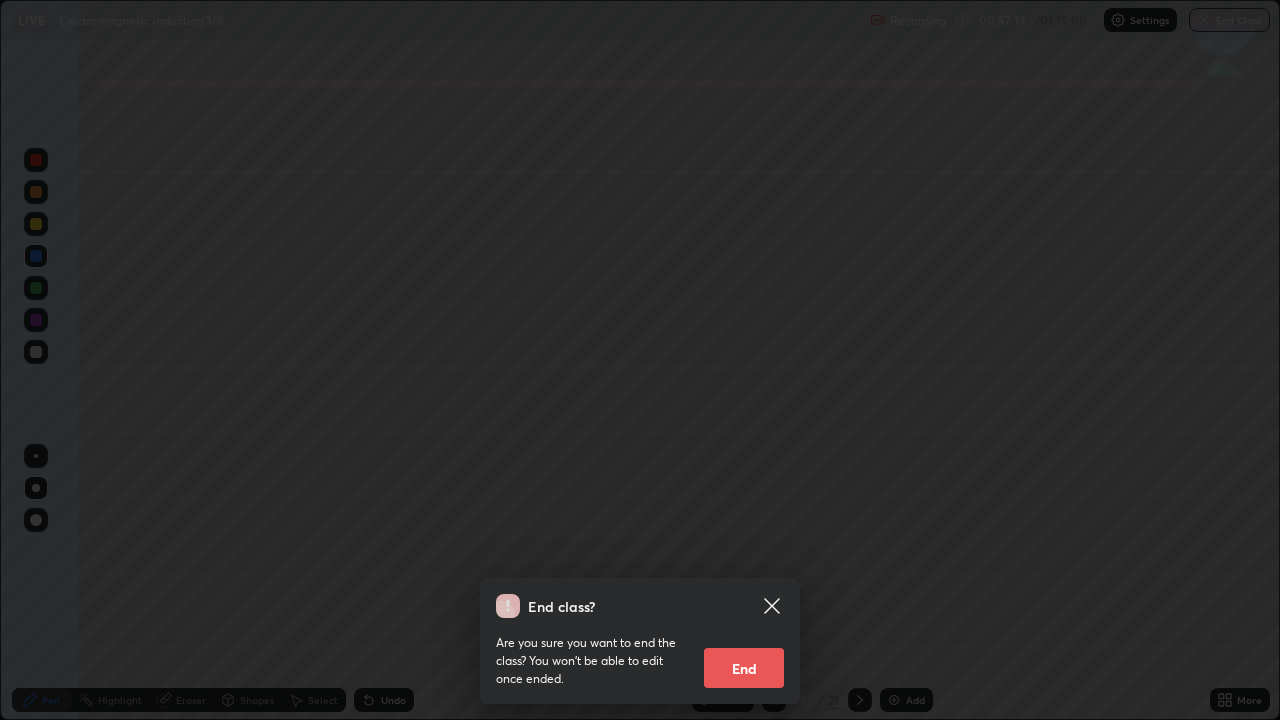 click on "End" at bounding box center [744, 668] 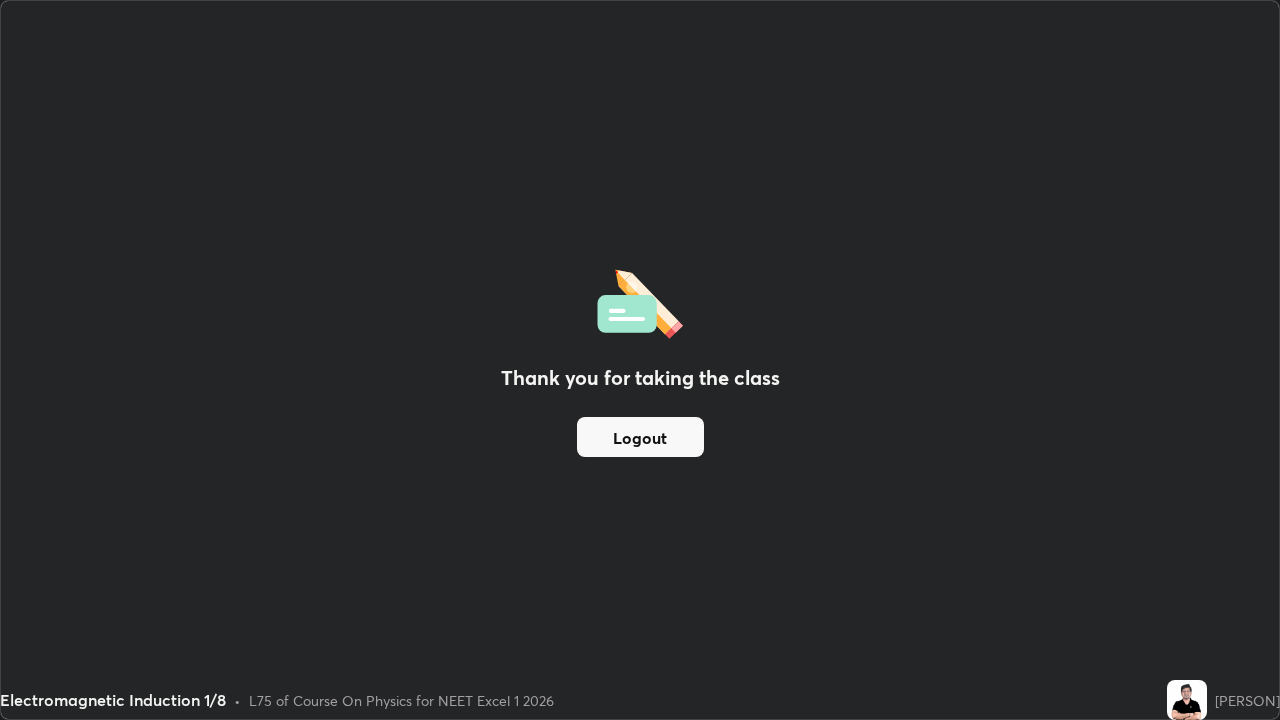 click on "Logout" at bounding box center (640, 437) 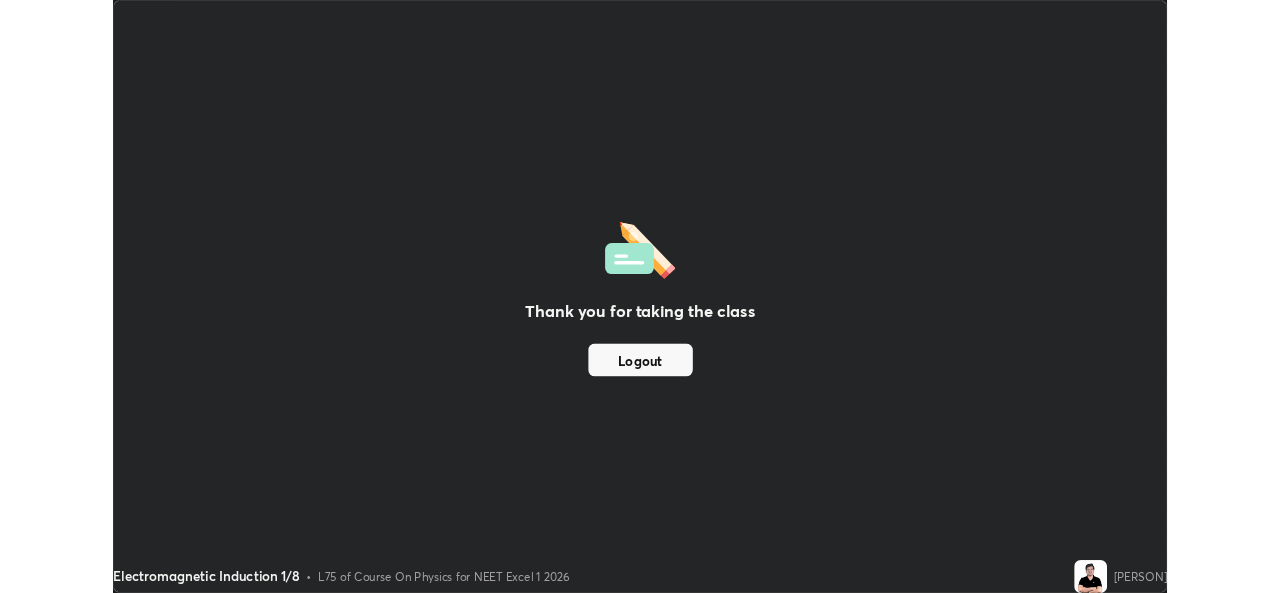 scroll, scrollTop: 593, scrollLeft: 1280, axis: both 